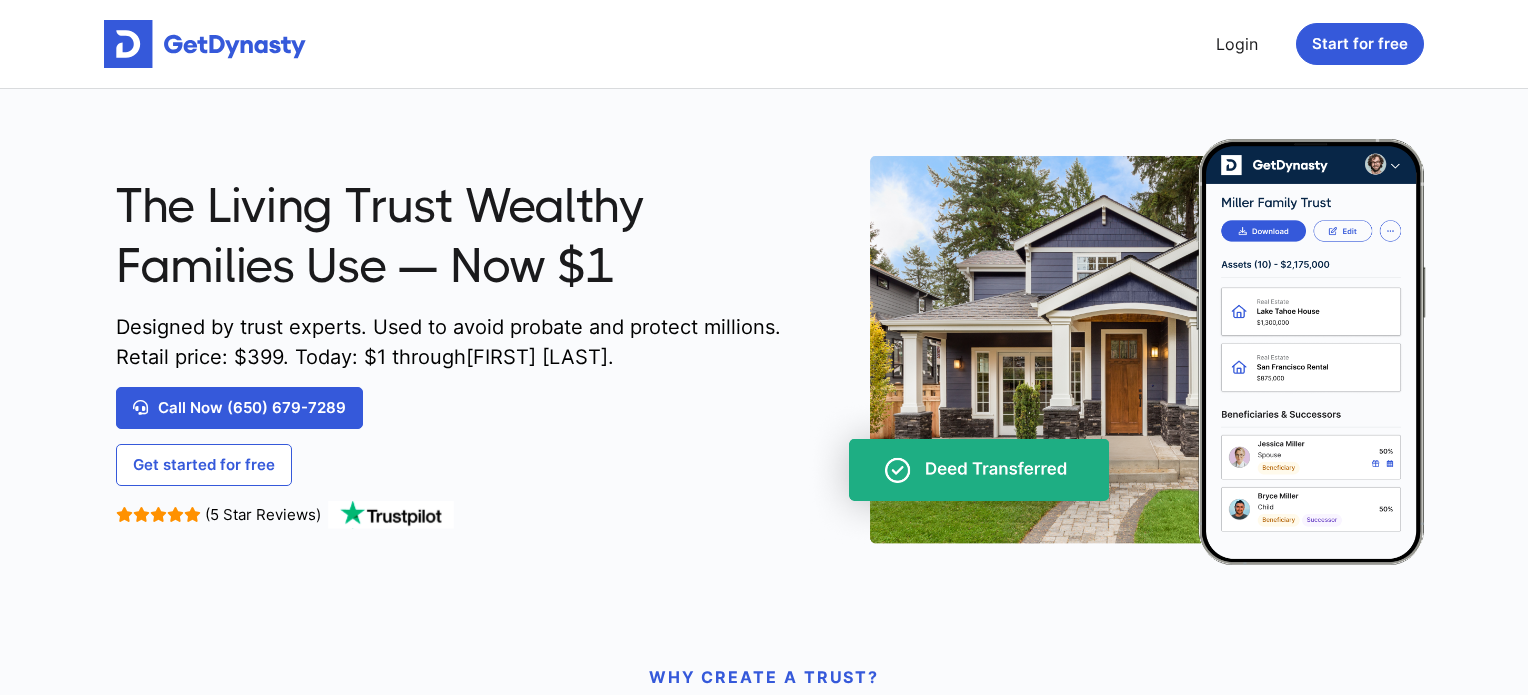scroll, scrollTop: 0, scrollLeft: 0, axis: both 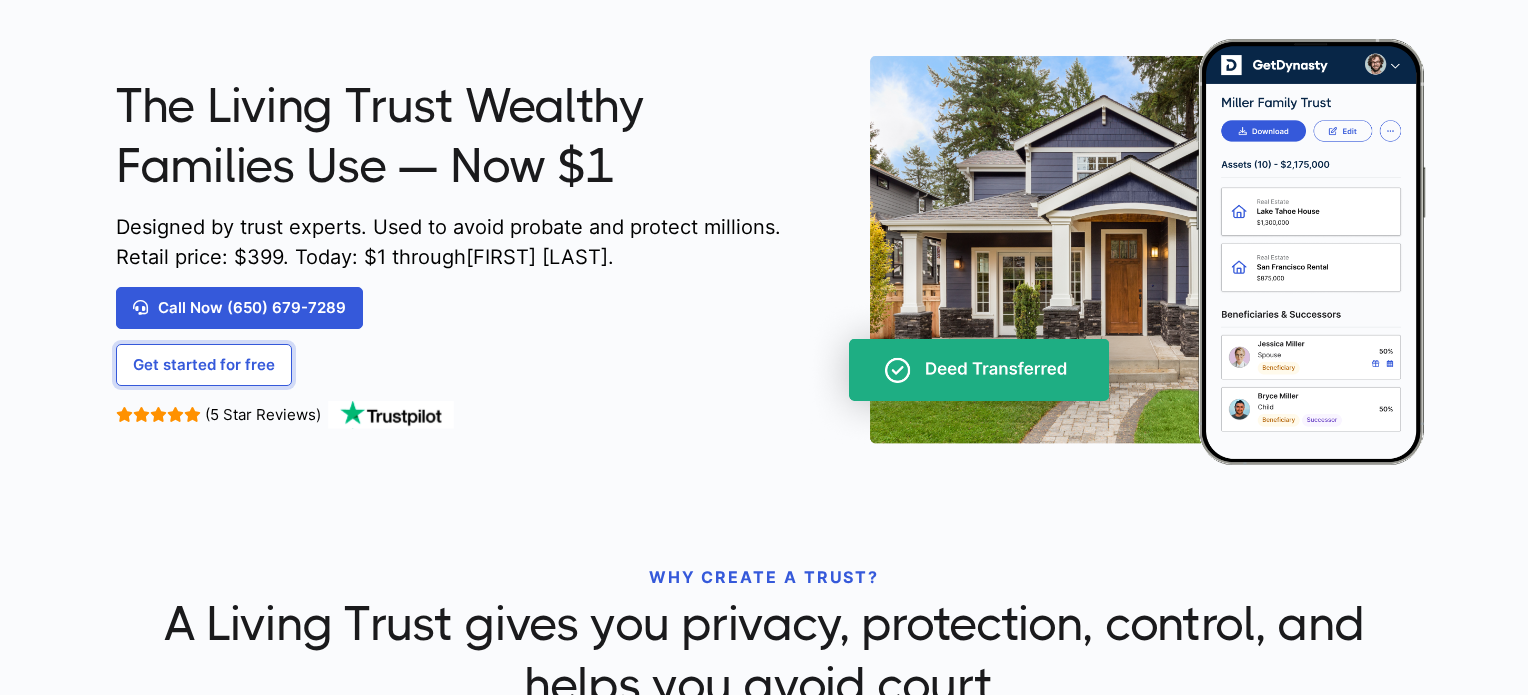 click on "Get started for free" at bounding box center [204, 365] 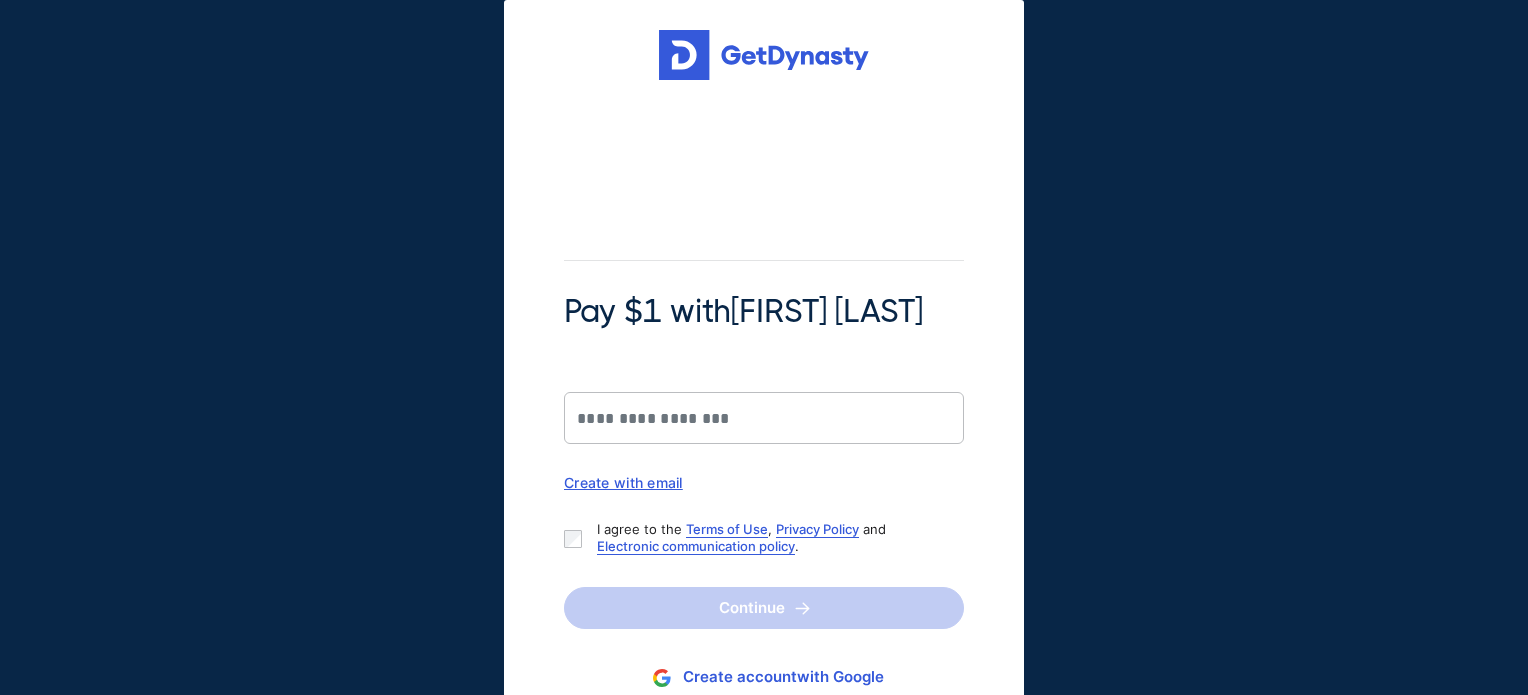scroll, scrollTop: 0, scrollLeft: 0, axis: both 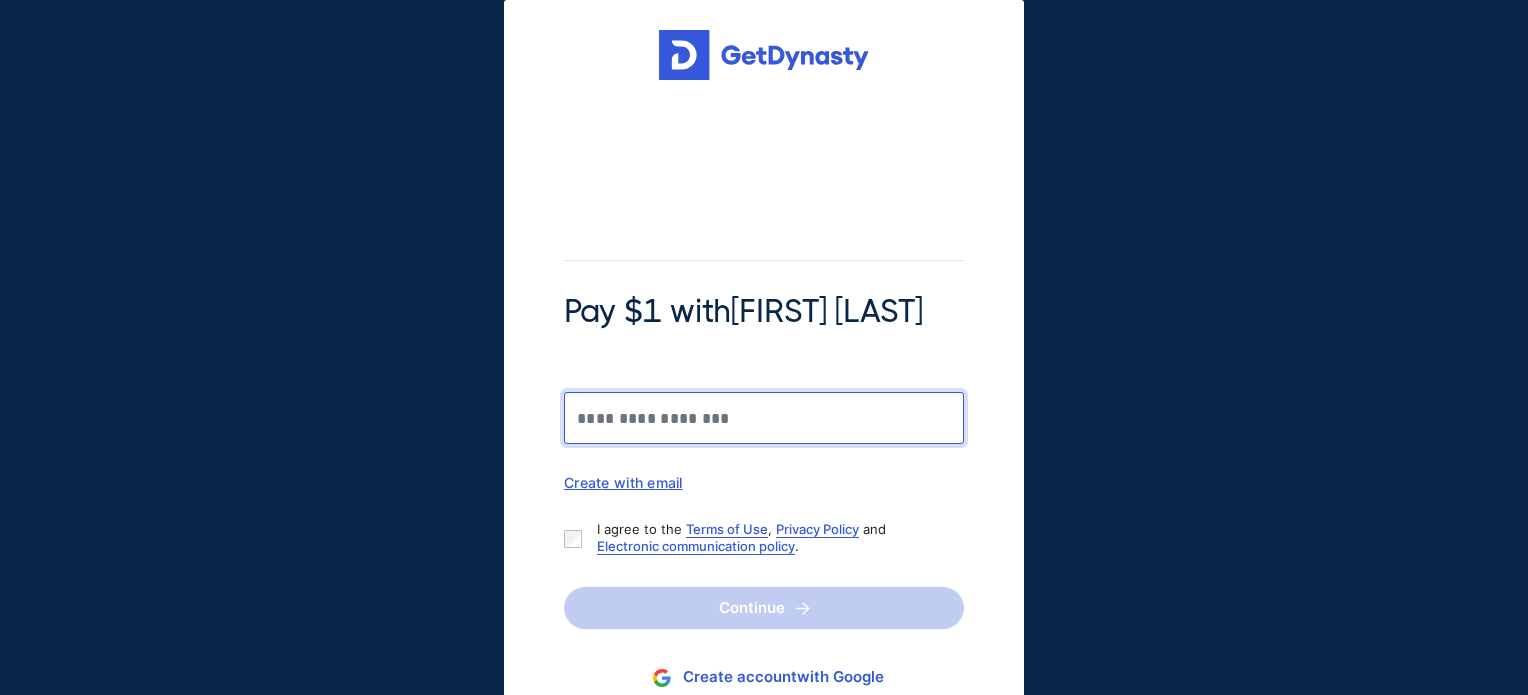 click on "Pay $1 with  [FIRST] [LAST]" at bounding box center (764, 418) 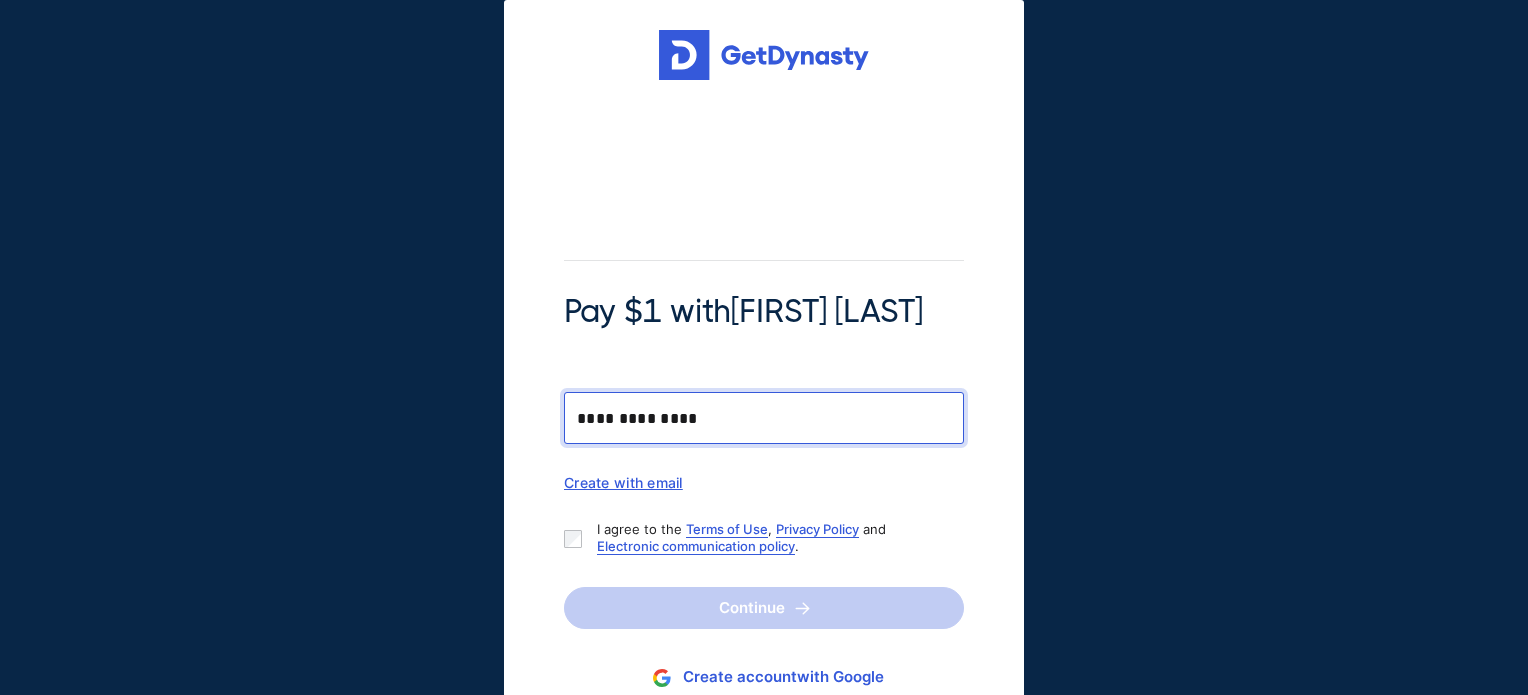 type on "**********" 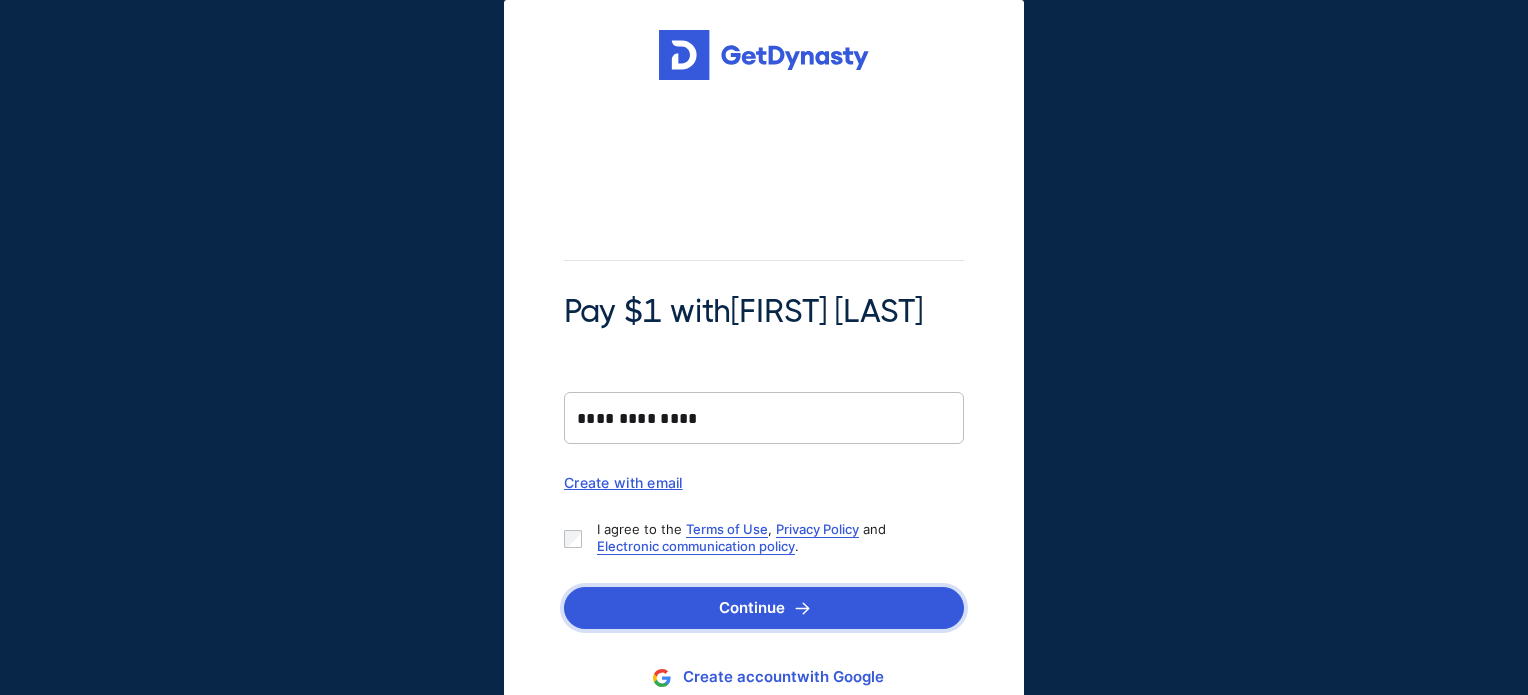 click on "Continue" at bounding box center [764, 608] 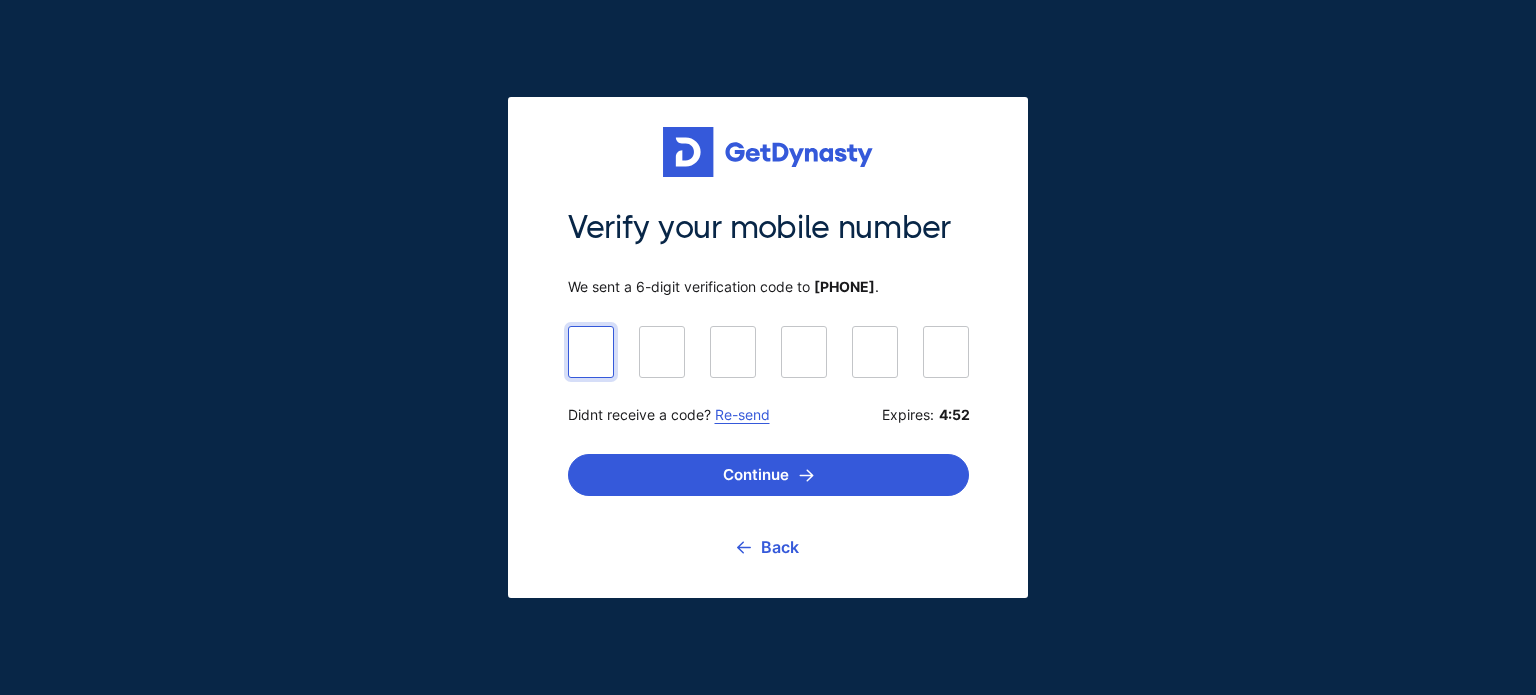 click at bounding box center [768, 351] 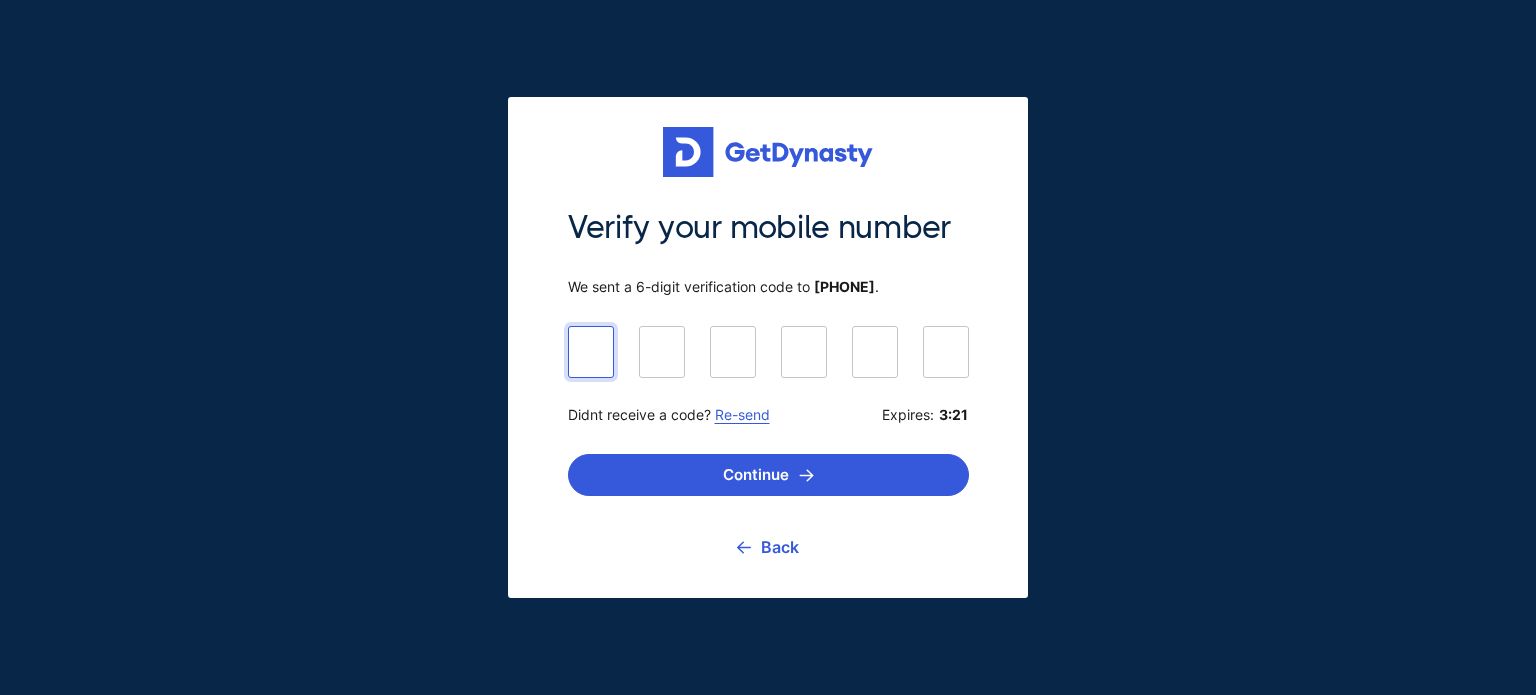 click at bounding box center [768, 351] 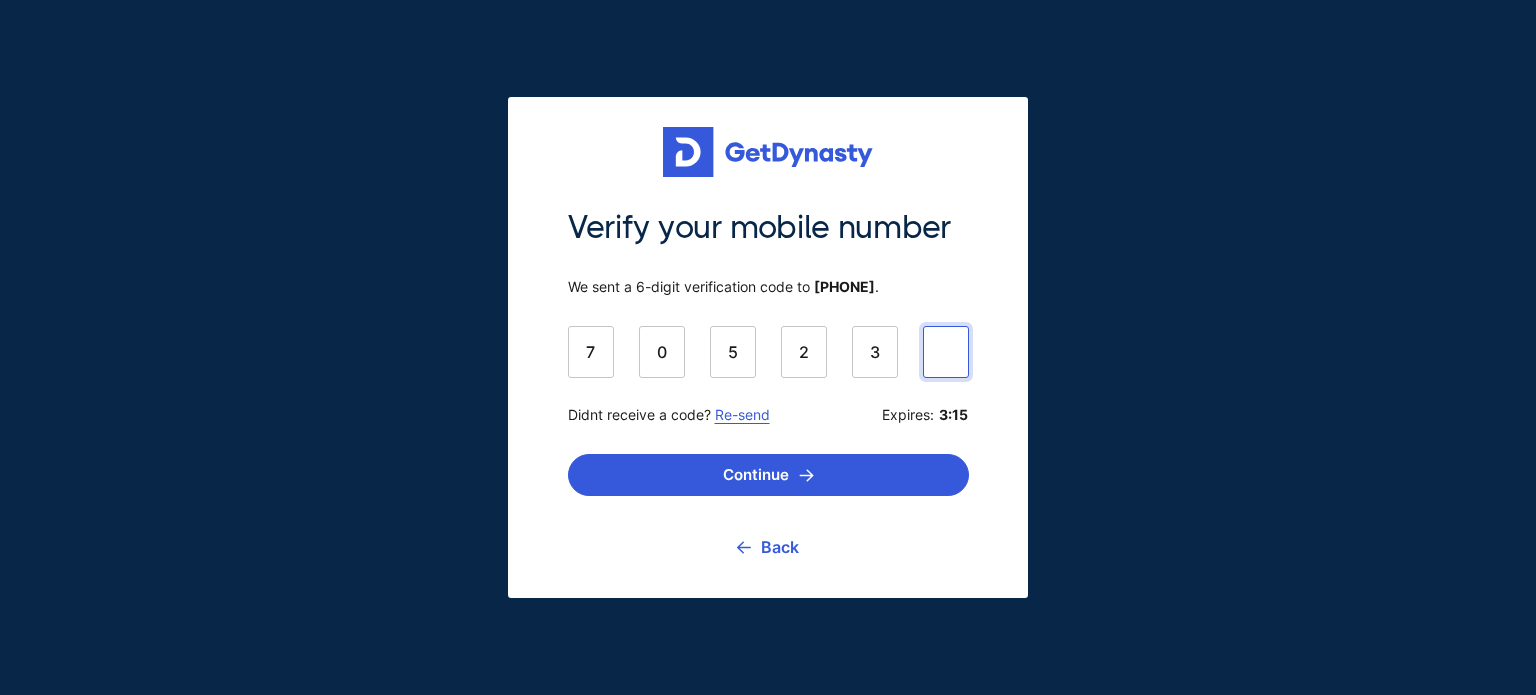 type on "******" 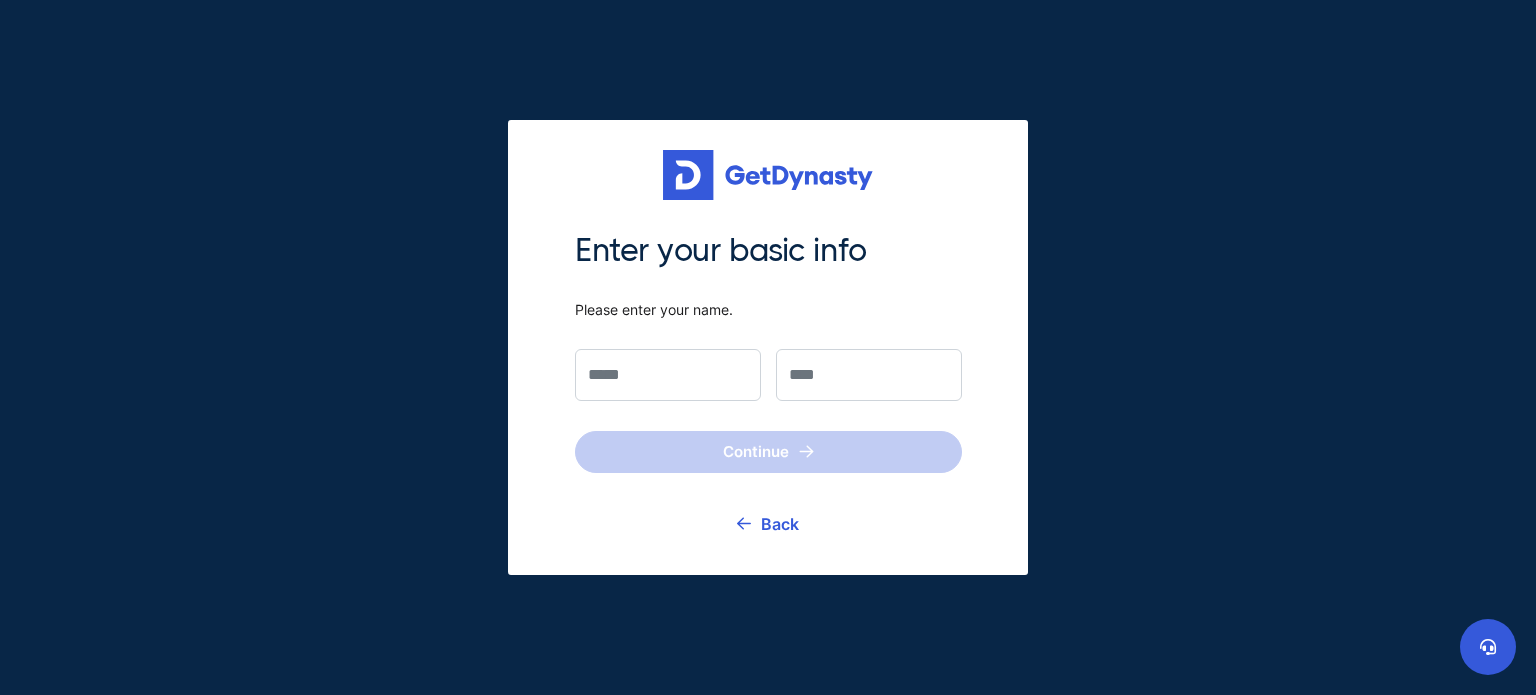 click at bounding box center [668, 375] 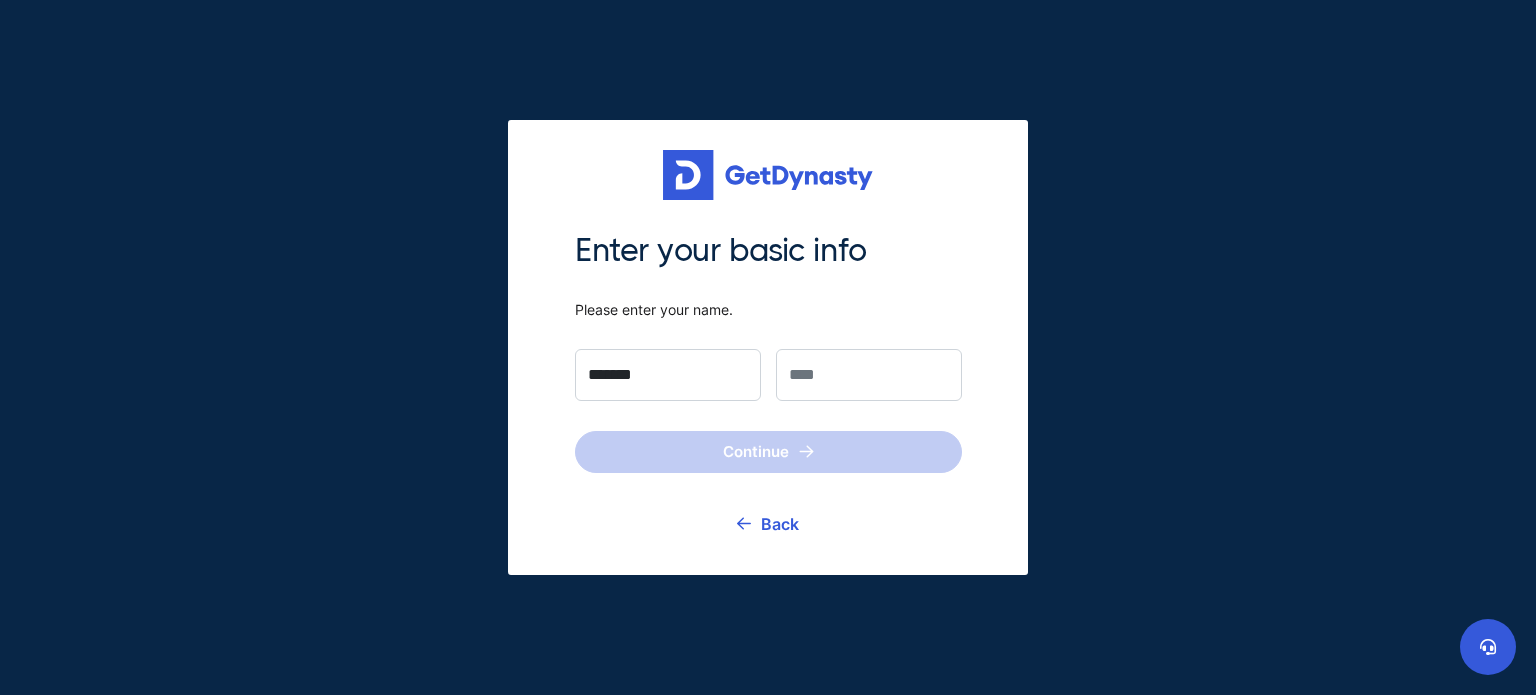 type on "*******" 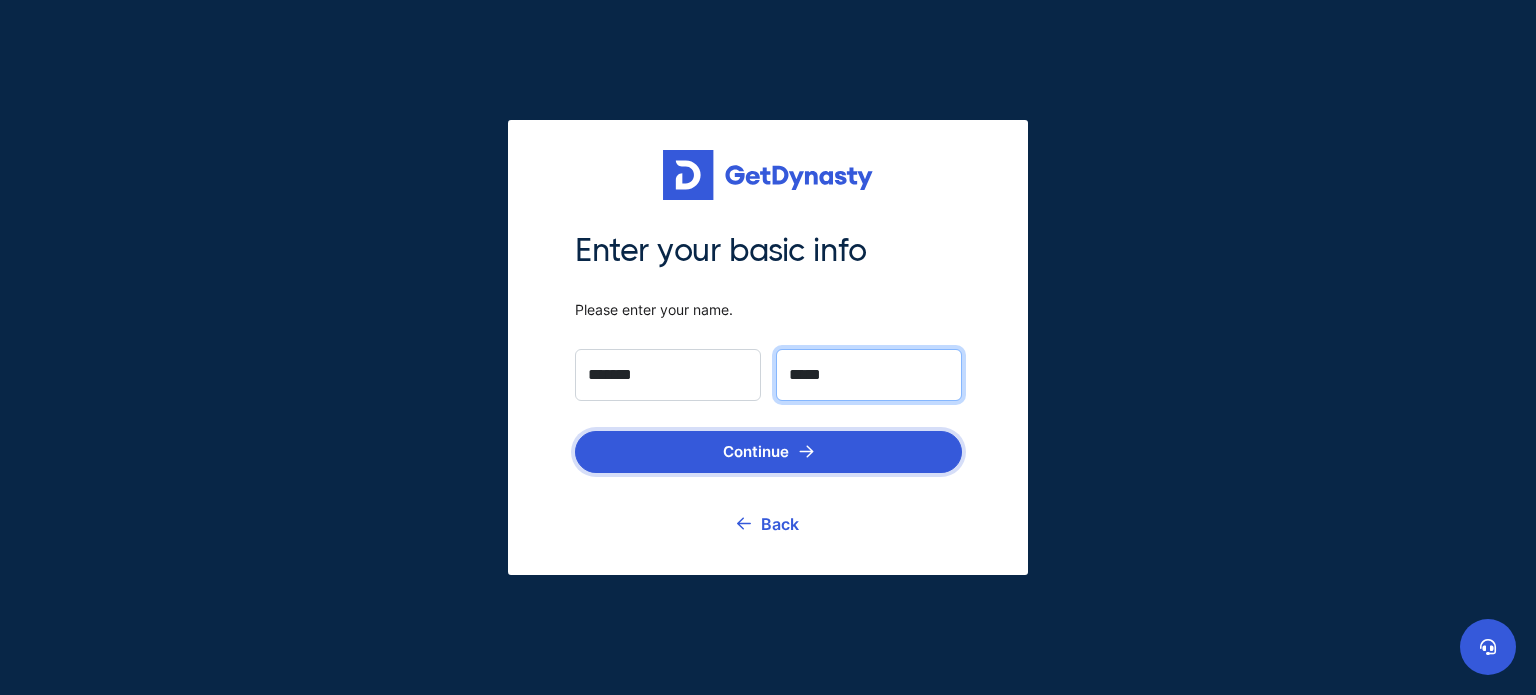 type on "*****" 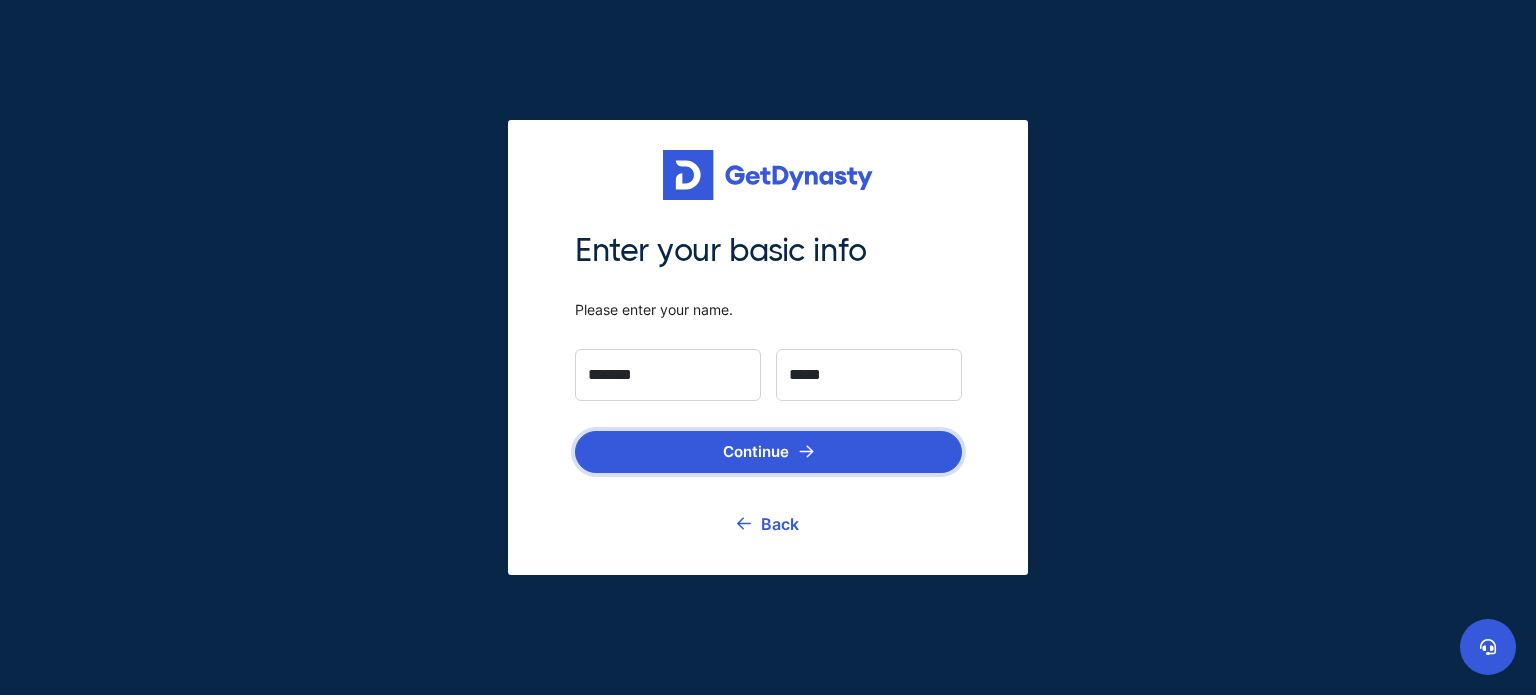 click on "Continue" at bounding box center (768, 452) 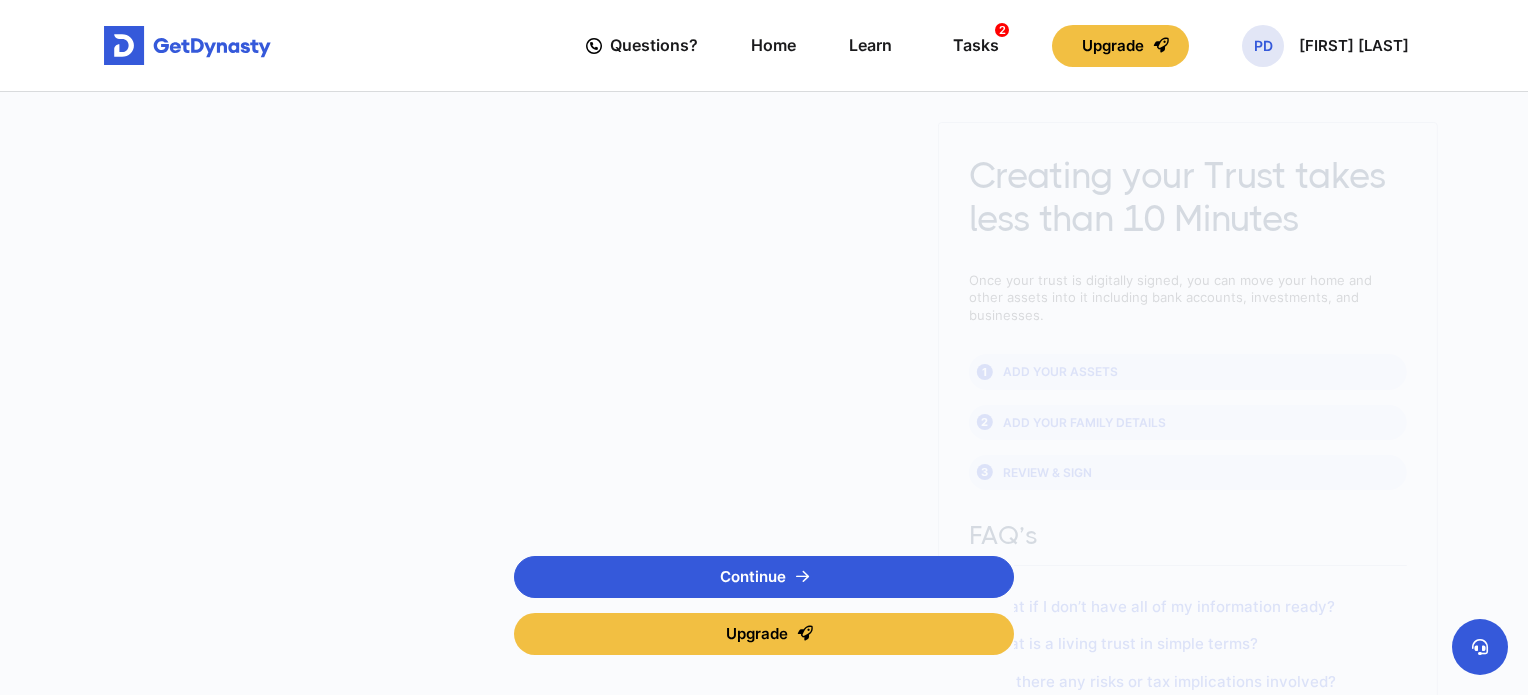 click on "1 ADD YOUR ASSETS" at bounding box center [764, 371] 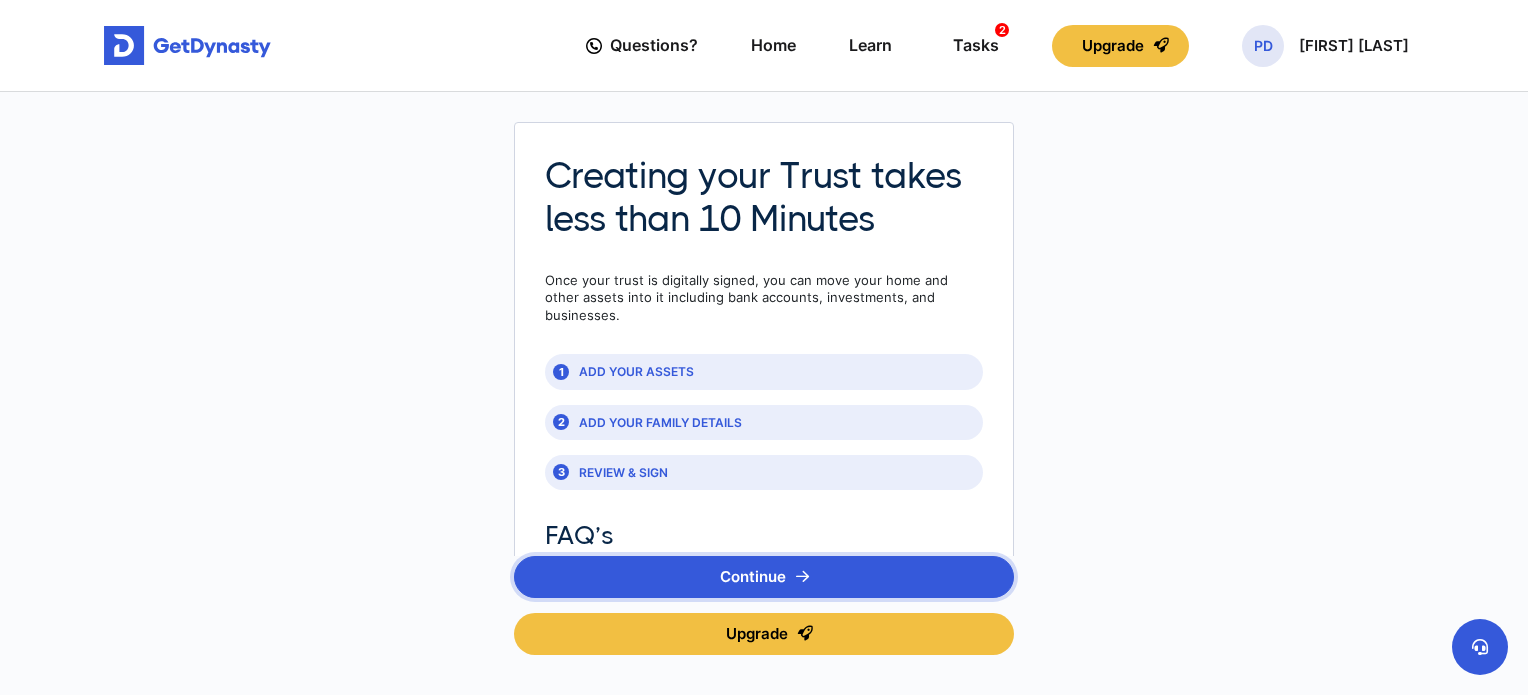 click on "Continue" at bounding box center [764, 577] 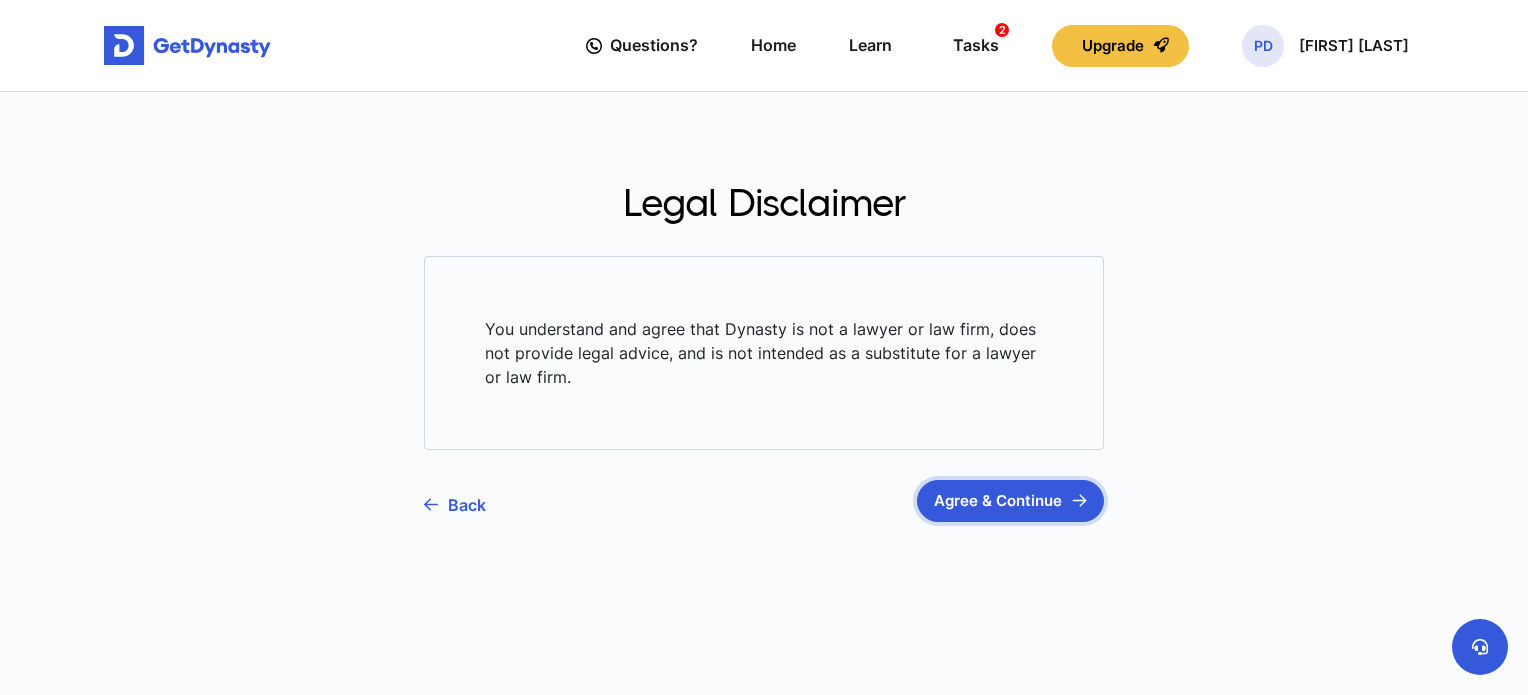 click on "Agree & Continue" at bounding box center (1010, 501) 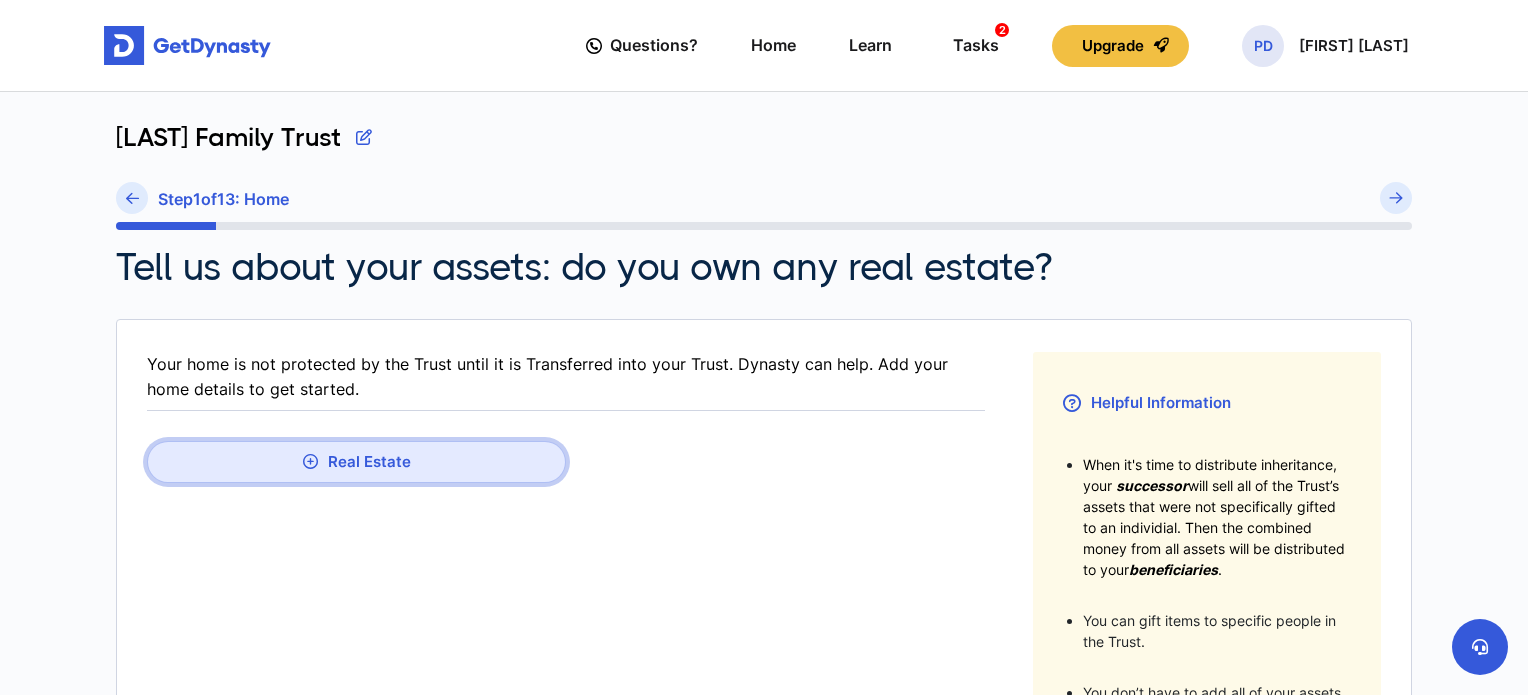 click on "Real Estate" at bounding box center [356, 462] 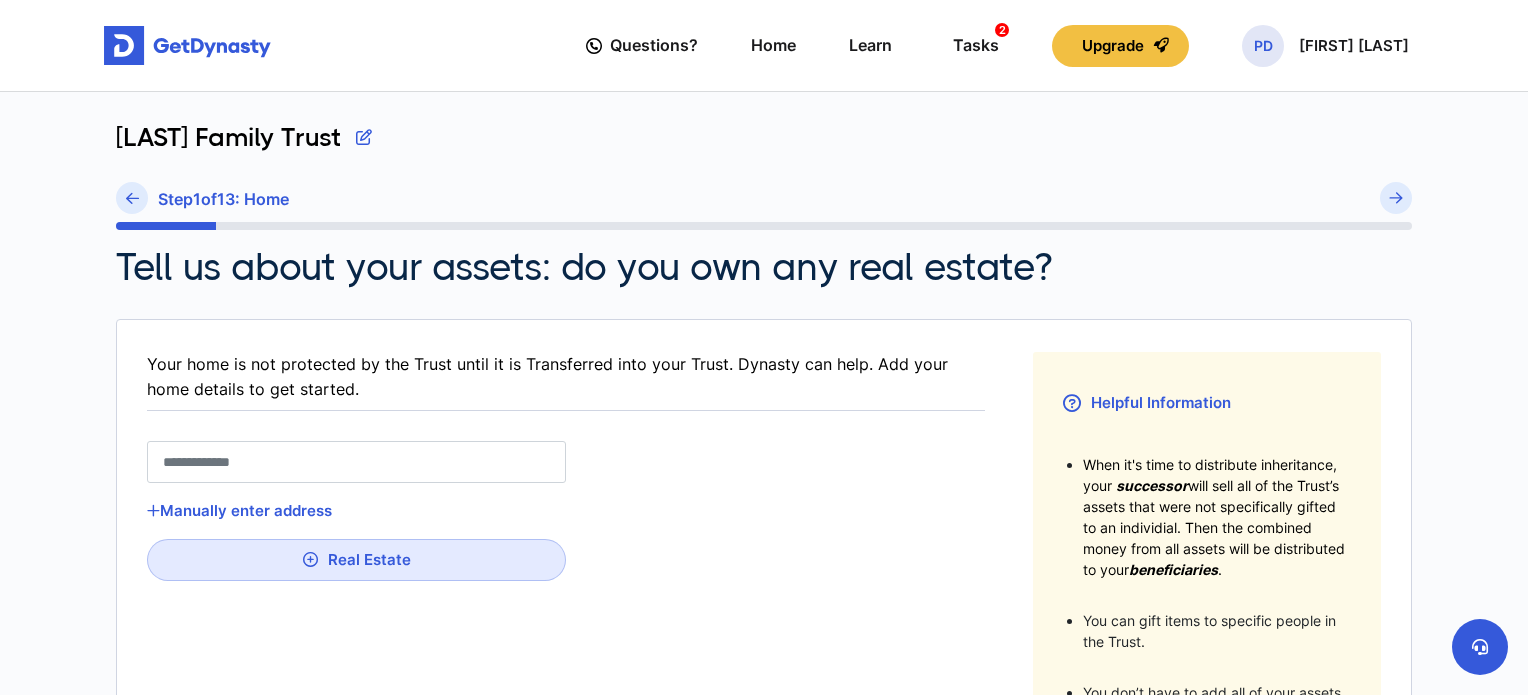 click at bounding box center [356, 462] 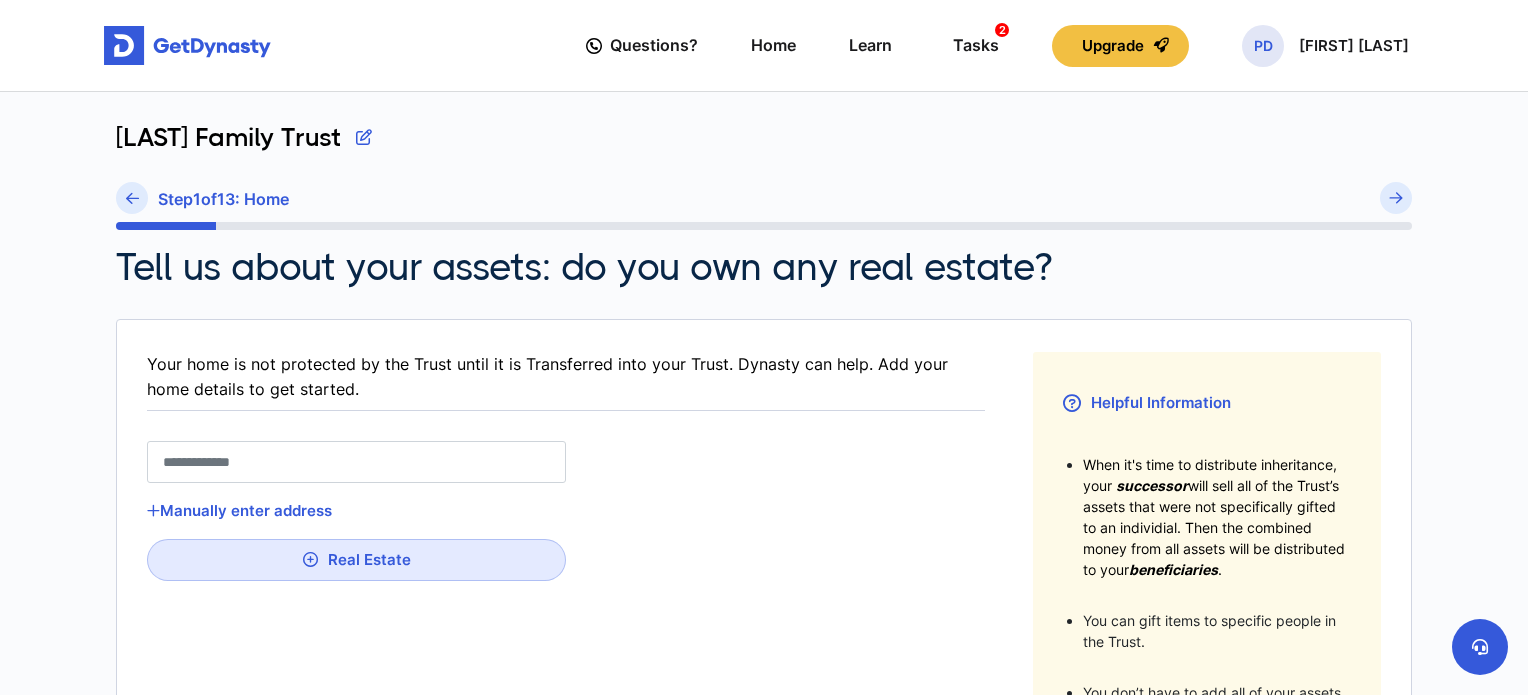 type on "*" 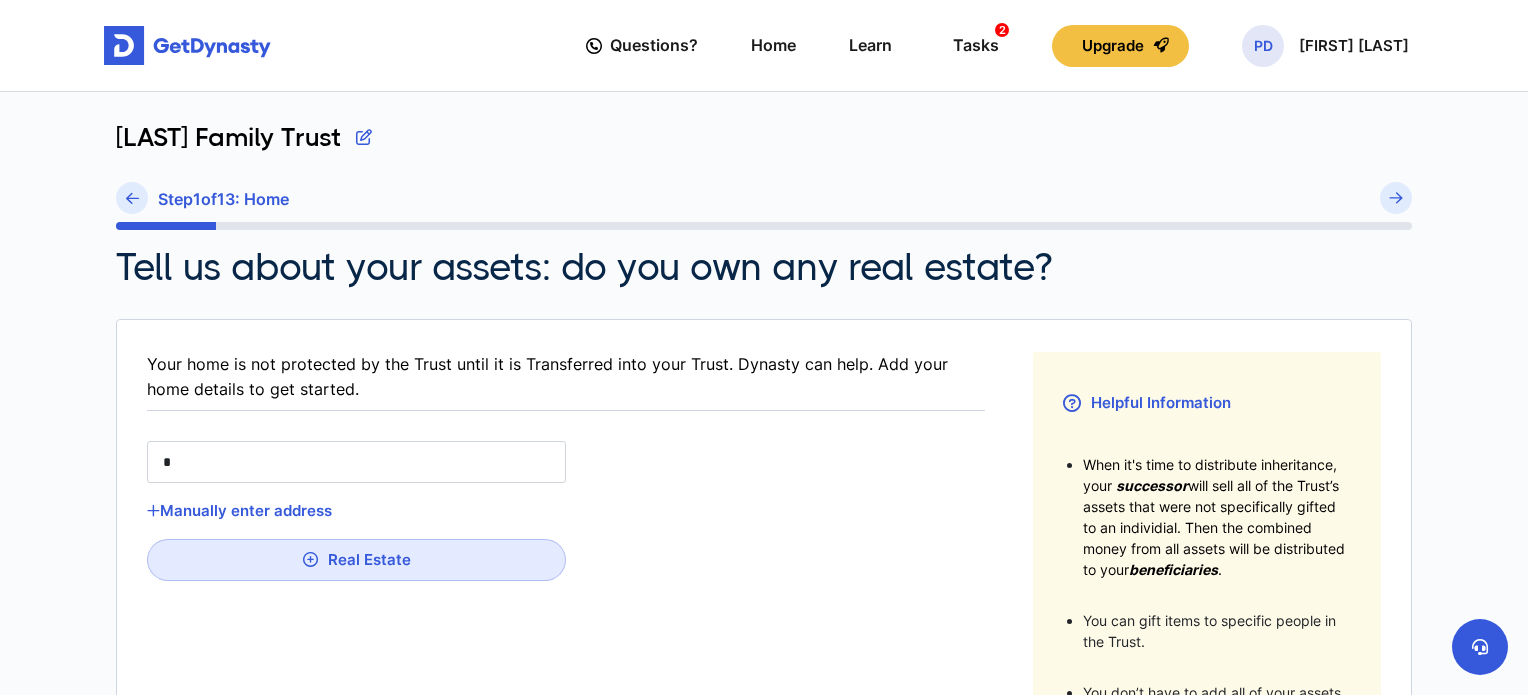 type on "**" 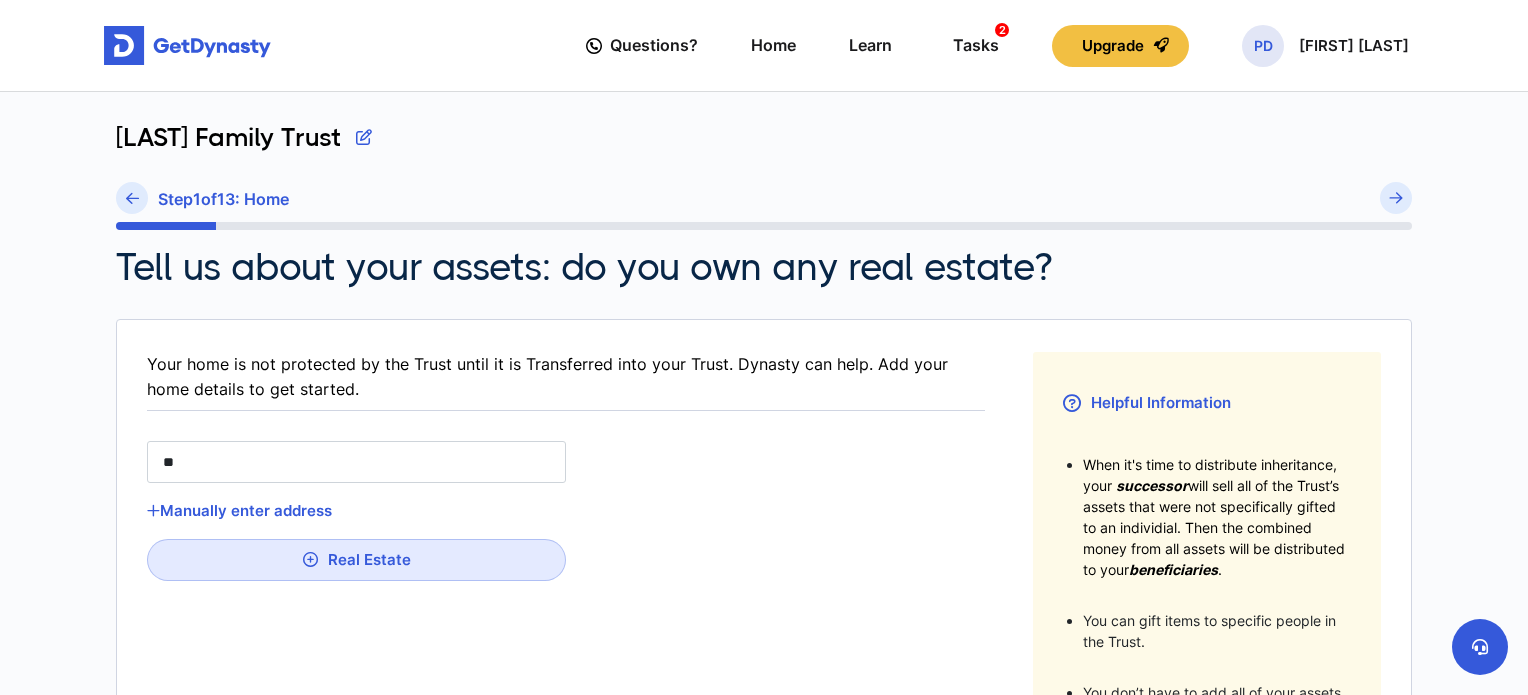 type on "***" 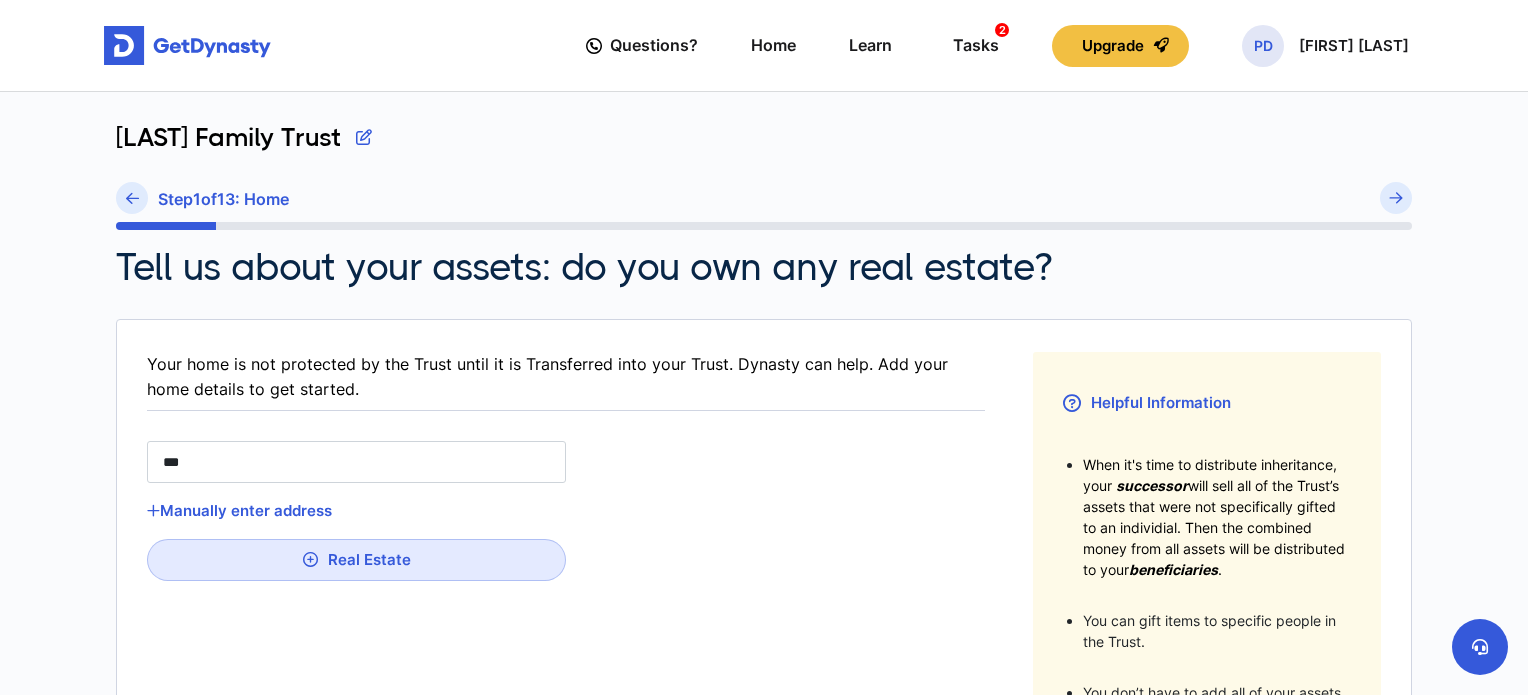 type on "****" 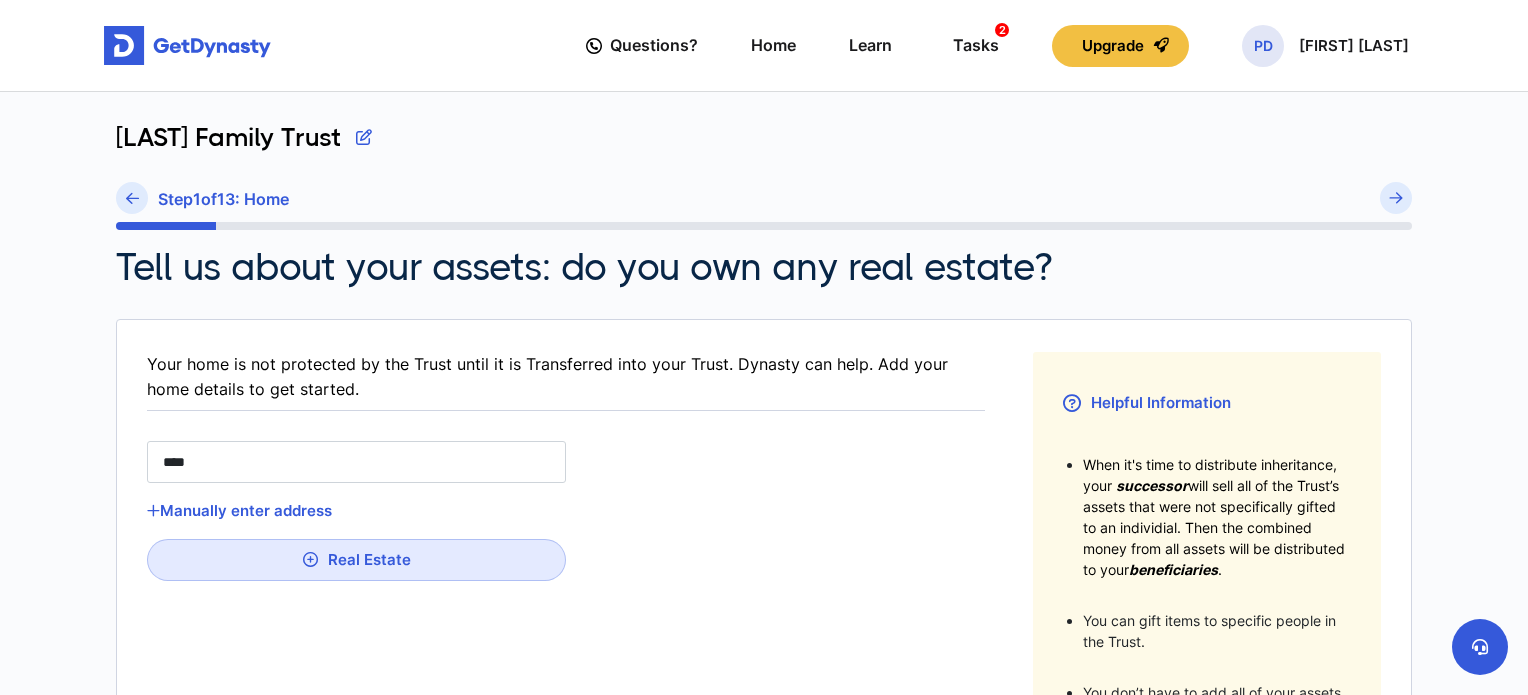 type on "*****" 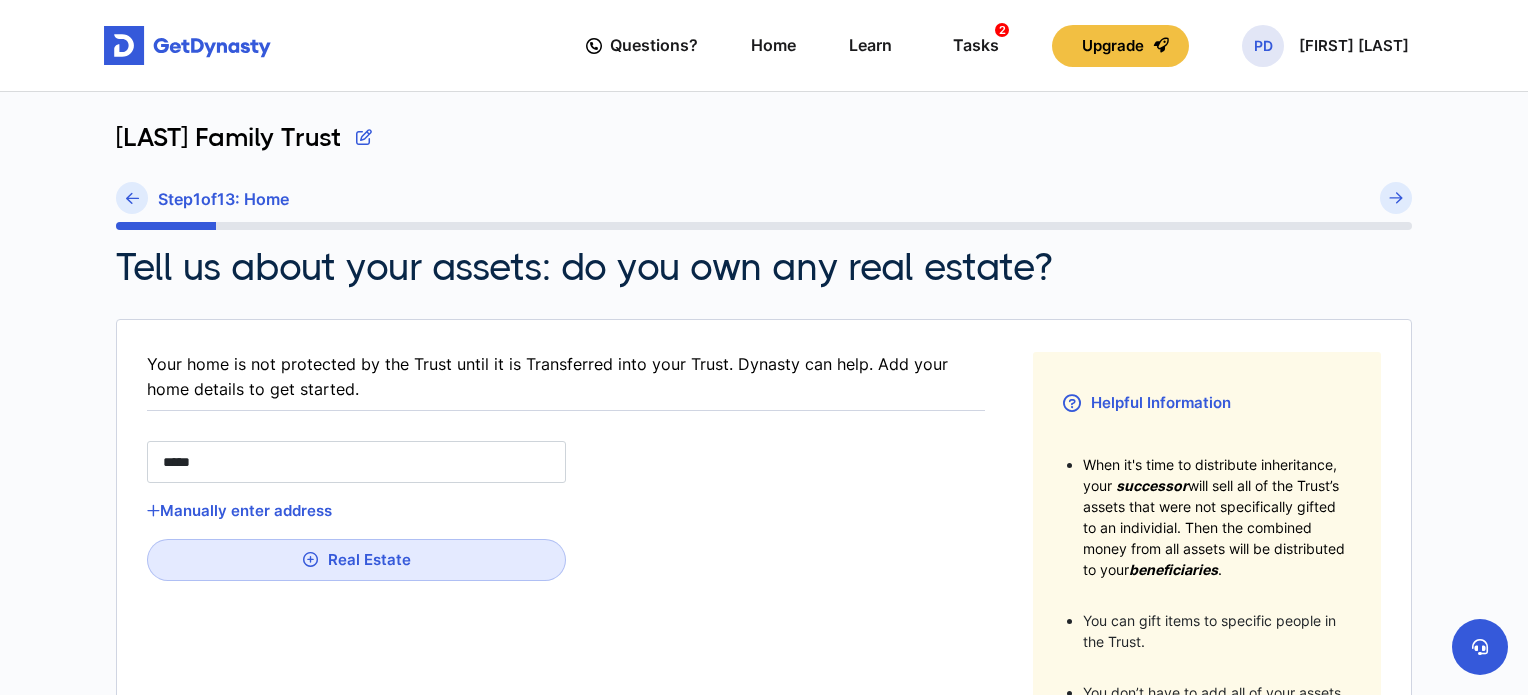 type on "*****" 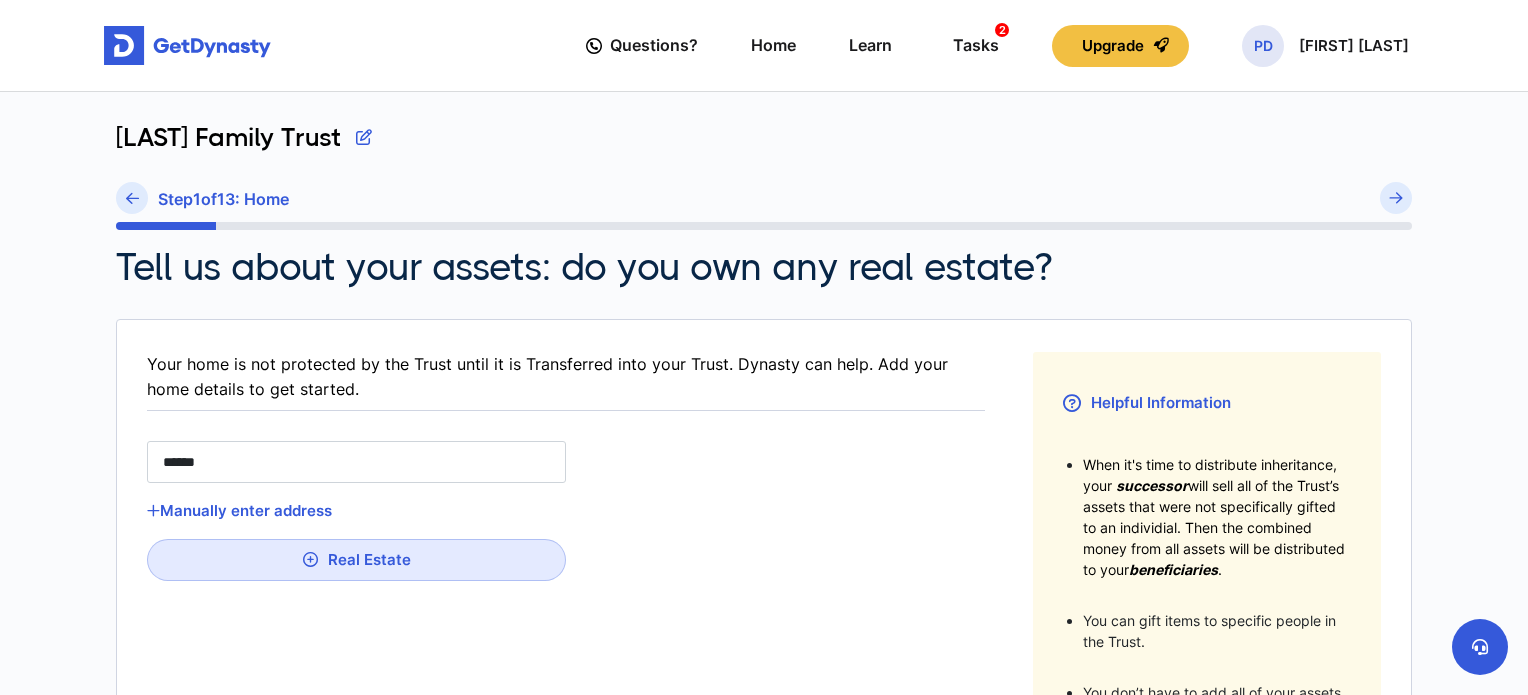 type on "*******" 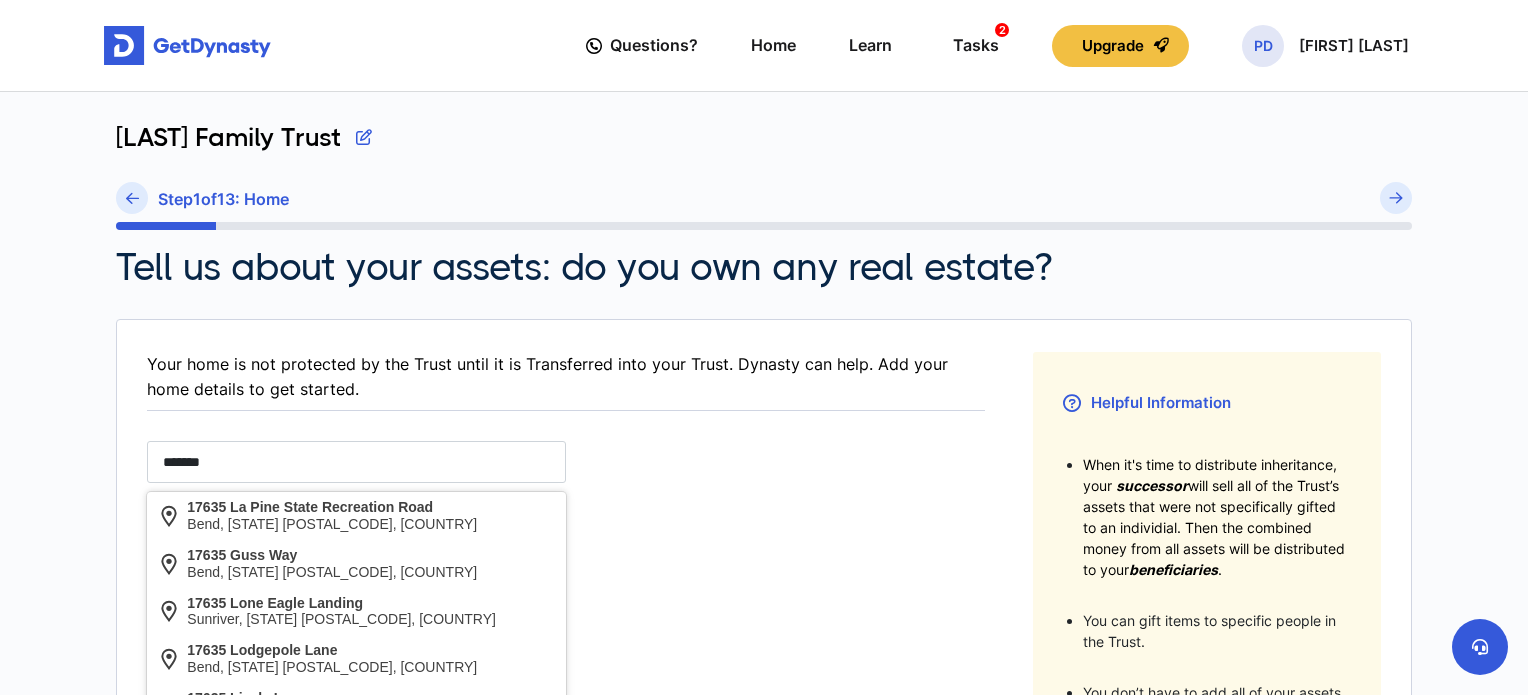 type on "********" 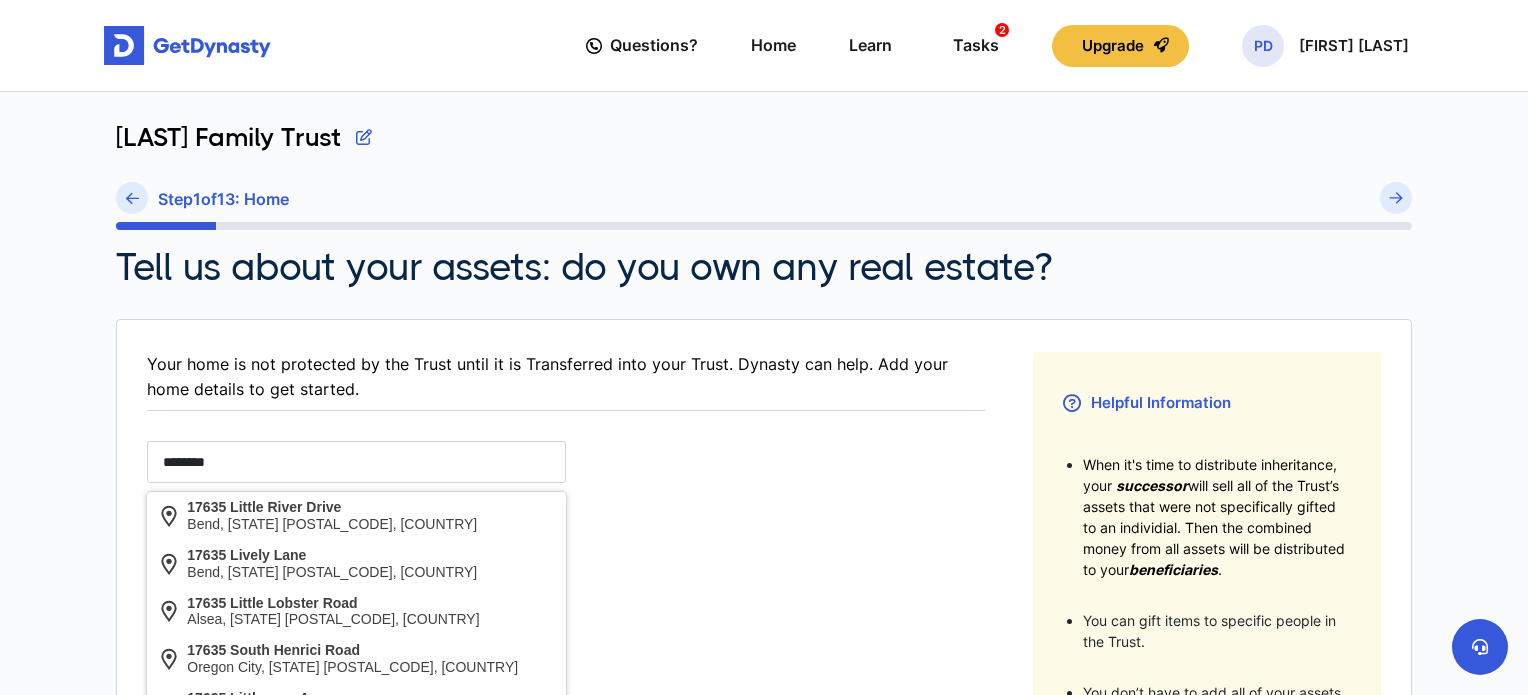 type on "*********" 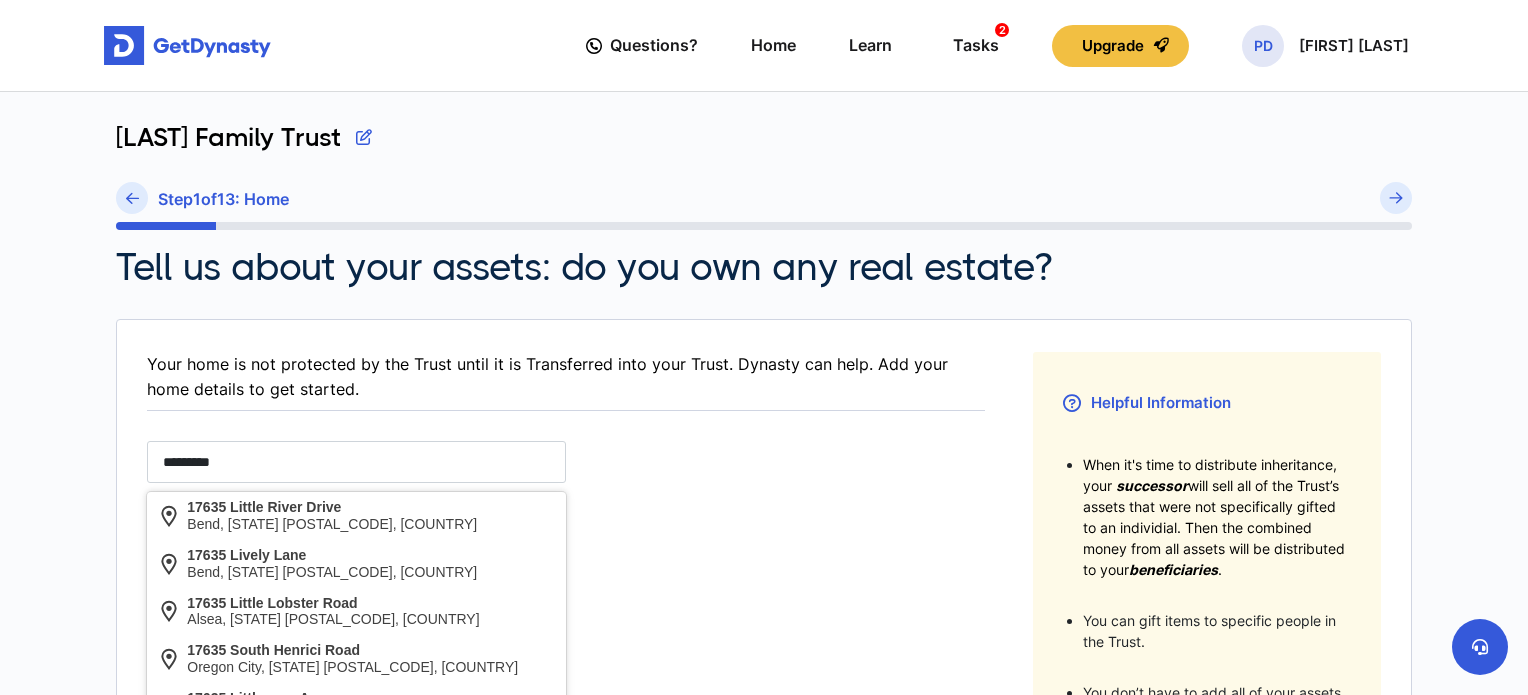 type on "**********" 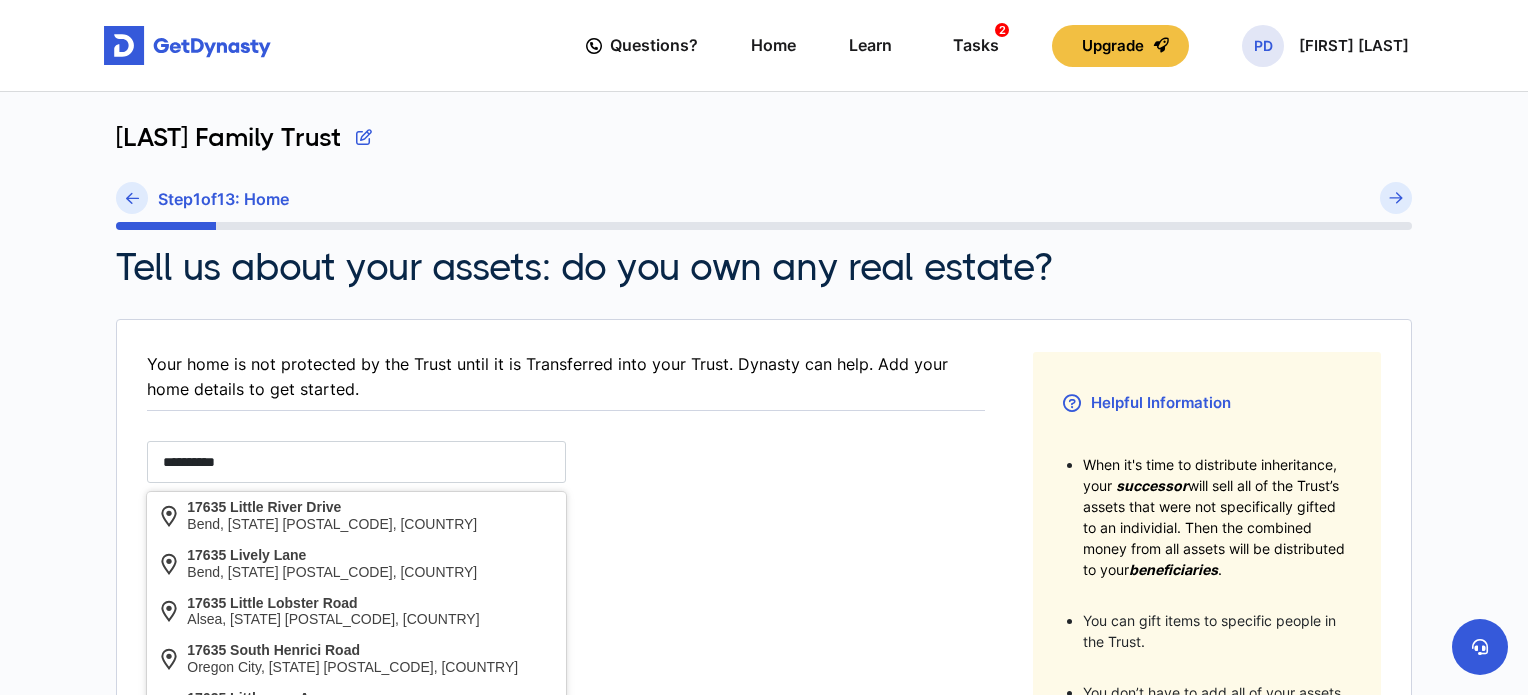 type on "**********" 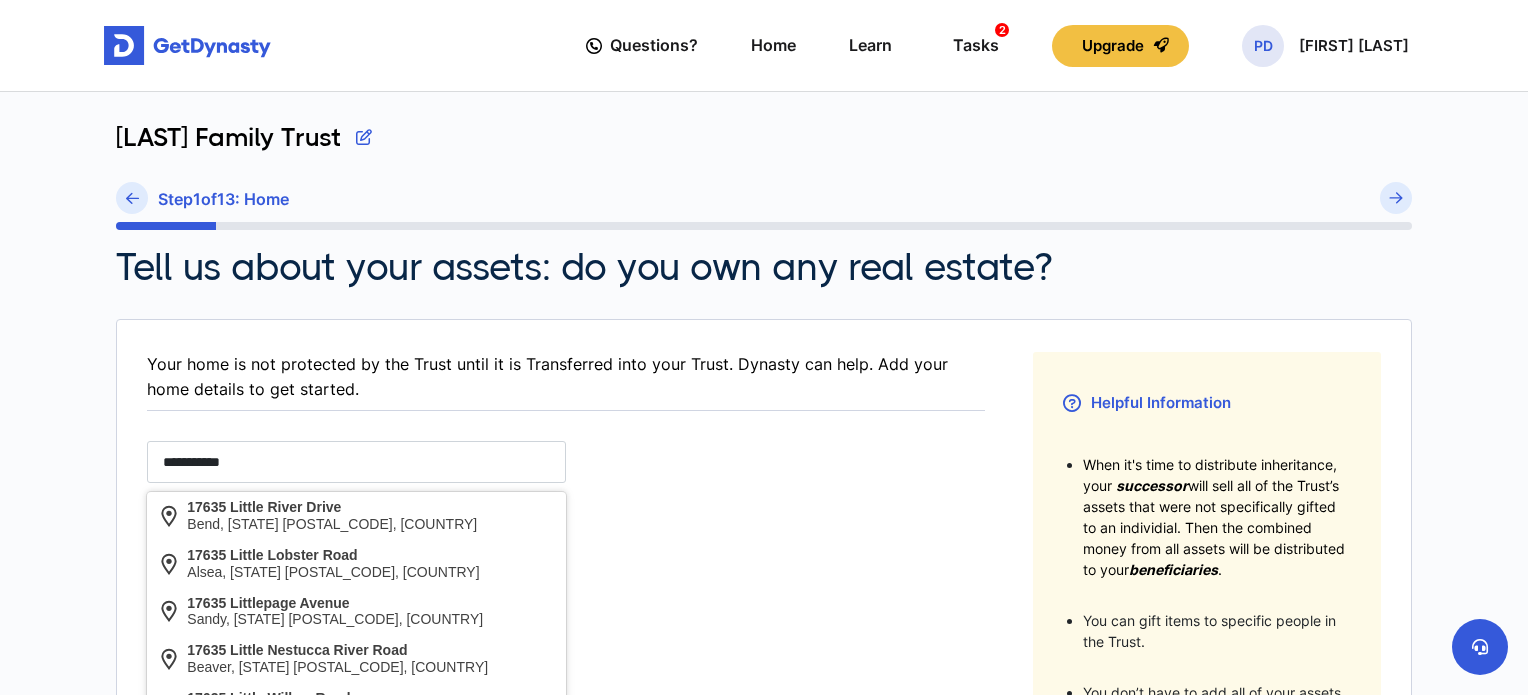 type on "**********" 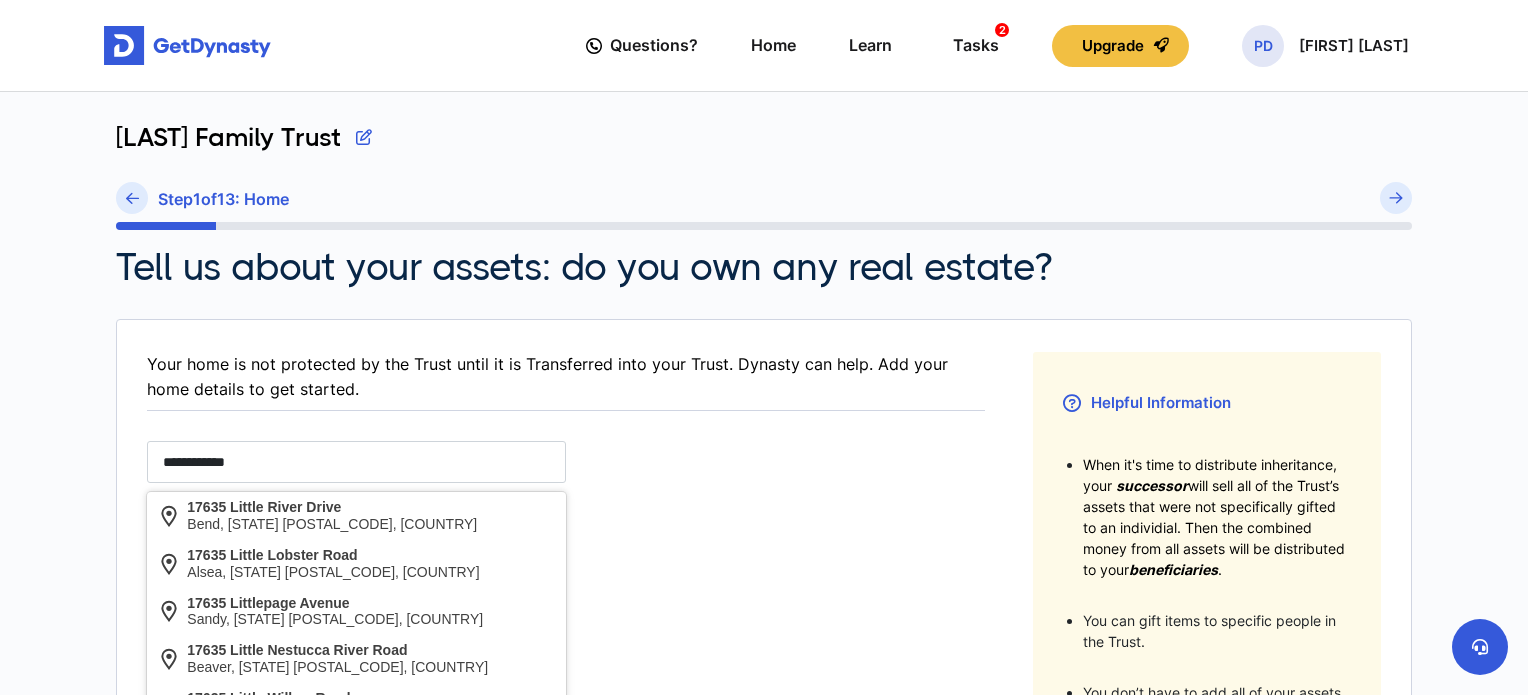 type on "**********" 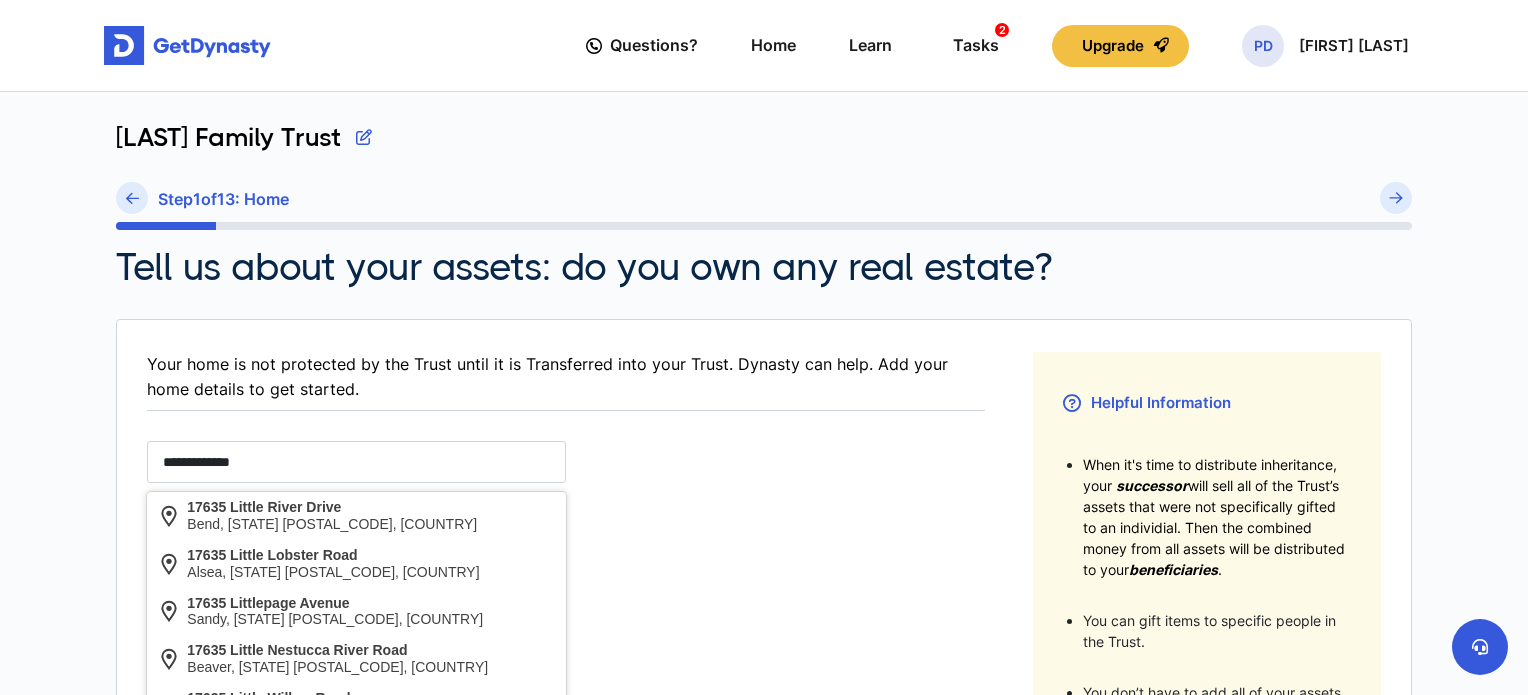 type on "**********" 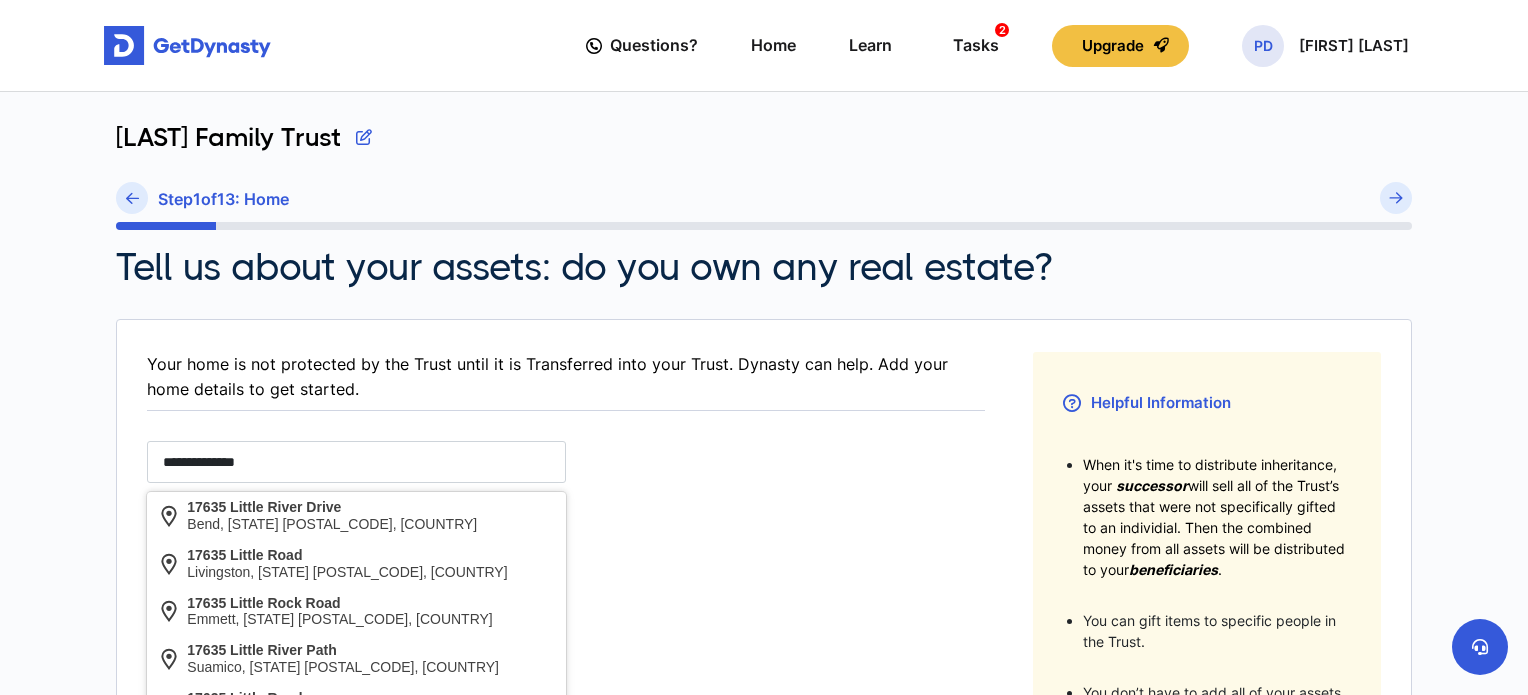 type on "**********" 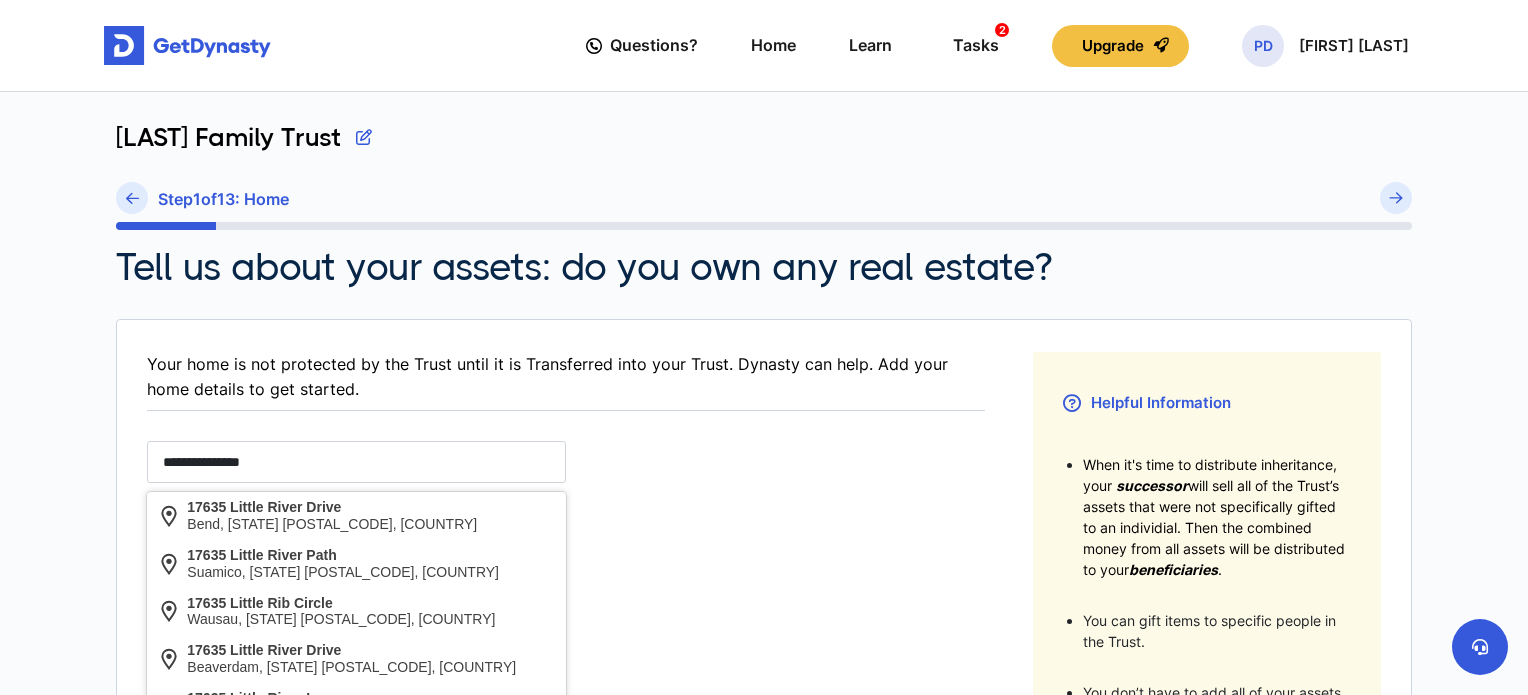 type on "**********" 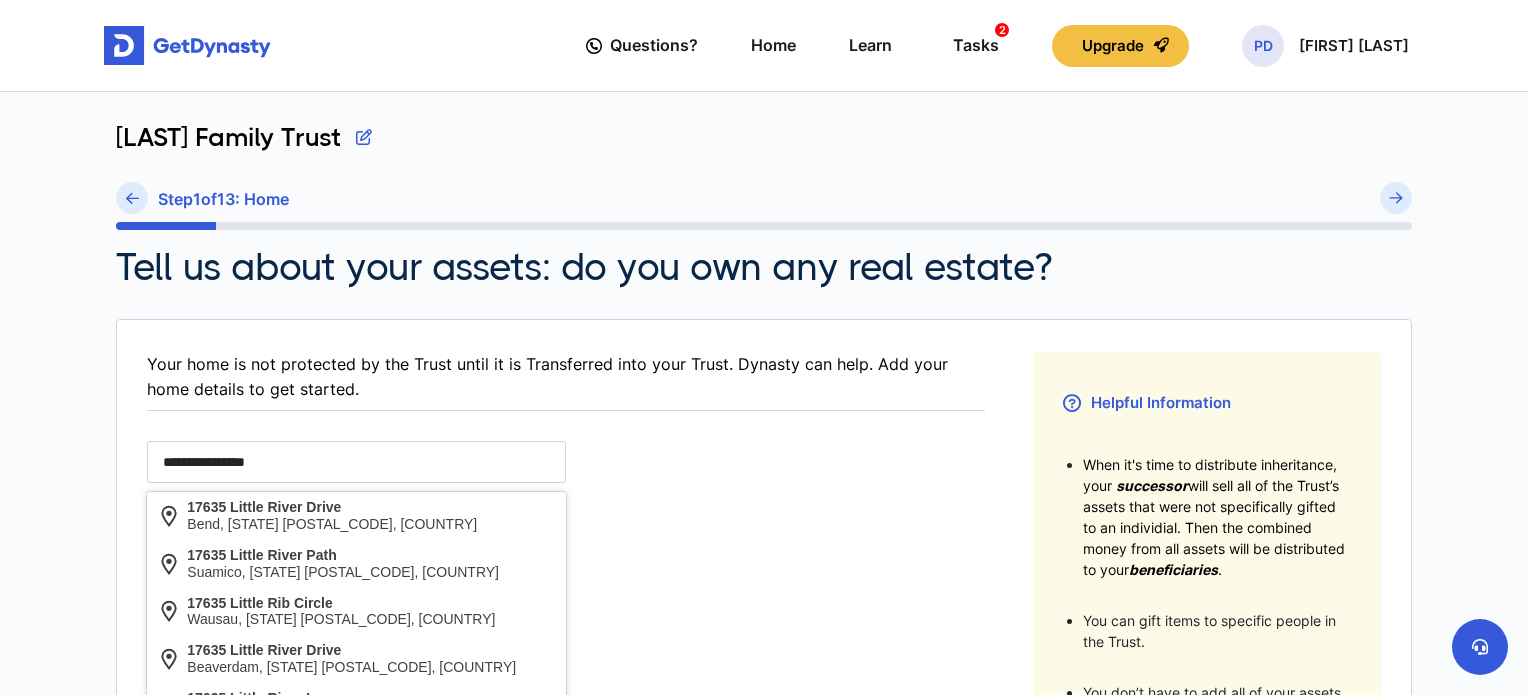 type on "**********" 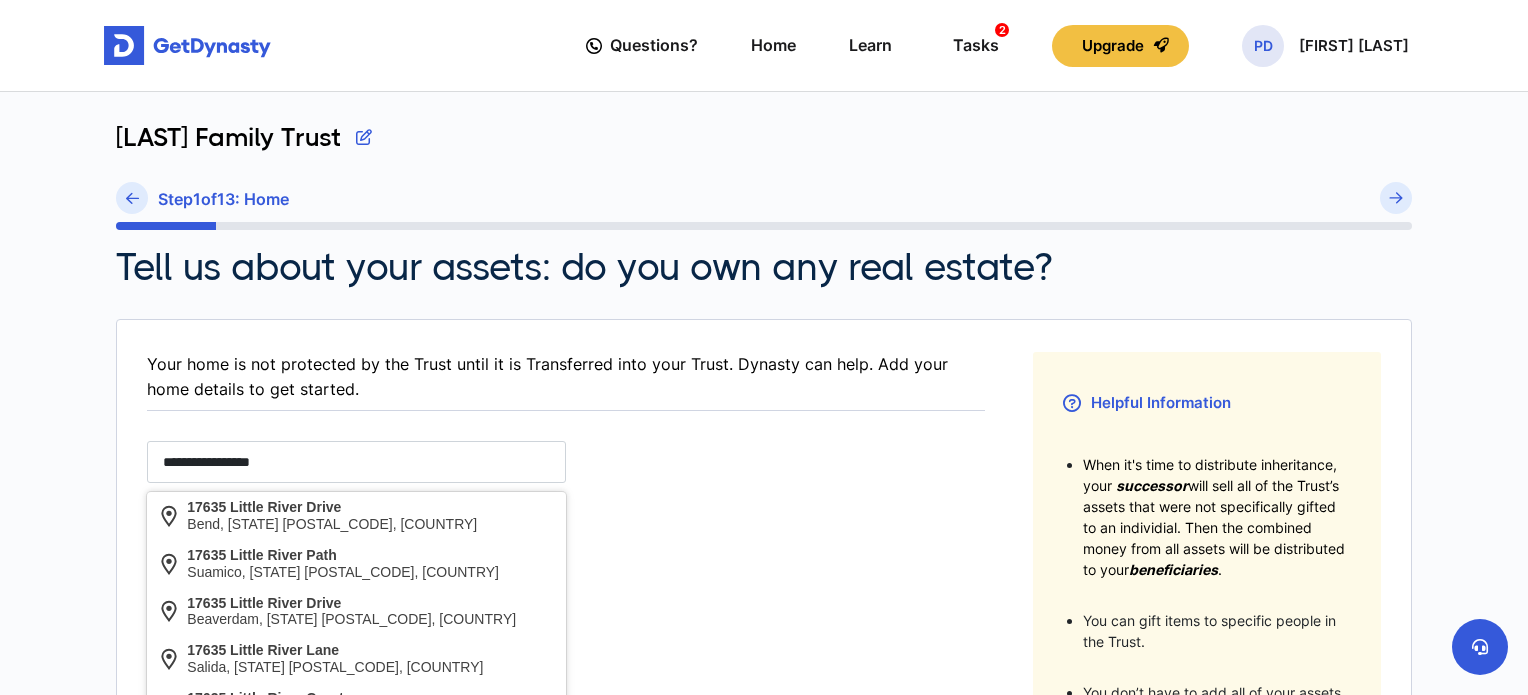 type on "**********" 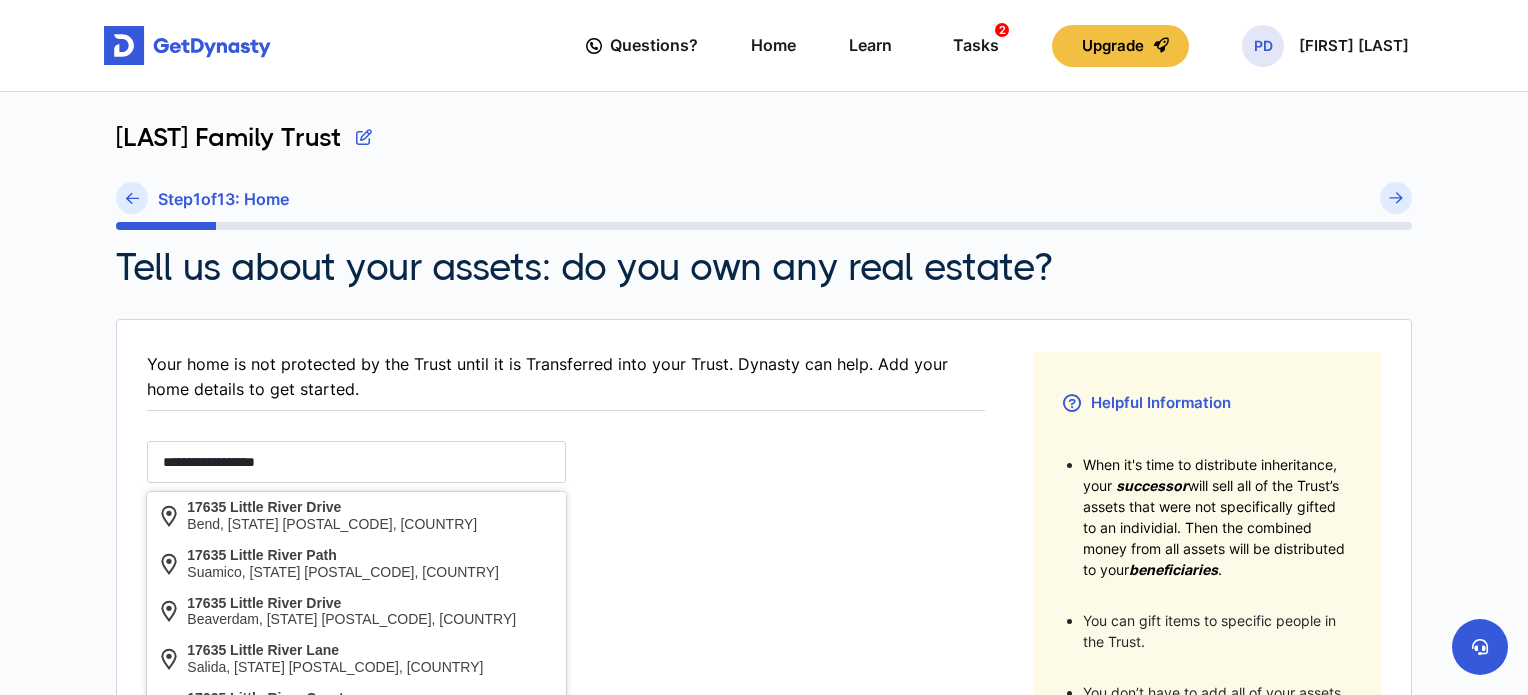 type on "**********" 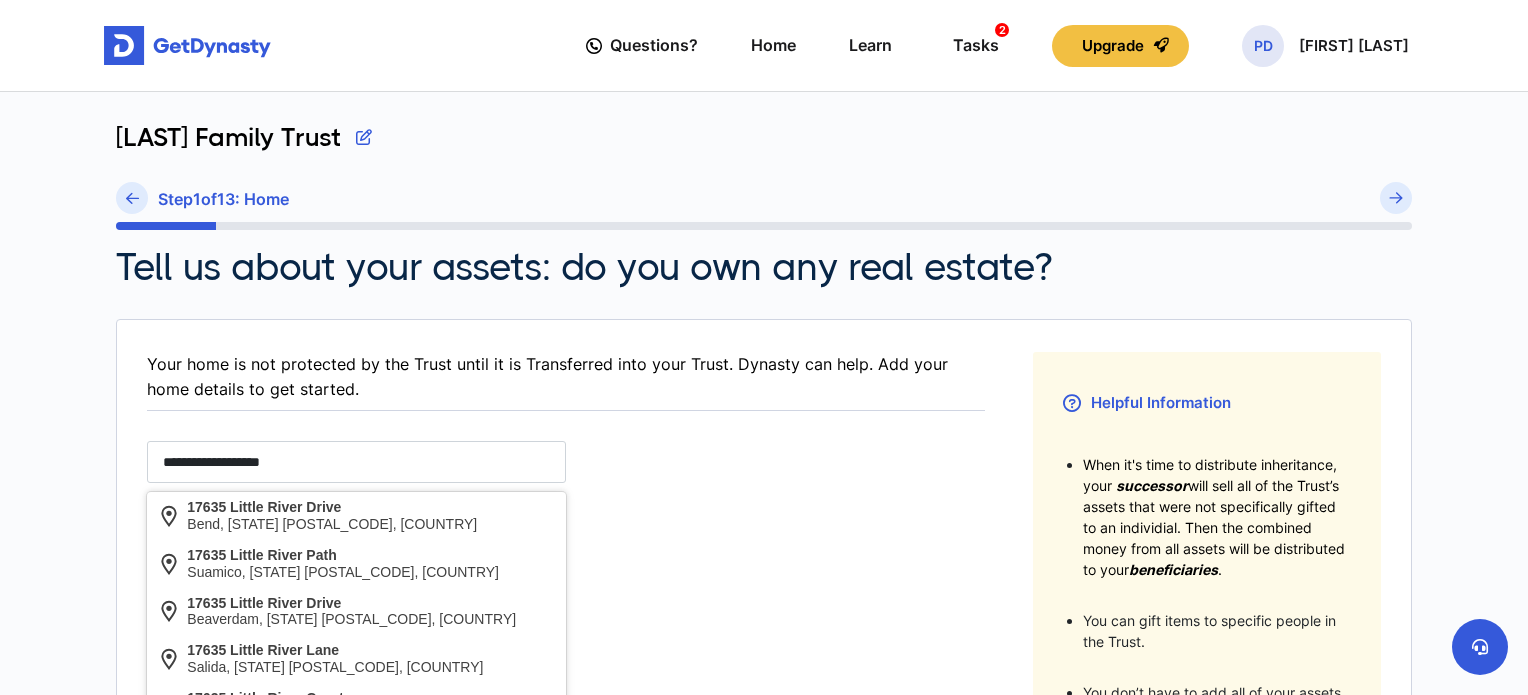 type on "**********" 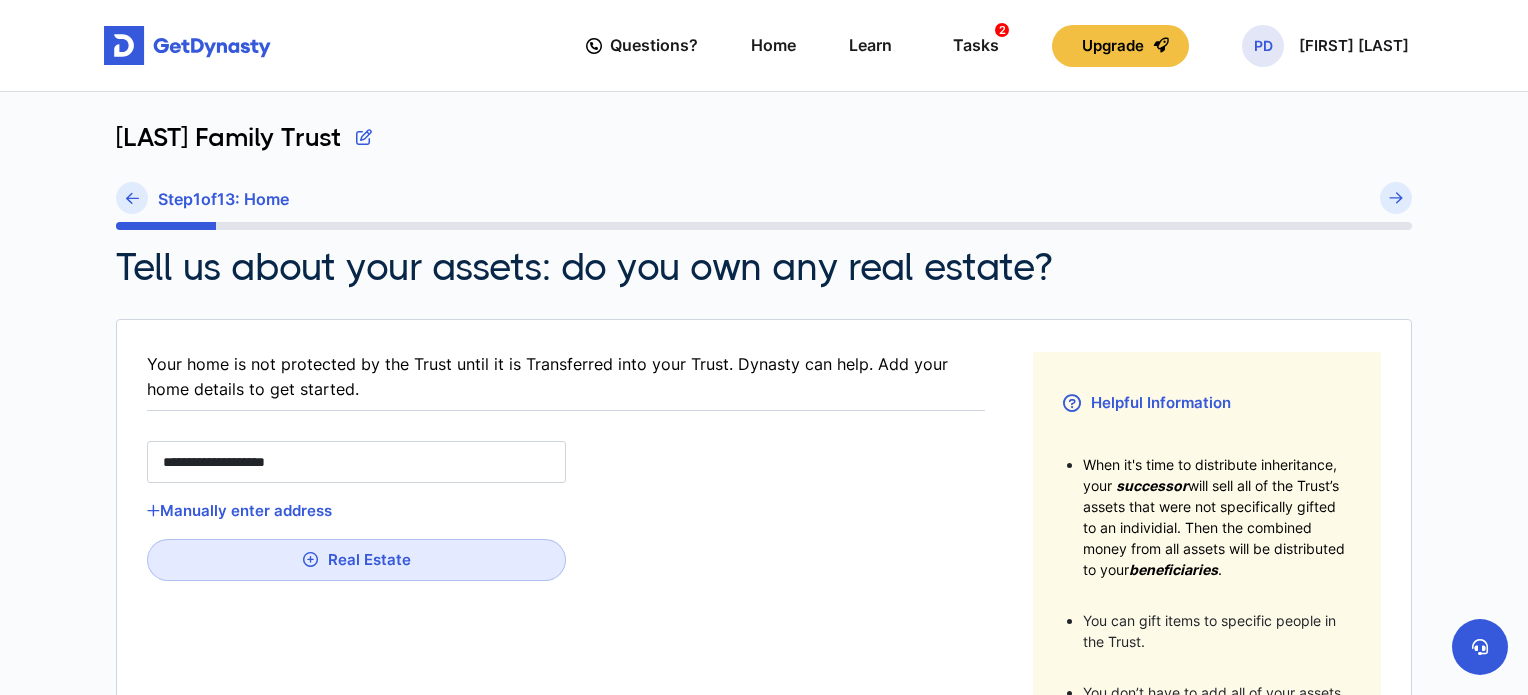 click on "[CITY], [STATE] [POSTAL_CODE], [COUNTRY]" at bounding box center [332, 524] 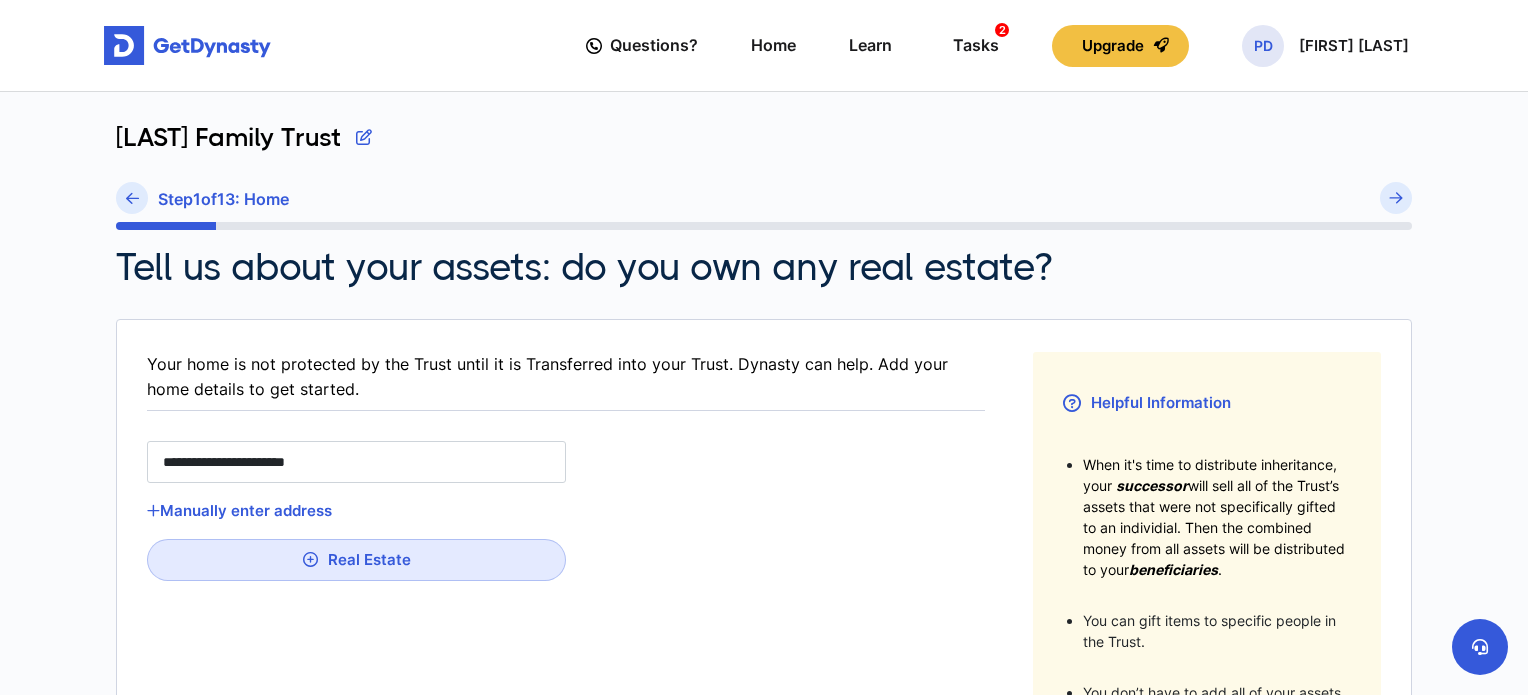 type on "**" 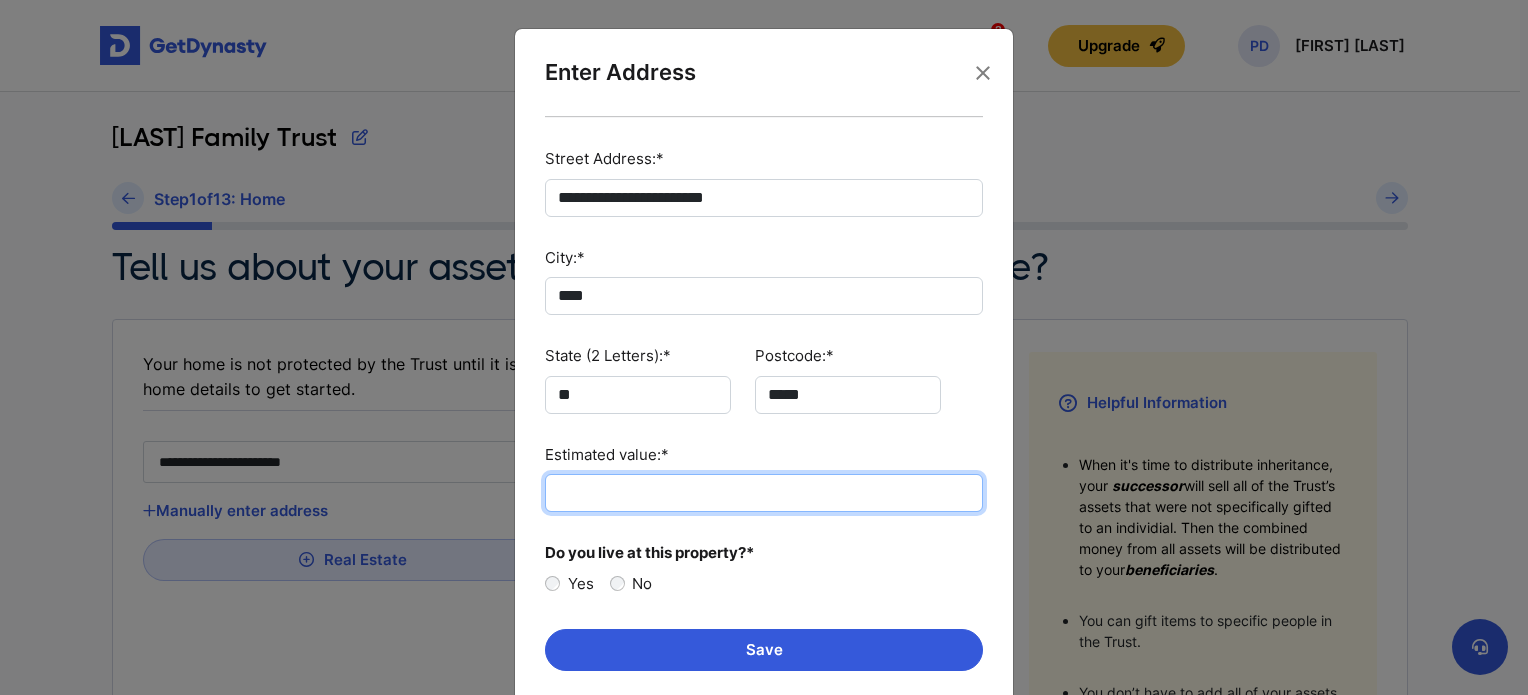 click on "Estimated value:*" at bounding box center (764, 493) 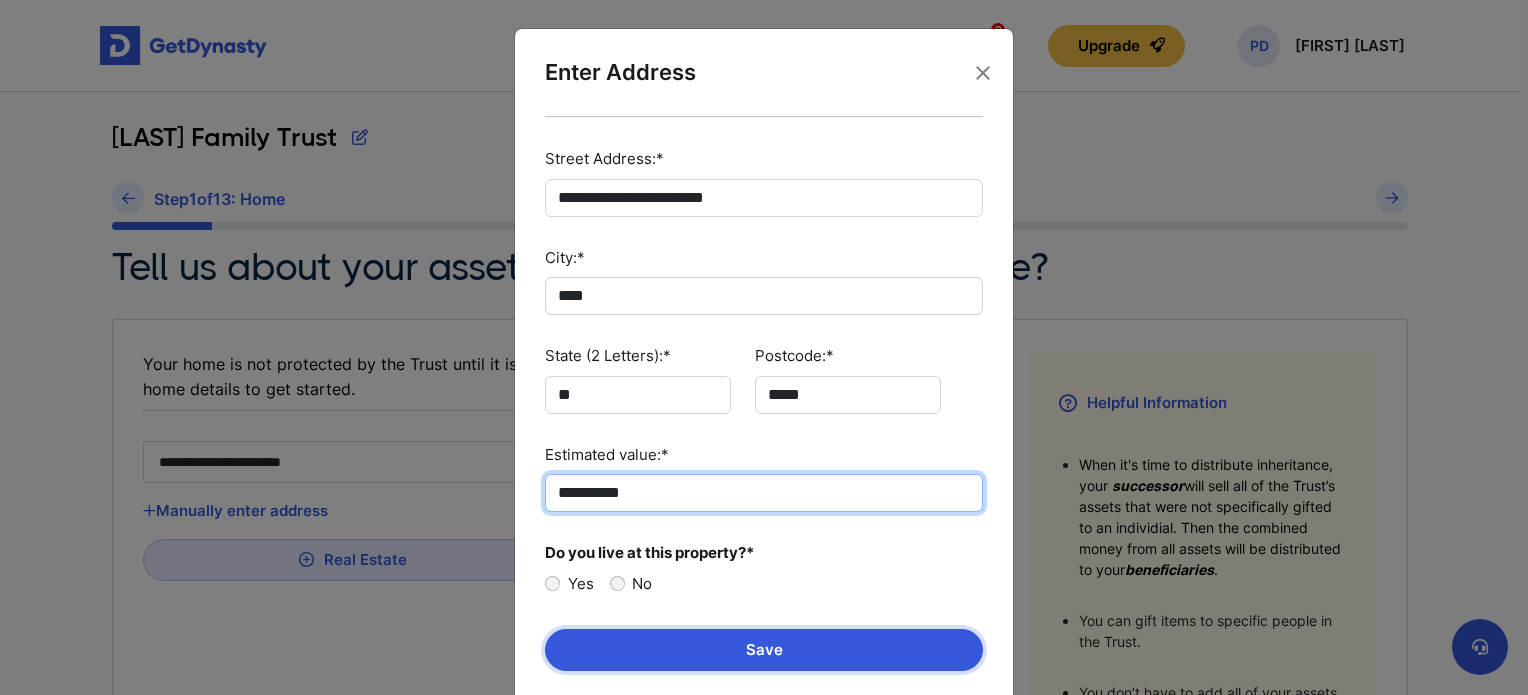 type on "**********" 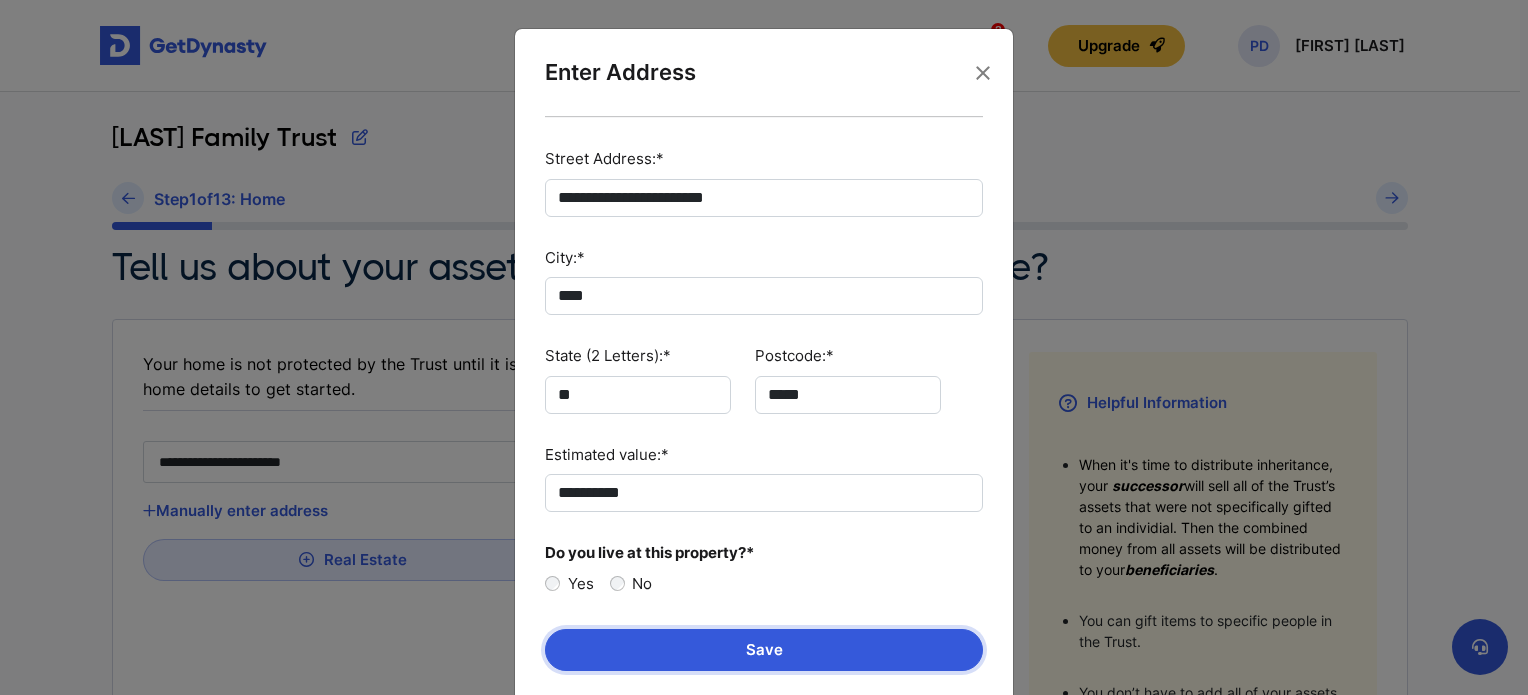 click on "Save" at bounding box center (764, 650) 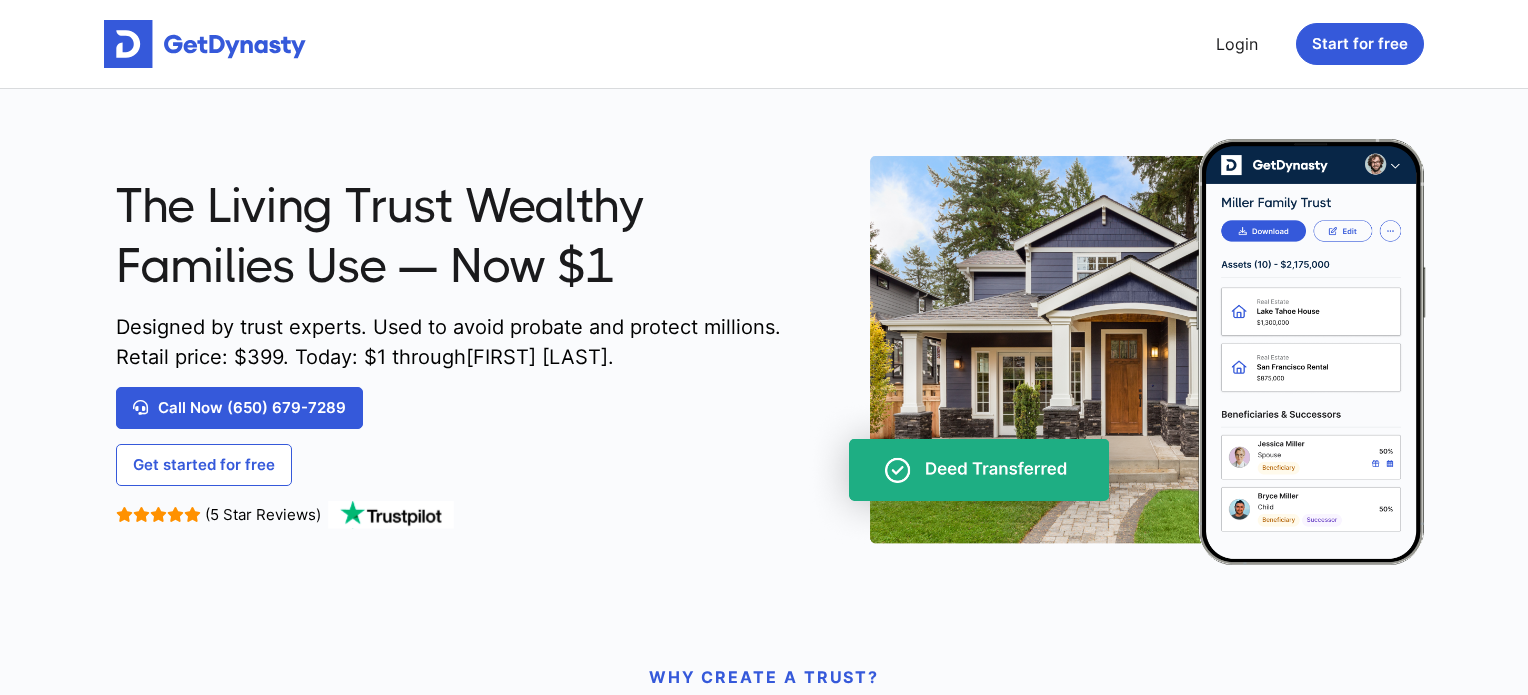 scroll, scrollTop: 0, scrollLeft: 0, axis: both 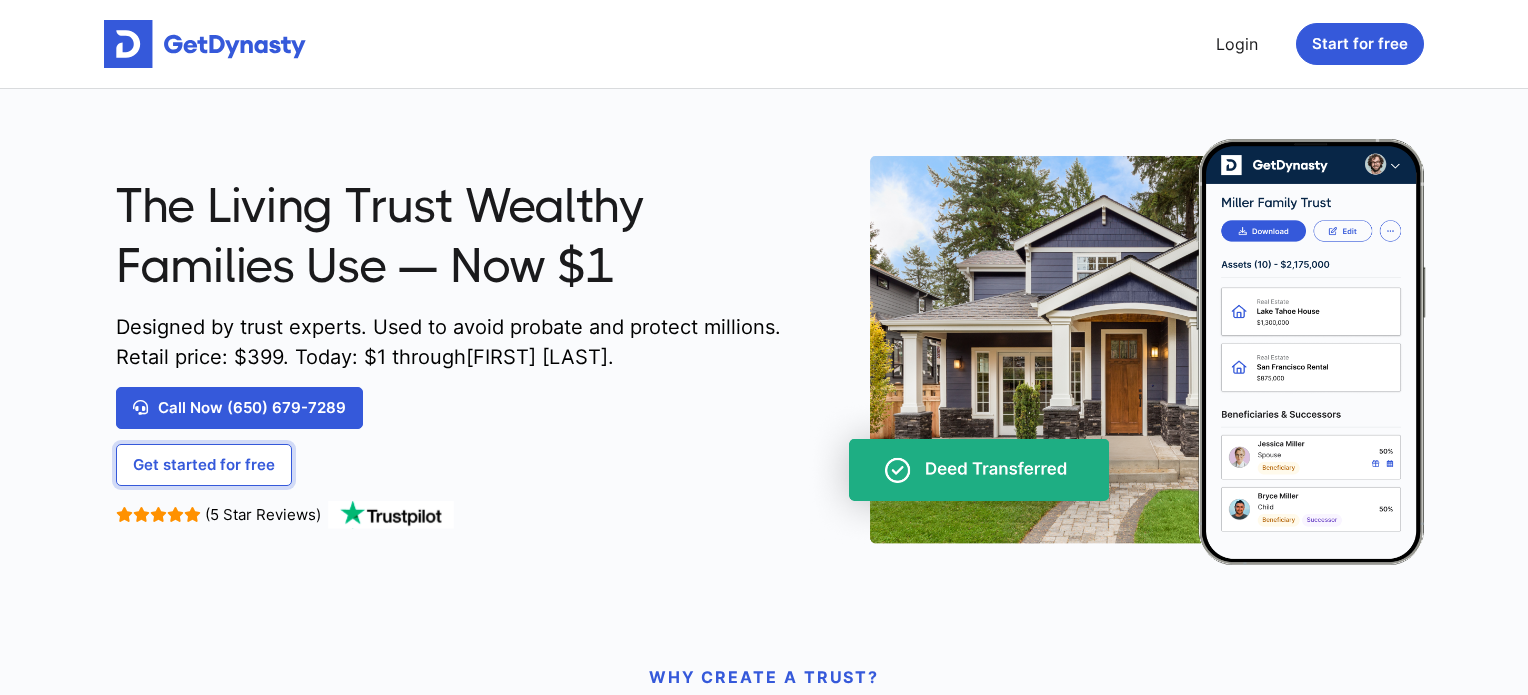 click on "Get started for free" at bounding box center [204, 465] 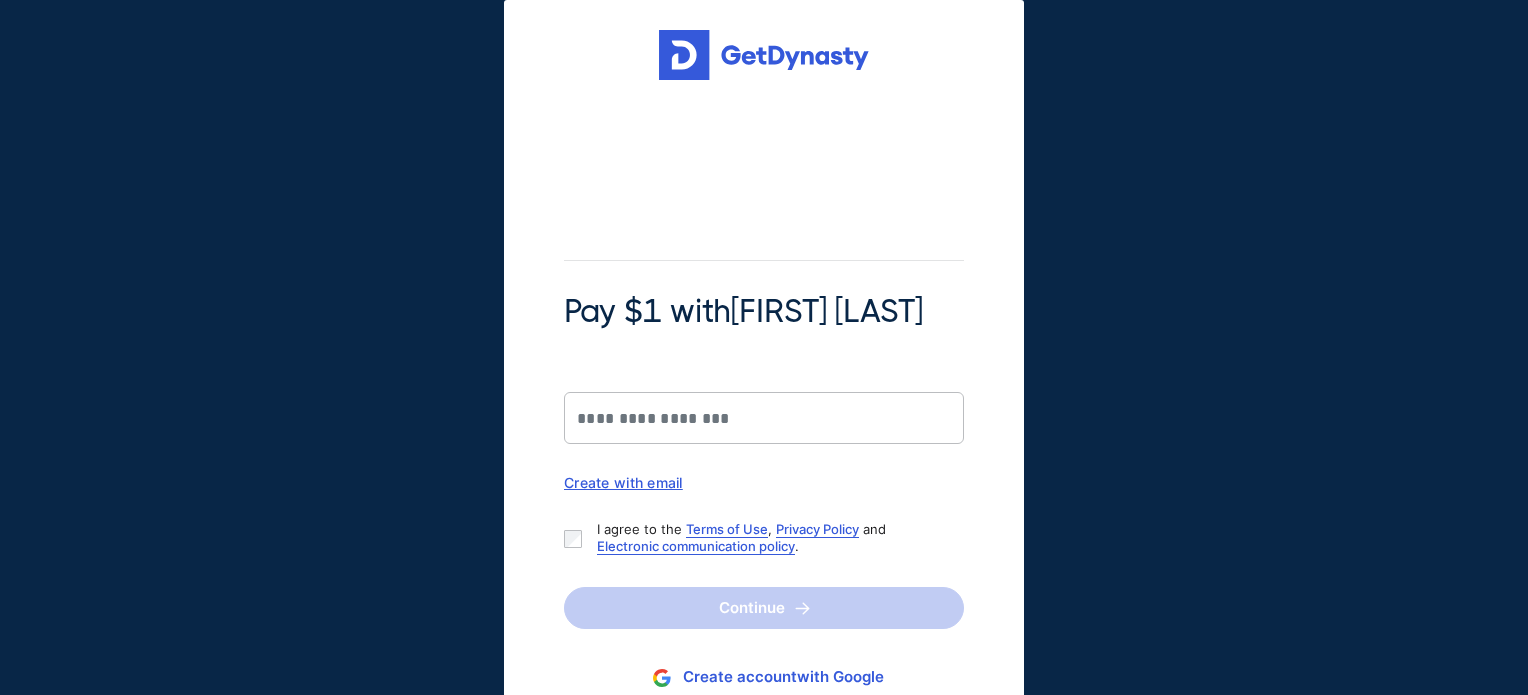 scroll, scrollTop: 0, scrollLeft: 0, axis: both 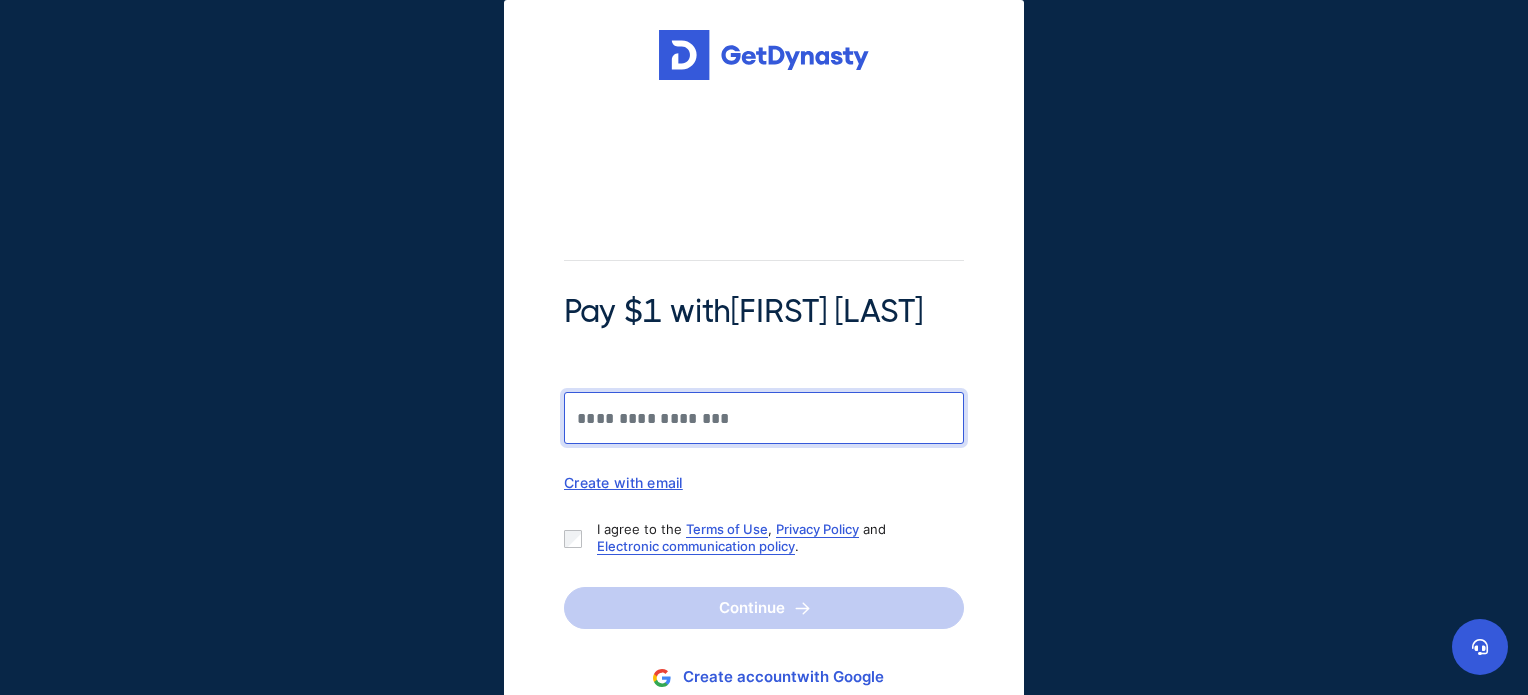click on "Pay $1 with [NAME]" at bounding box center [764, 418] 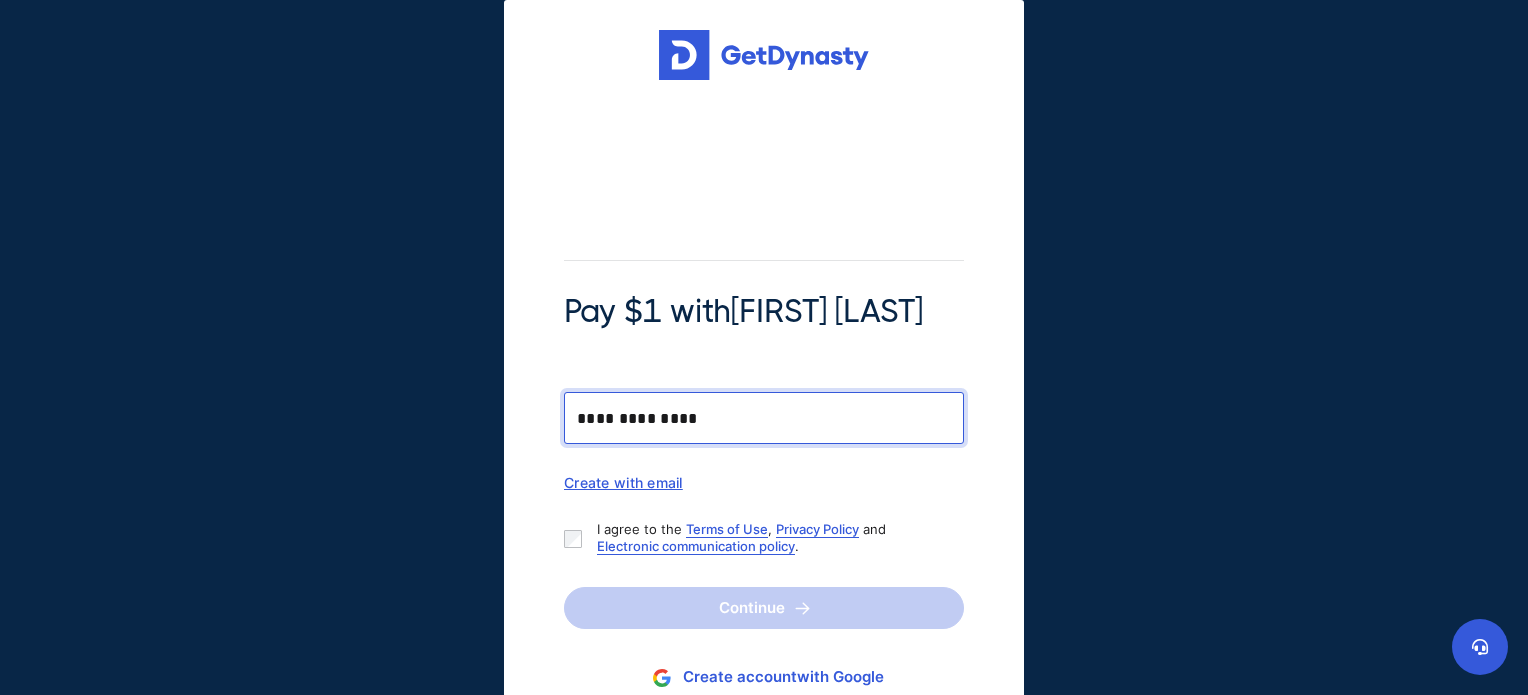 type on "**********" 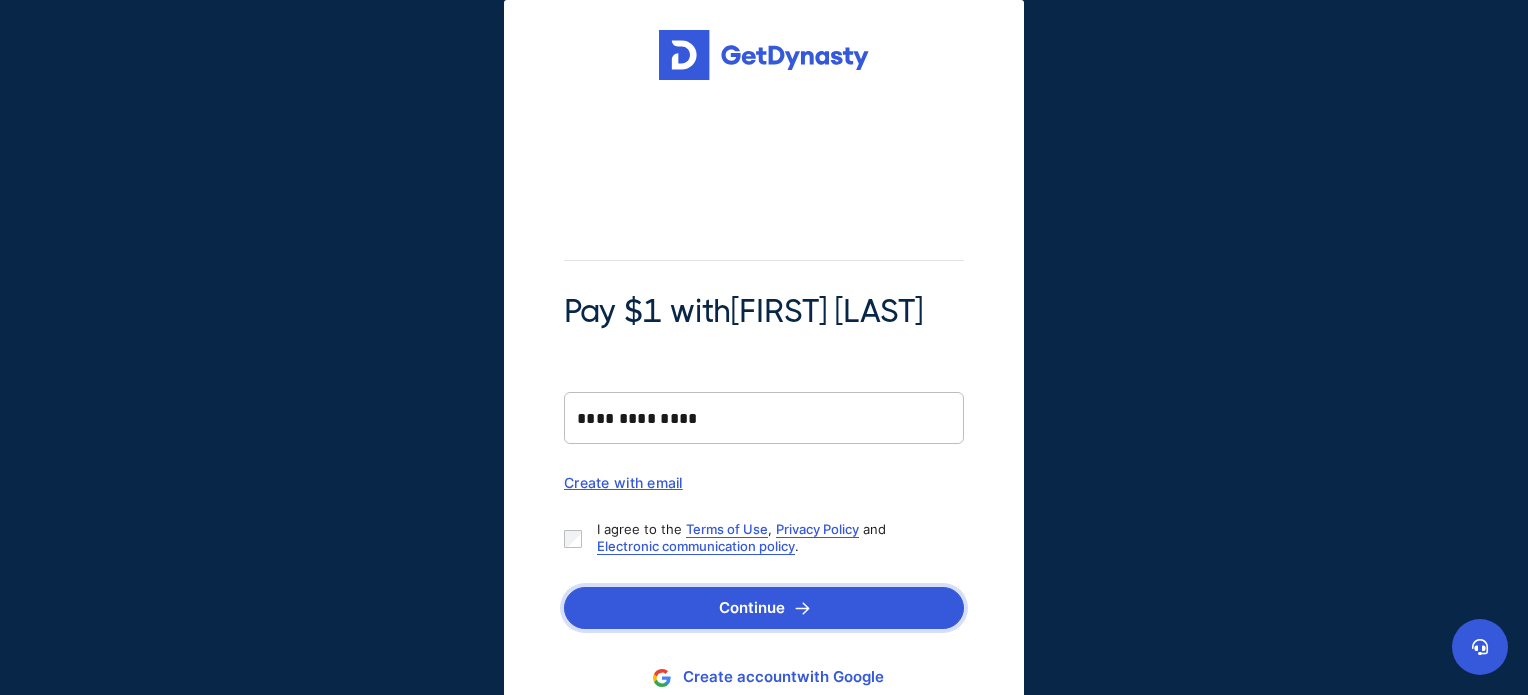 click on "Continue" at bounding box center [764, 608] 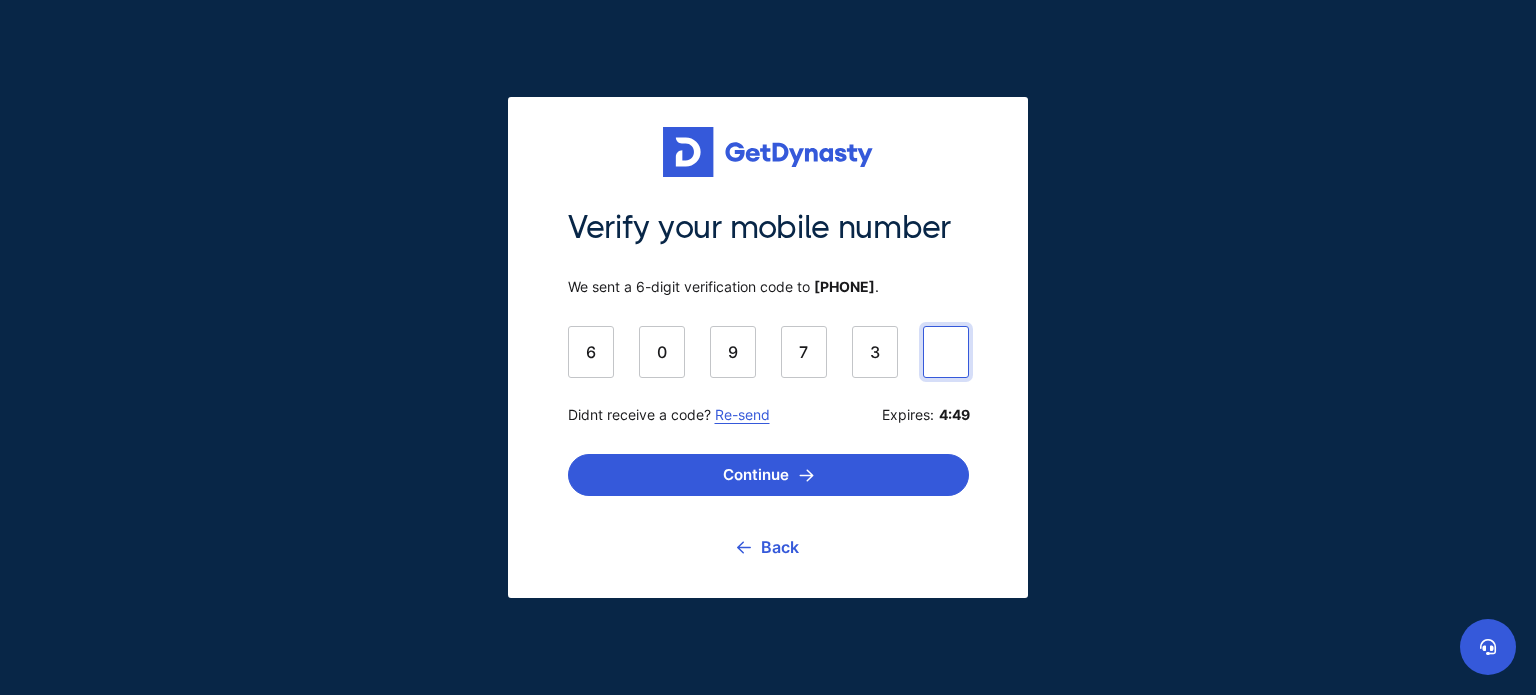 type on "******" 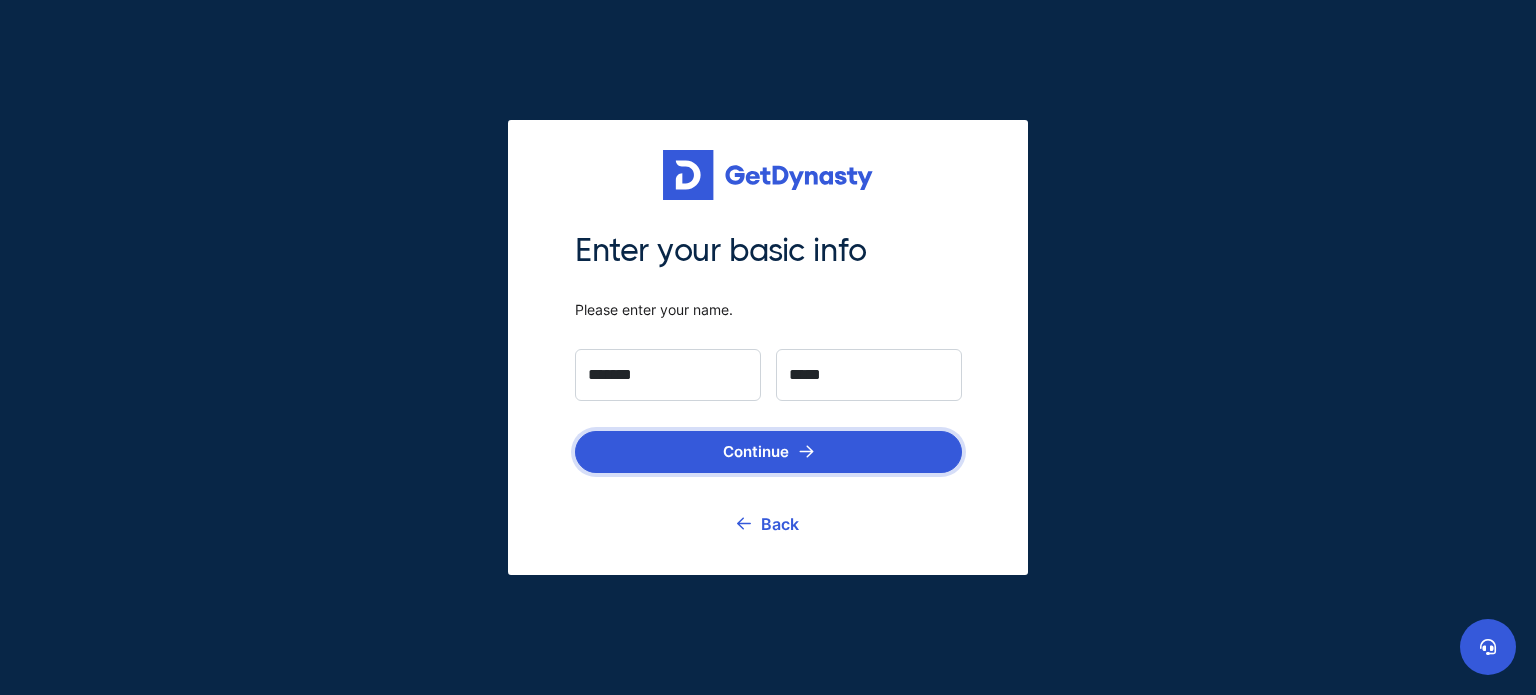 click on "Continue" at bounding box center [768, 452] 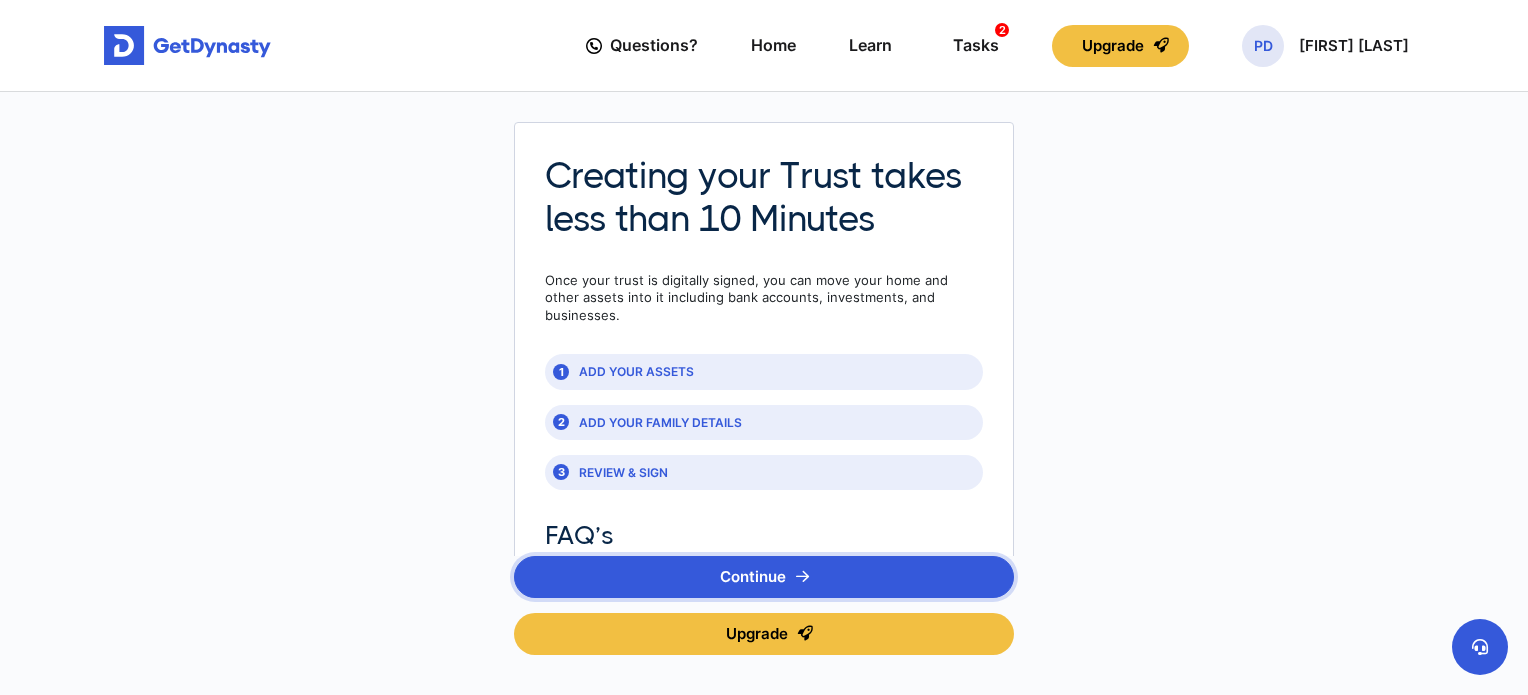 click on "Continue" at bounding box center [764, 577] 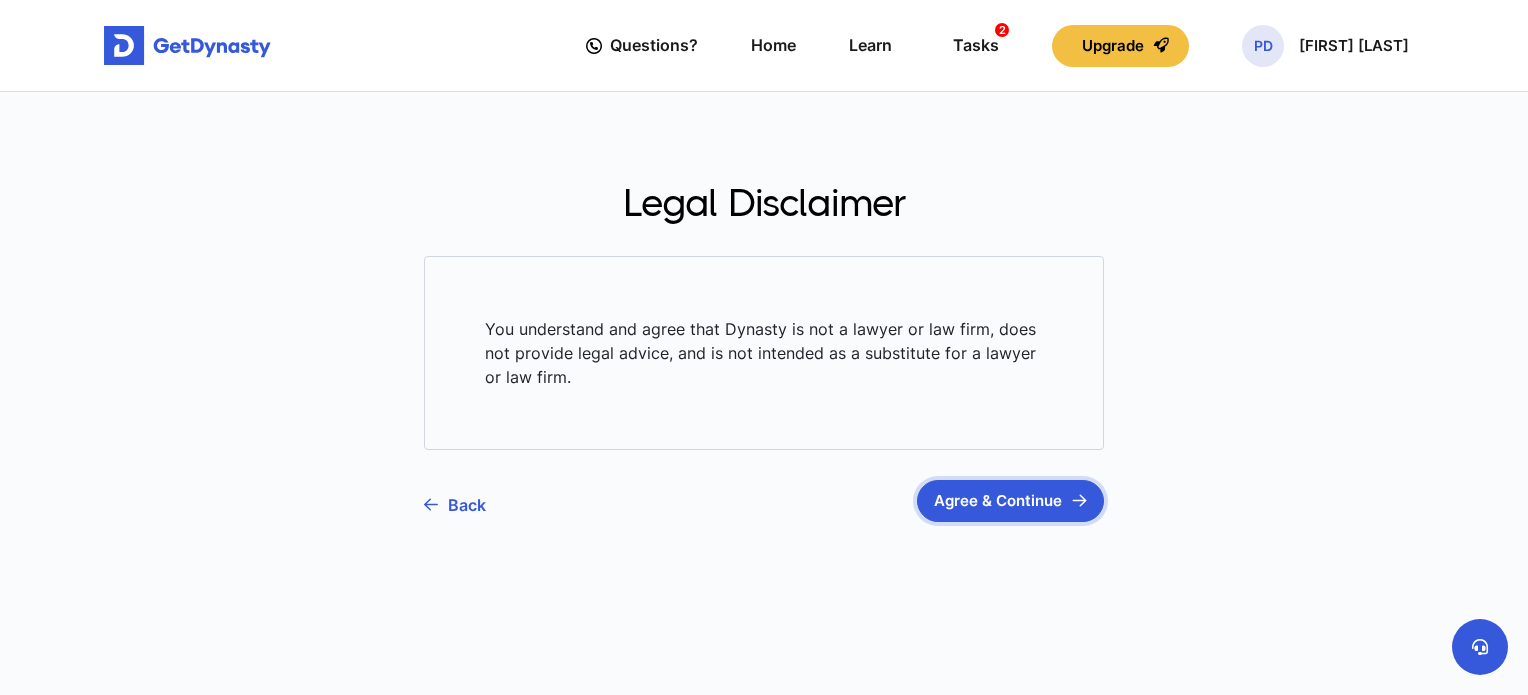 click on "Agree & Continue" at bounding box center (1010, 501) 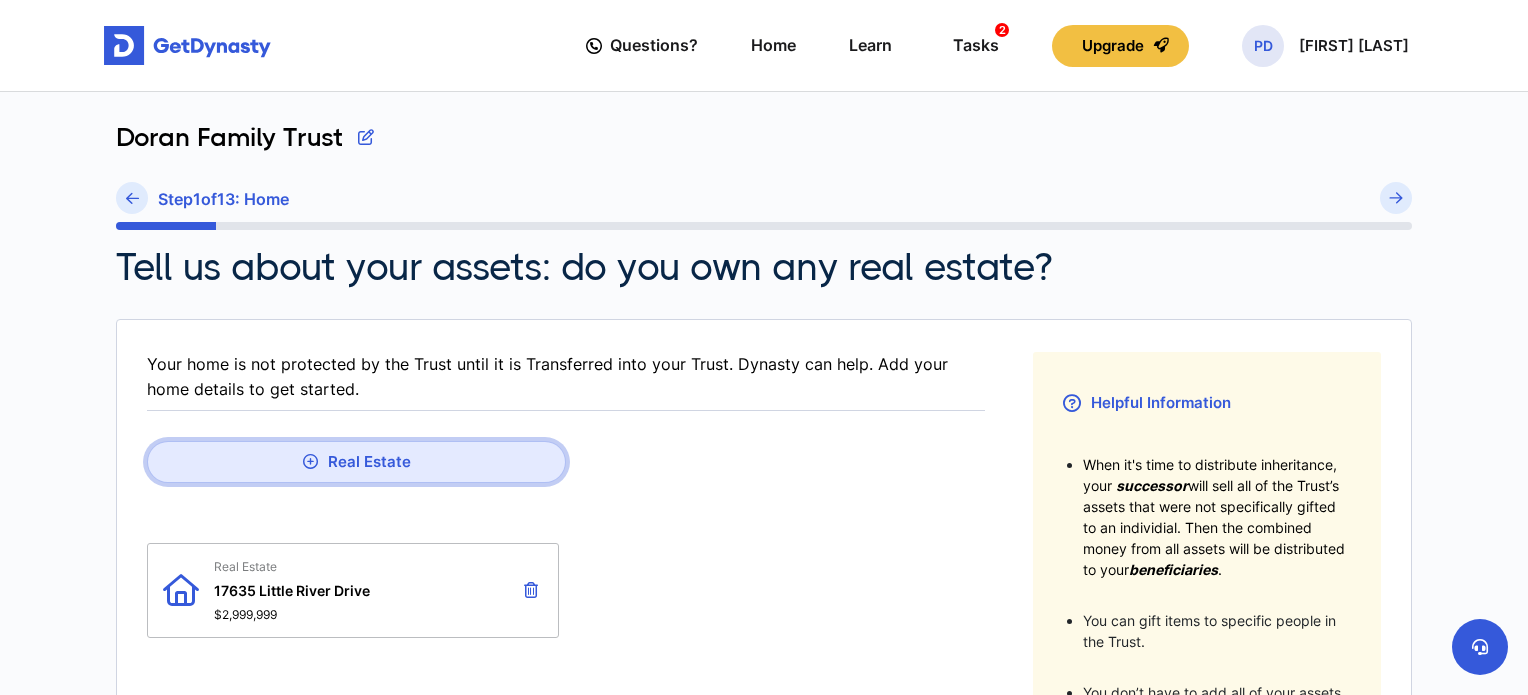 click on "Real Estate" at bounding box center (356, 462) 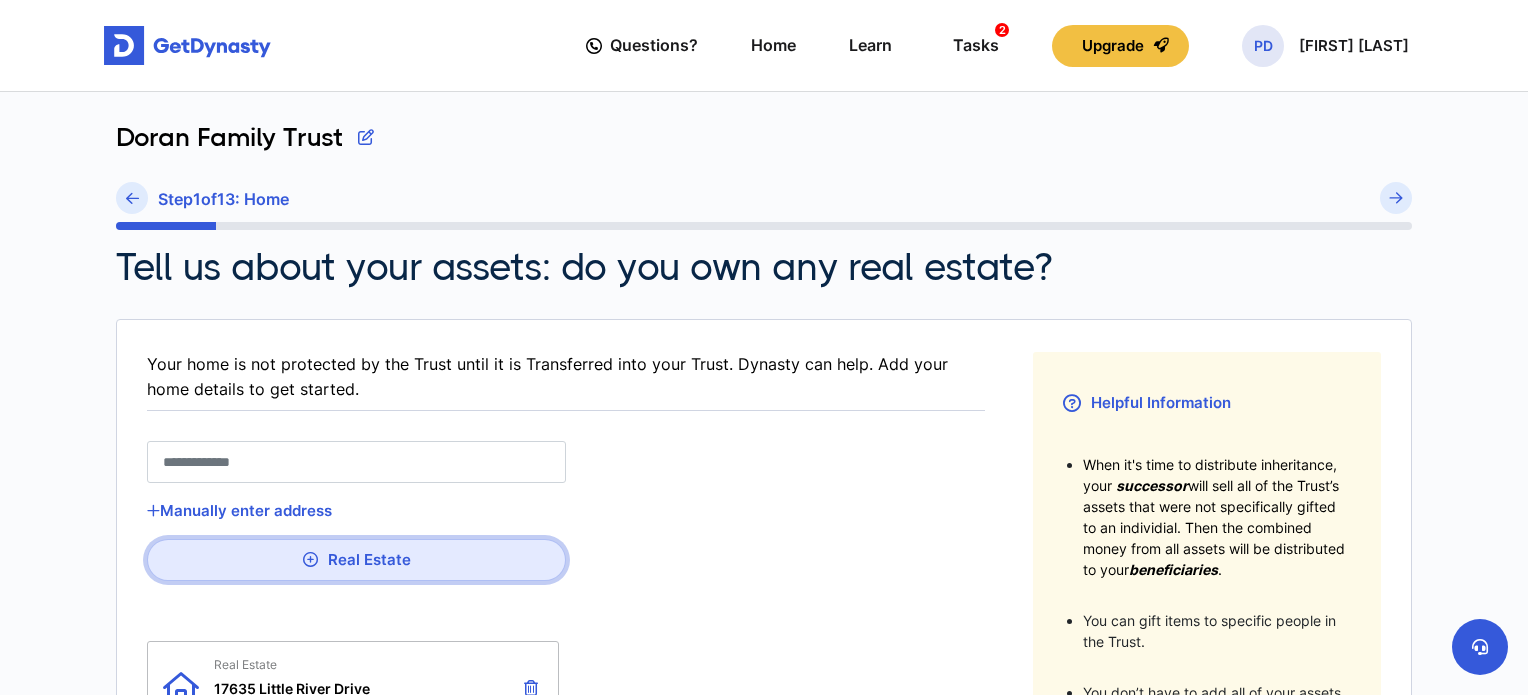 click at bounding box center [356, 462] 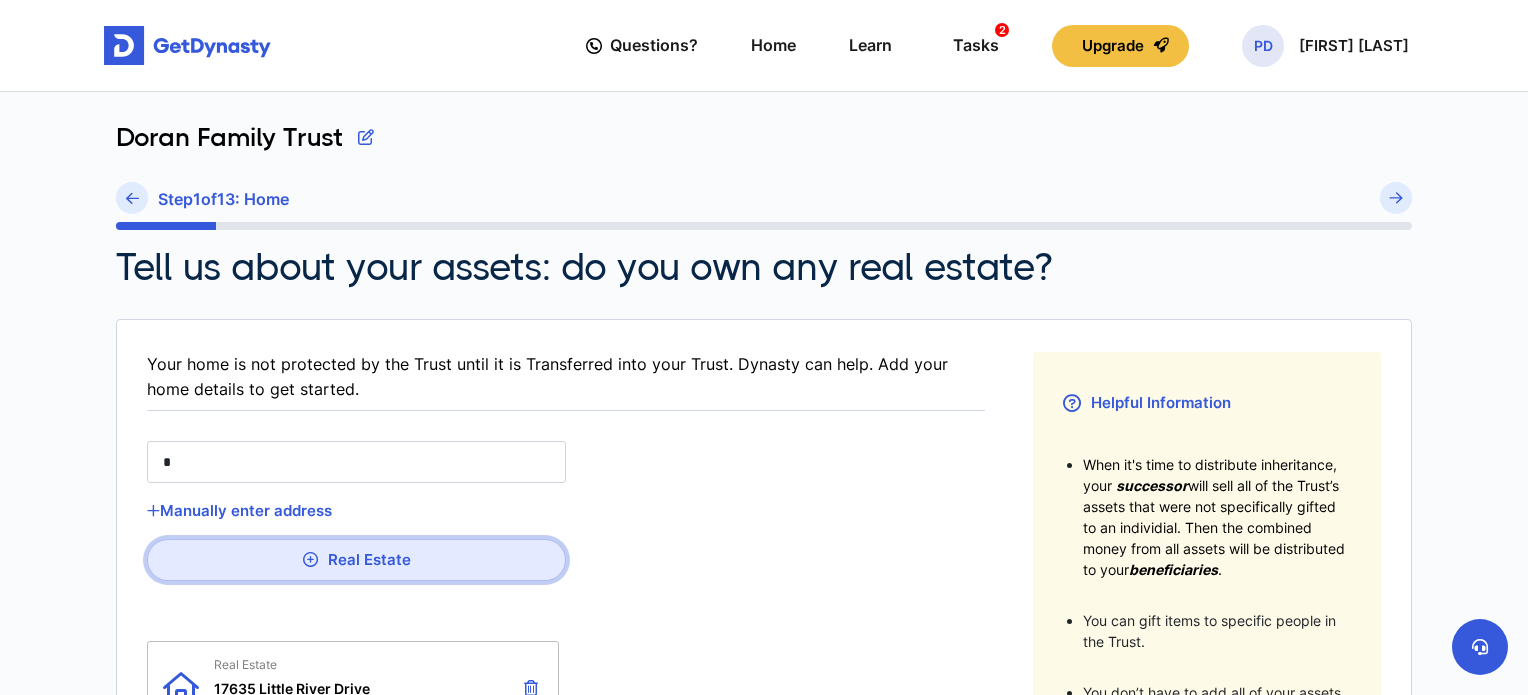 type on "**" 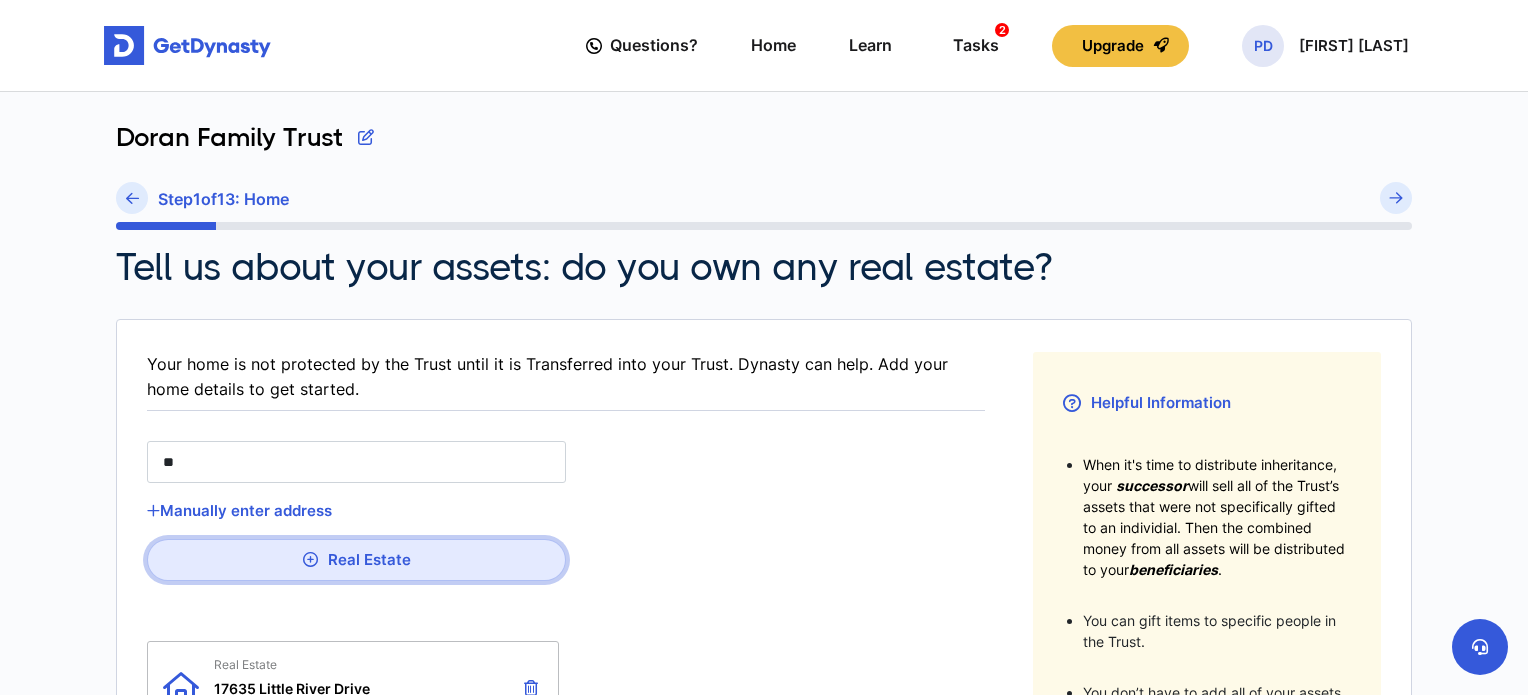 type on "***" 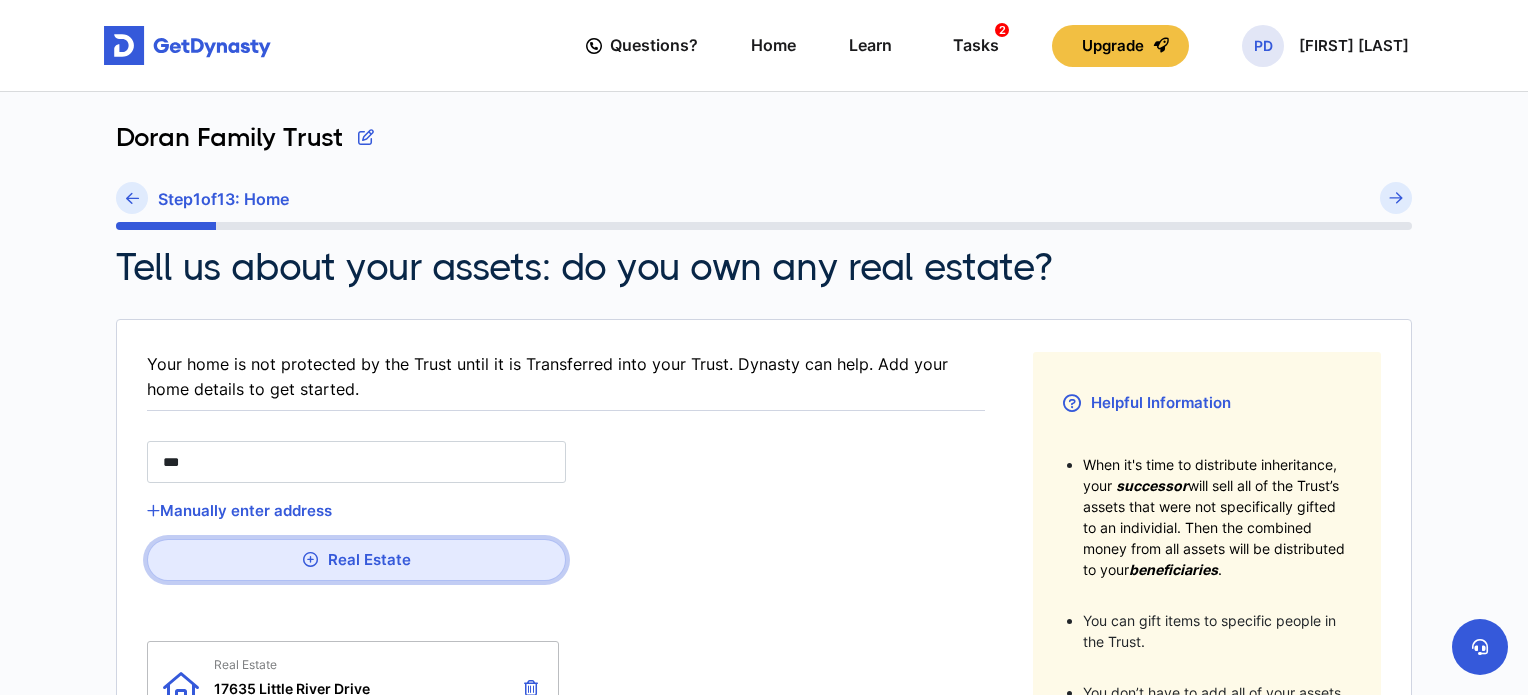type on "****" 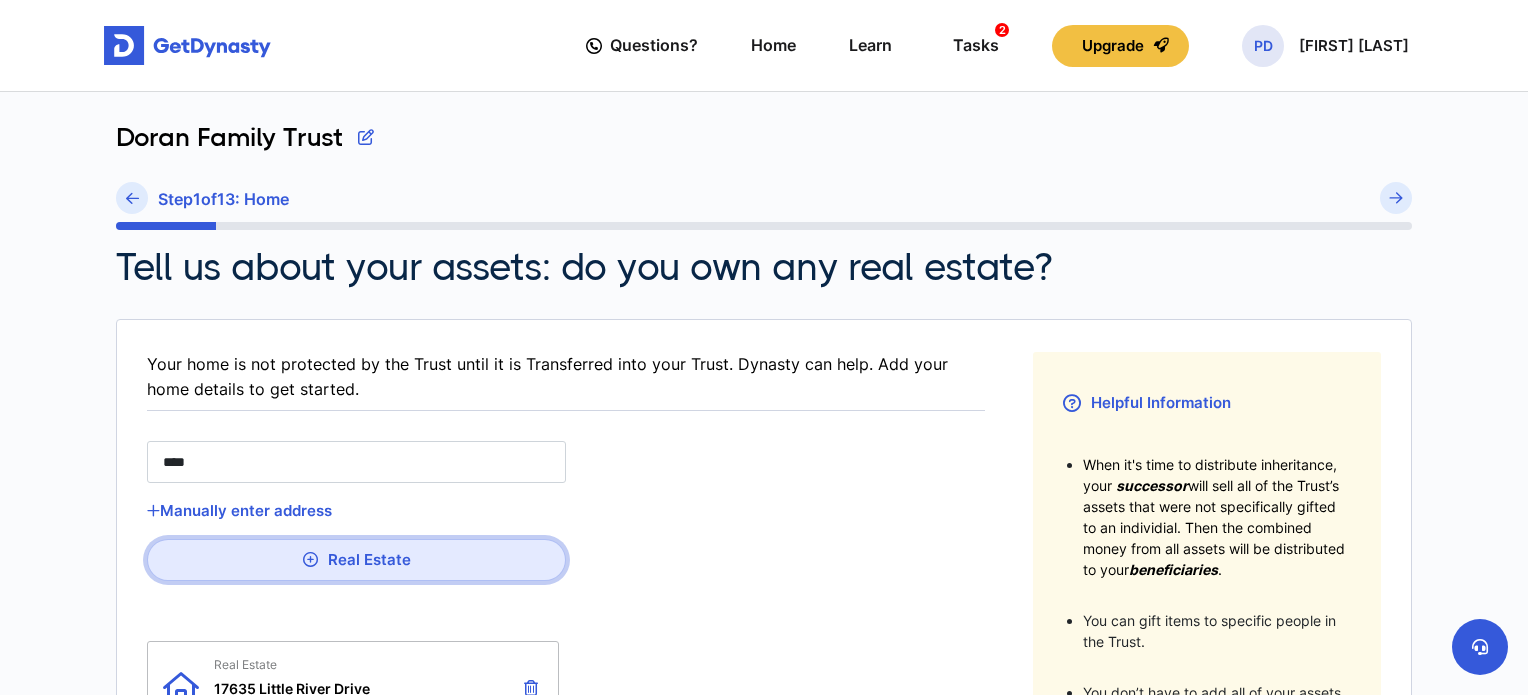 type on "*****" 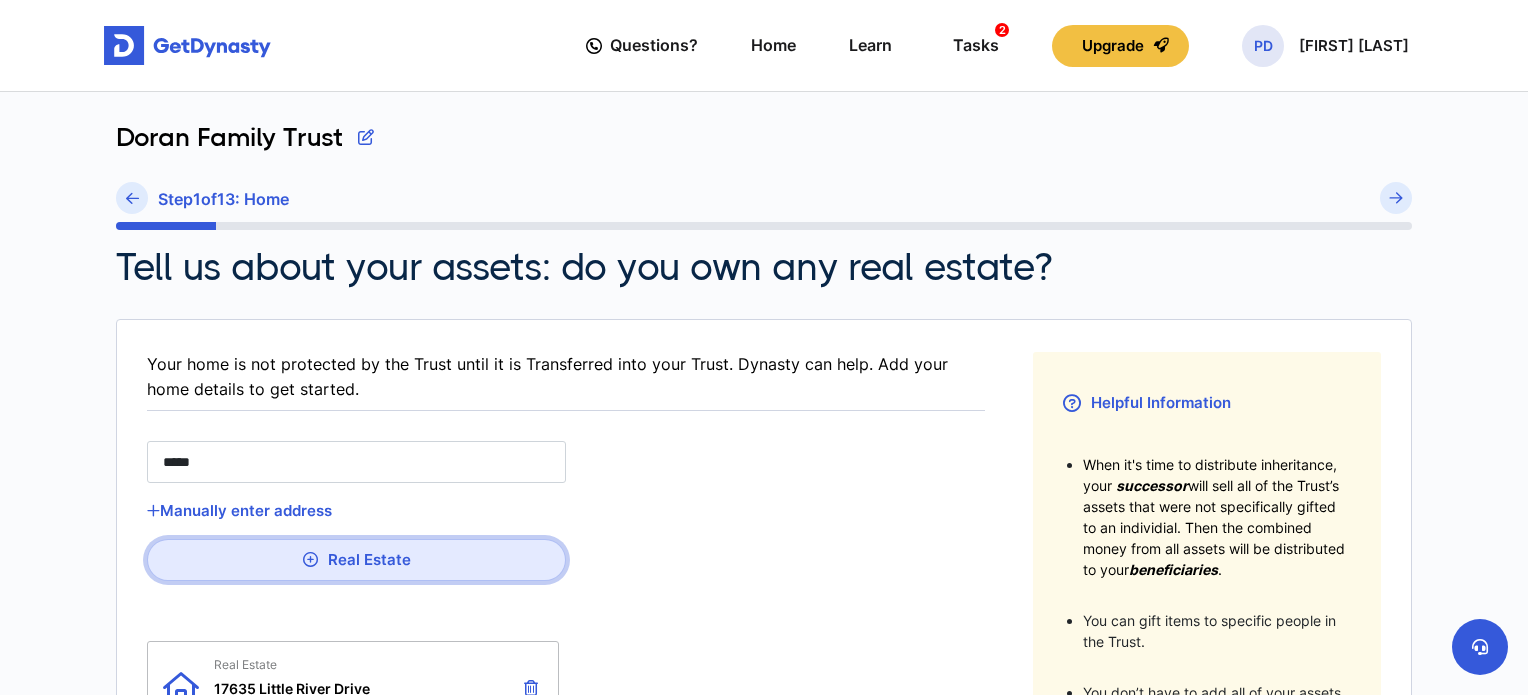type on "*****" 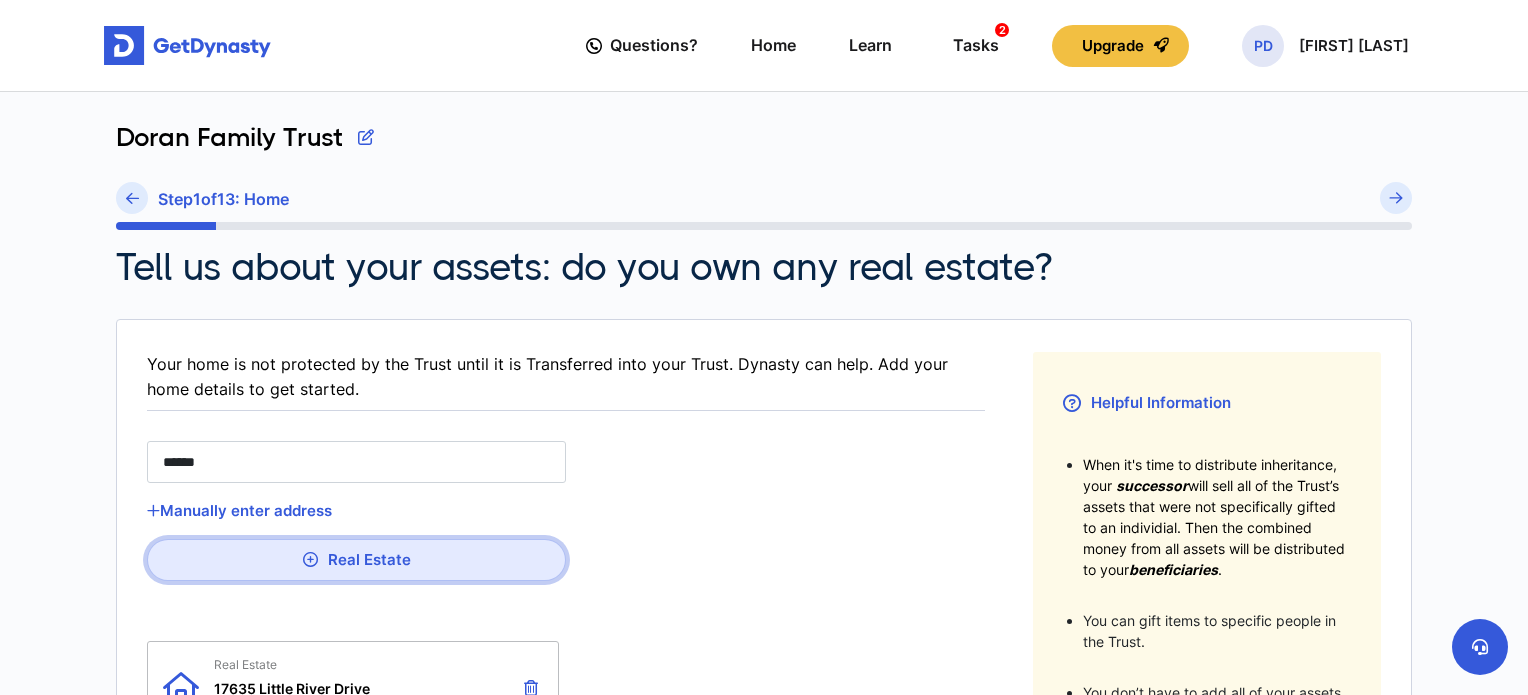type on "*******" 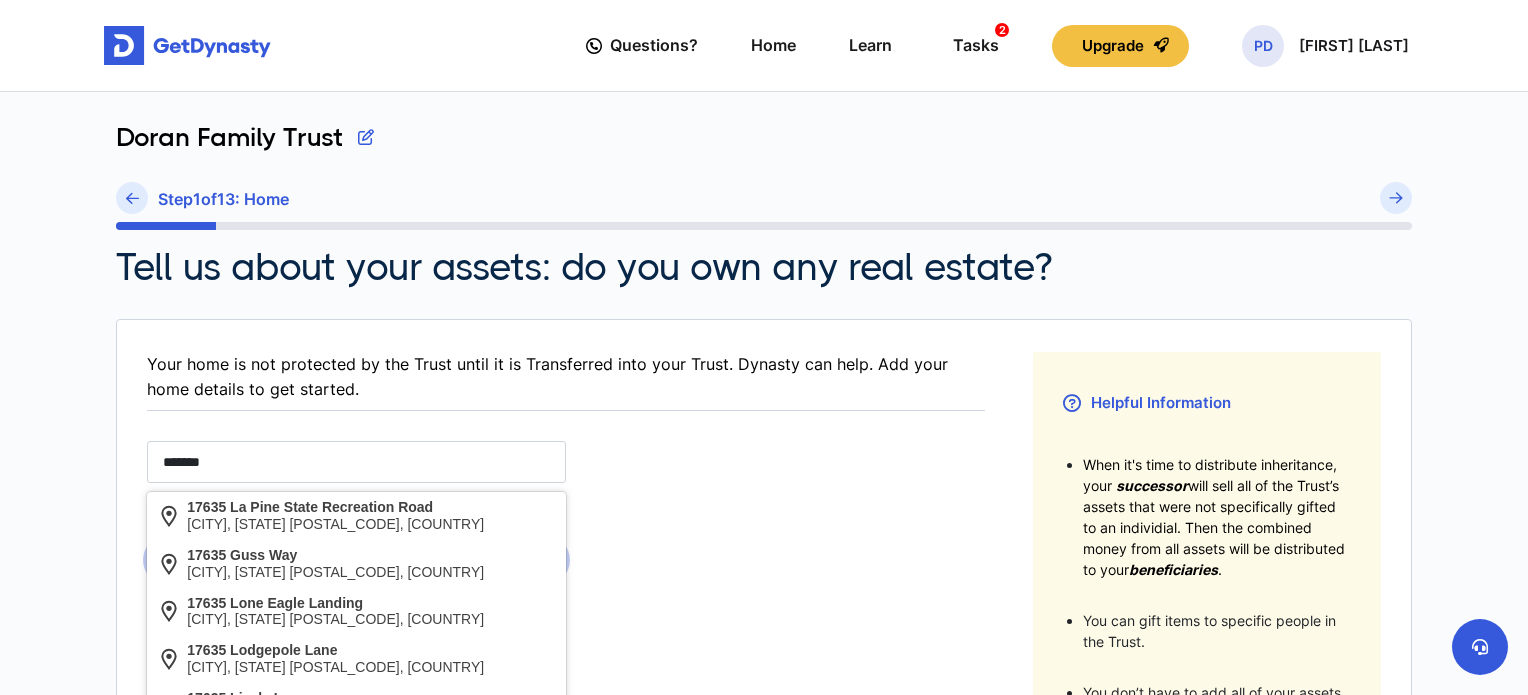 type on "********" 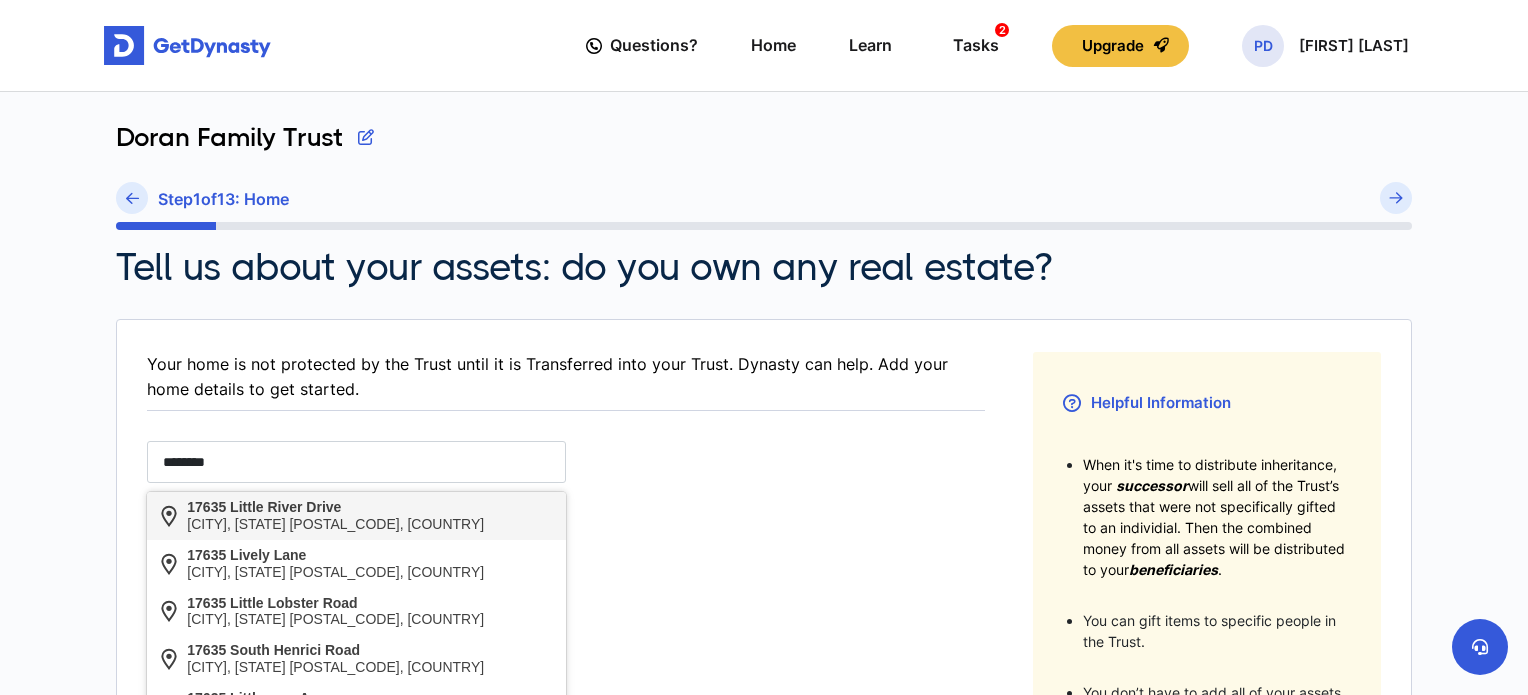 click on "17635 Little River Drive" at bounding box center (335, 507) 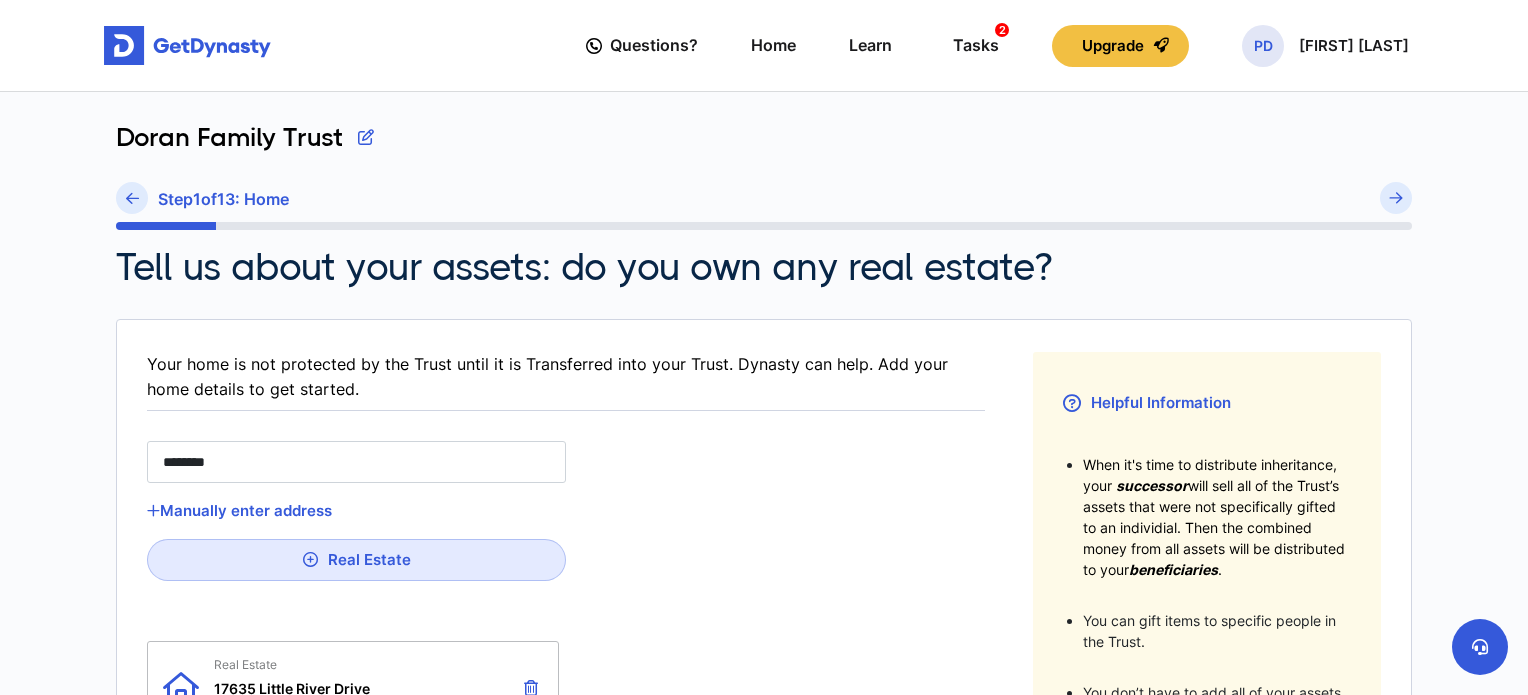type on "**********" 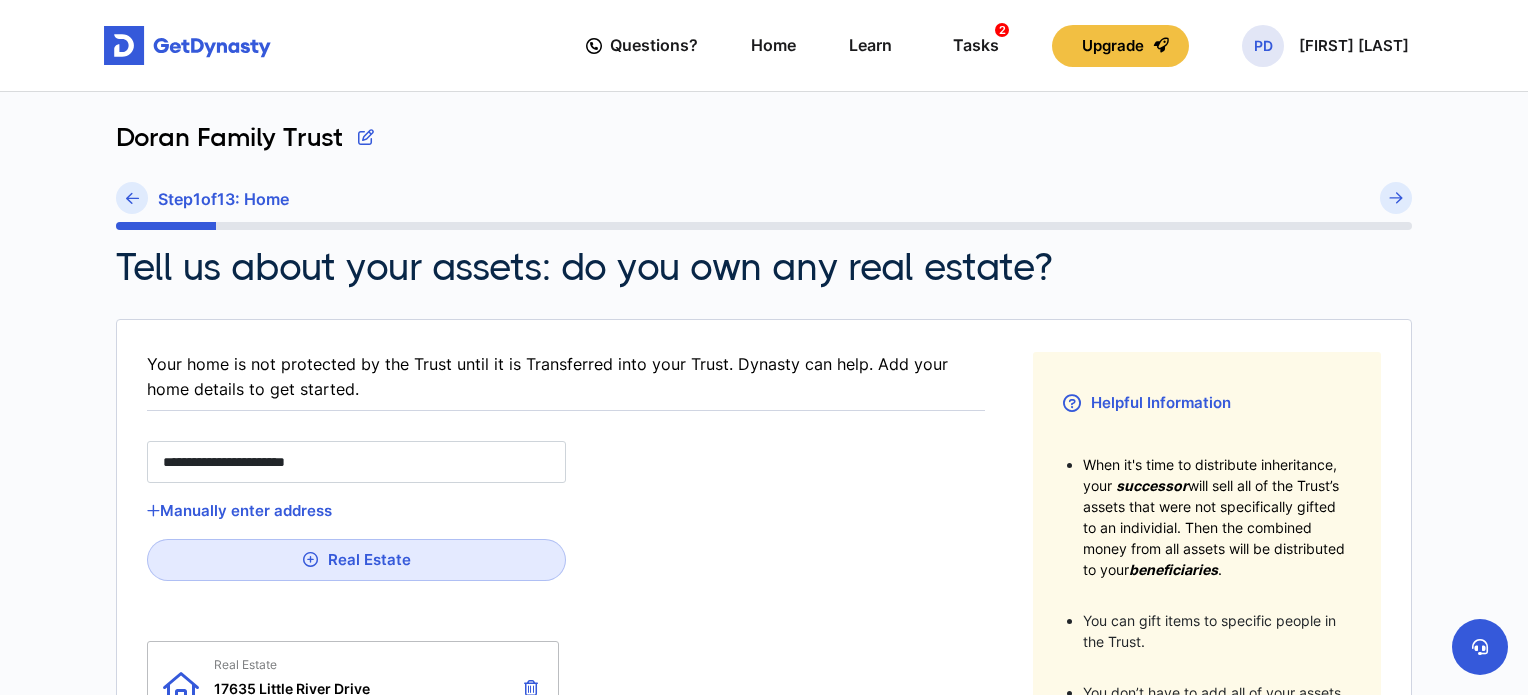 type on "**" 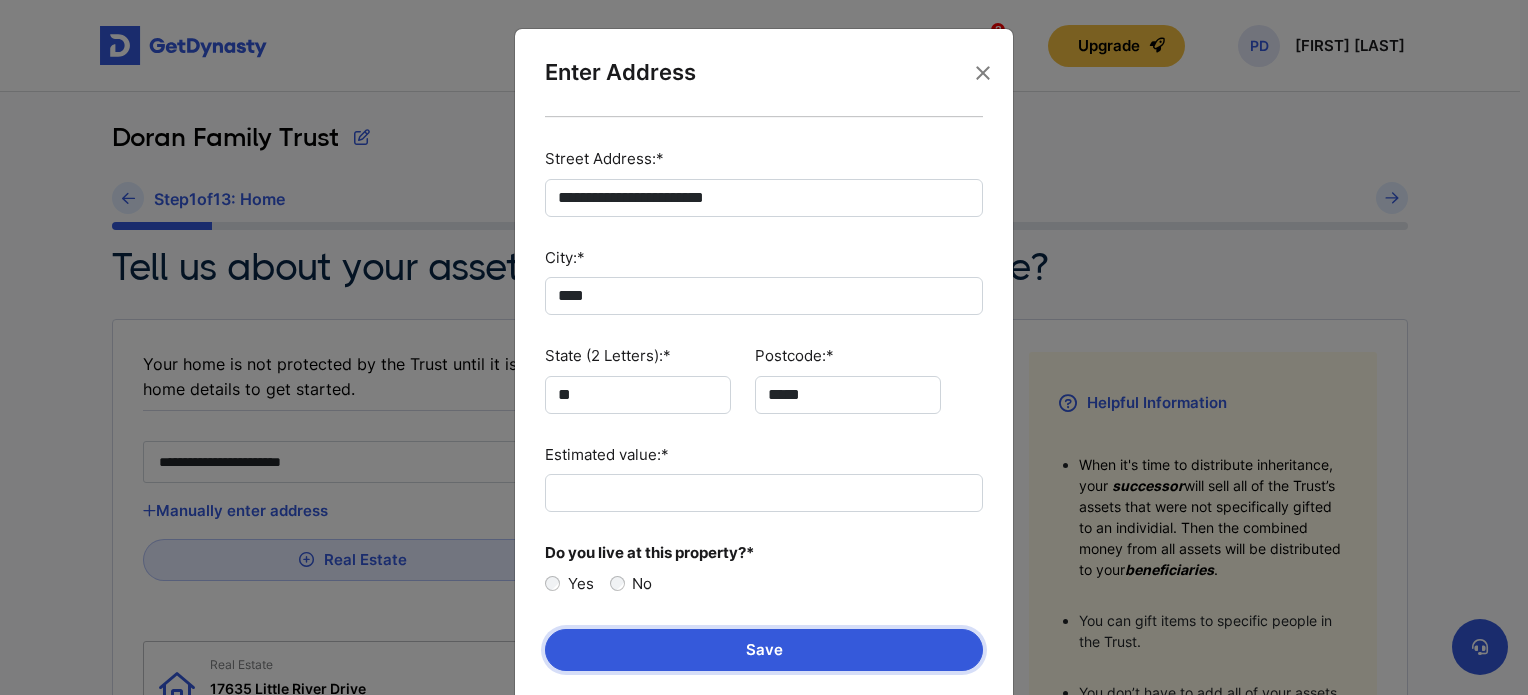 click on "Save" at bounding box center (764, 650) 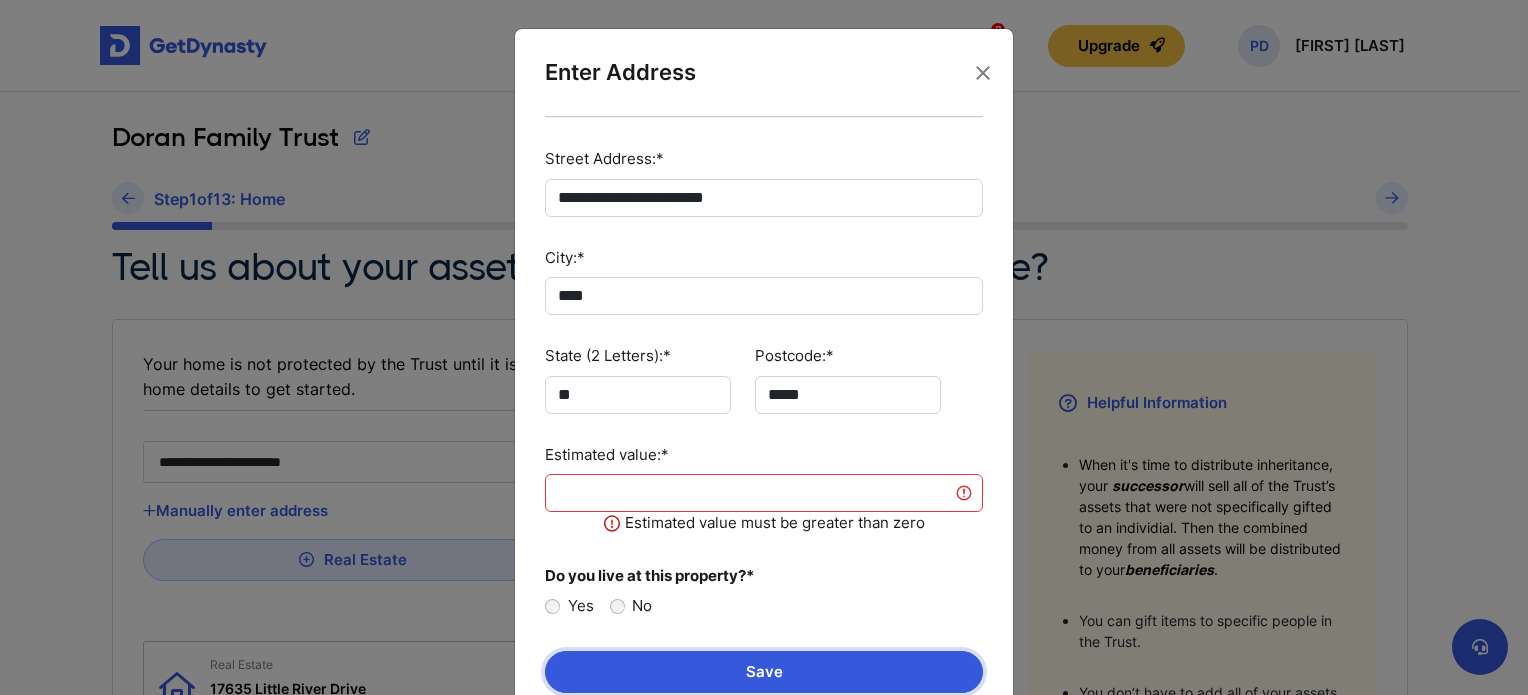 click on "Save" at bounding box center (764, 672) 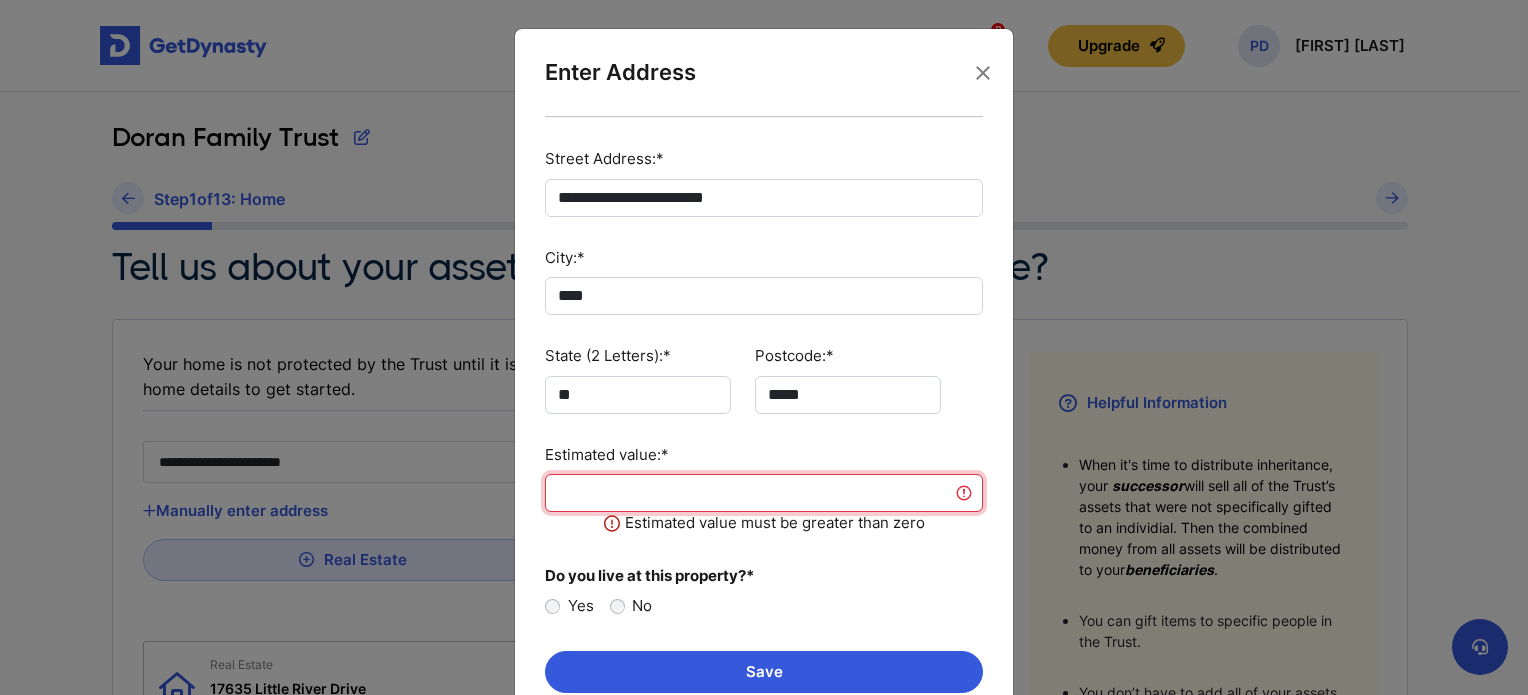 click on "Estimated value:*" at bounding box center (764, 493) 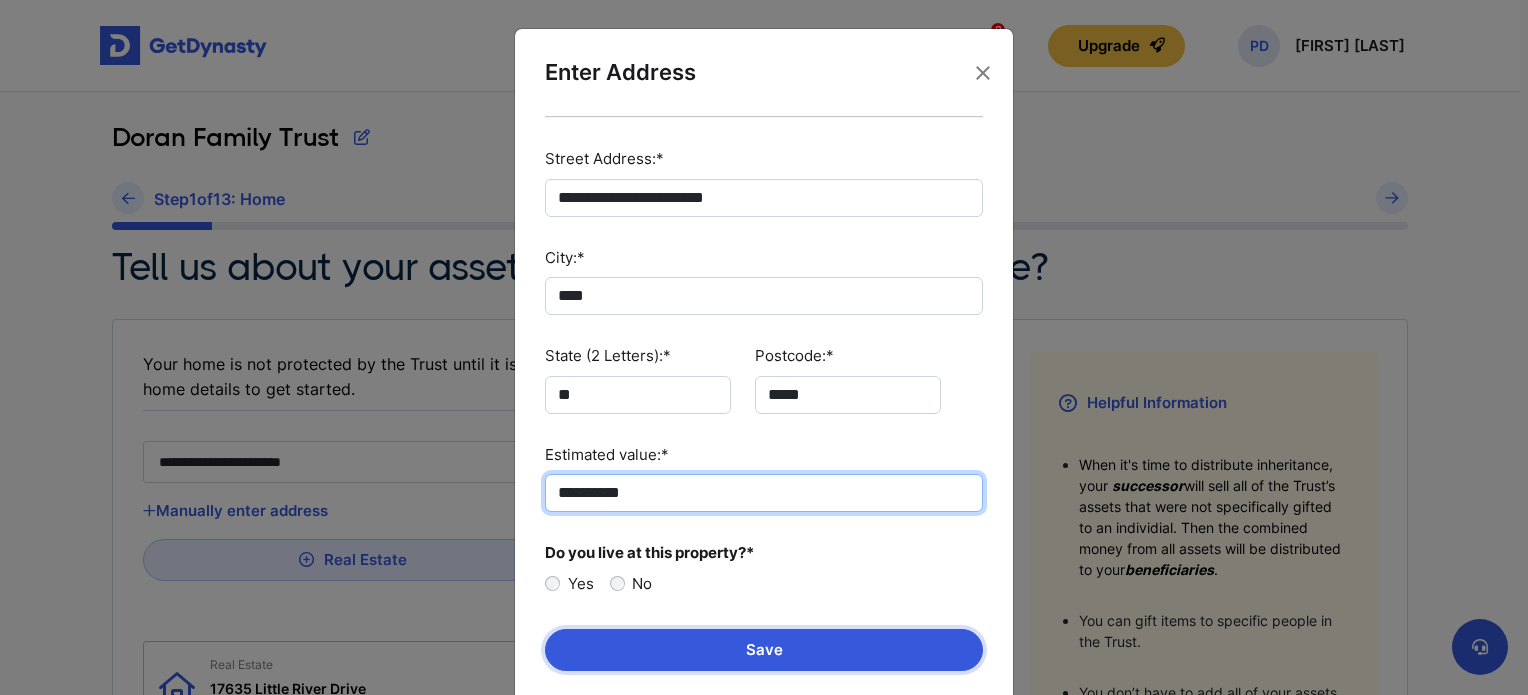 type on "**********" 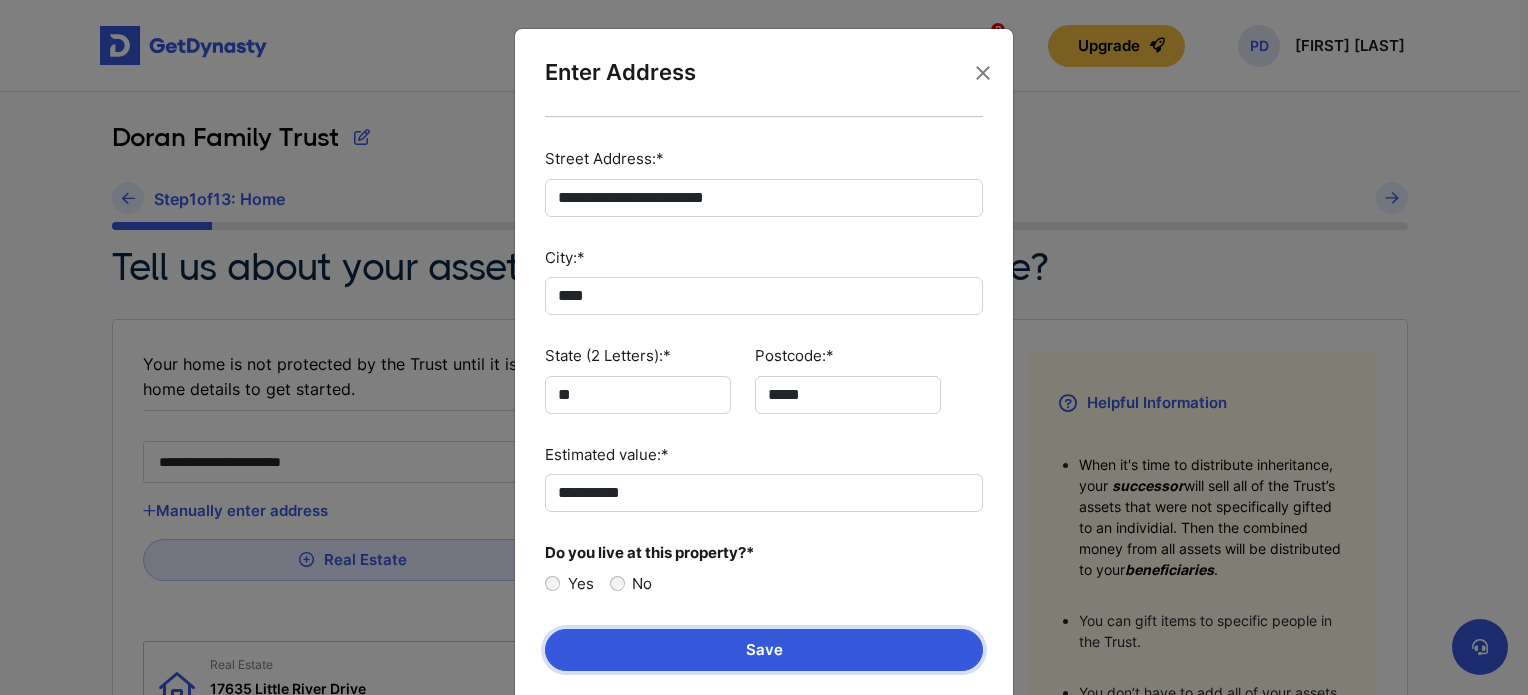 click on "Save" at bounding box center [764, 650] 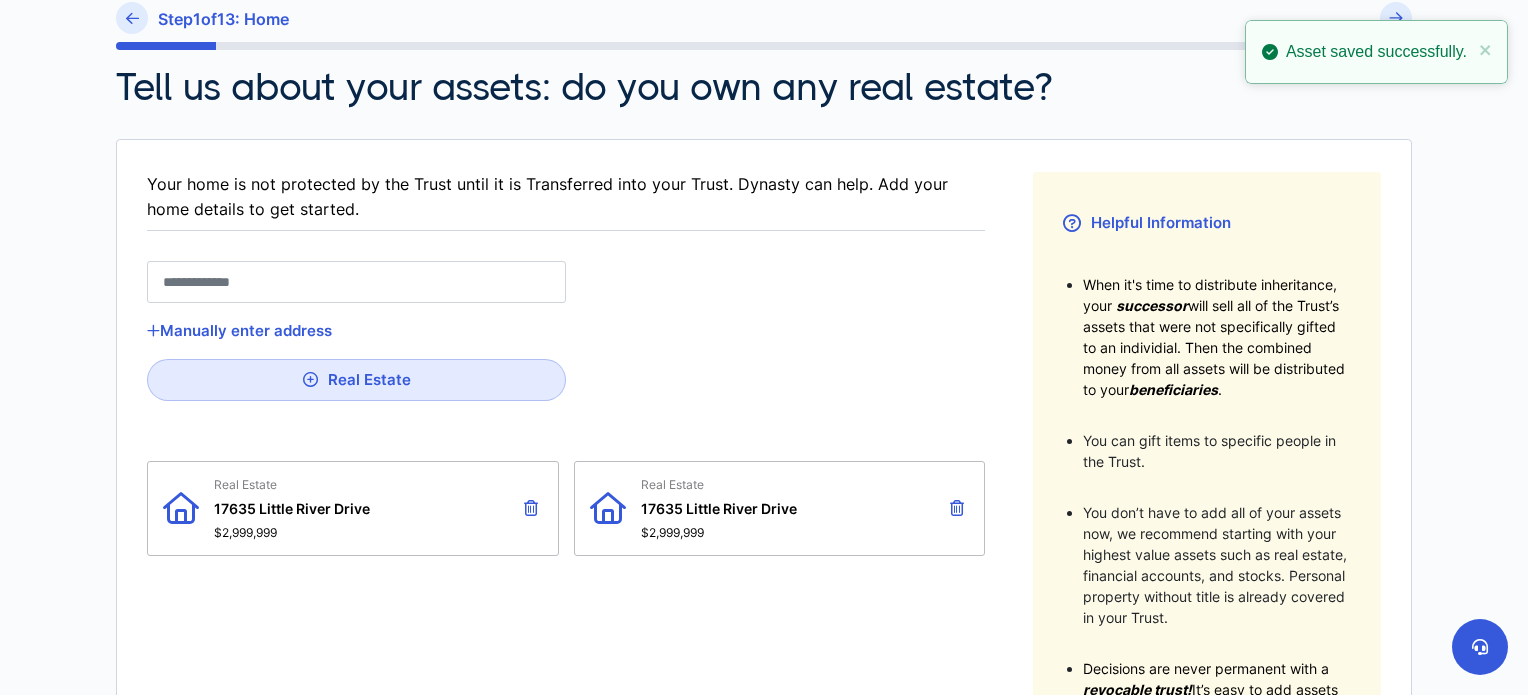 scroll, scrollTop: 200, scrollLeft: 0, axis: vertical 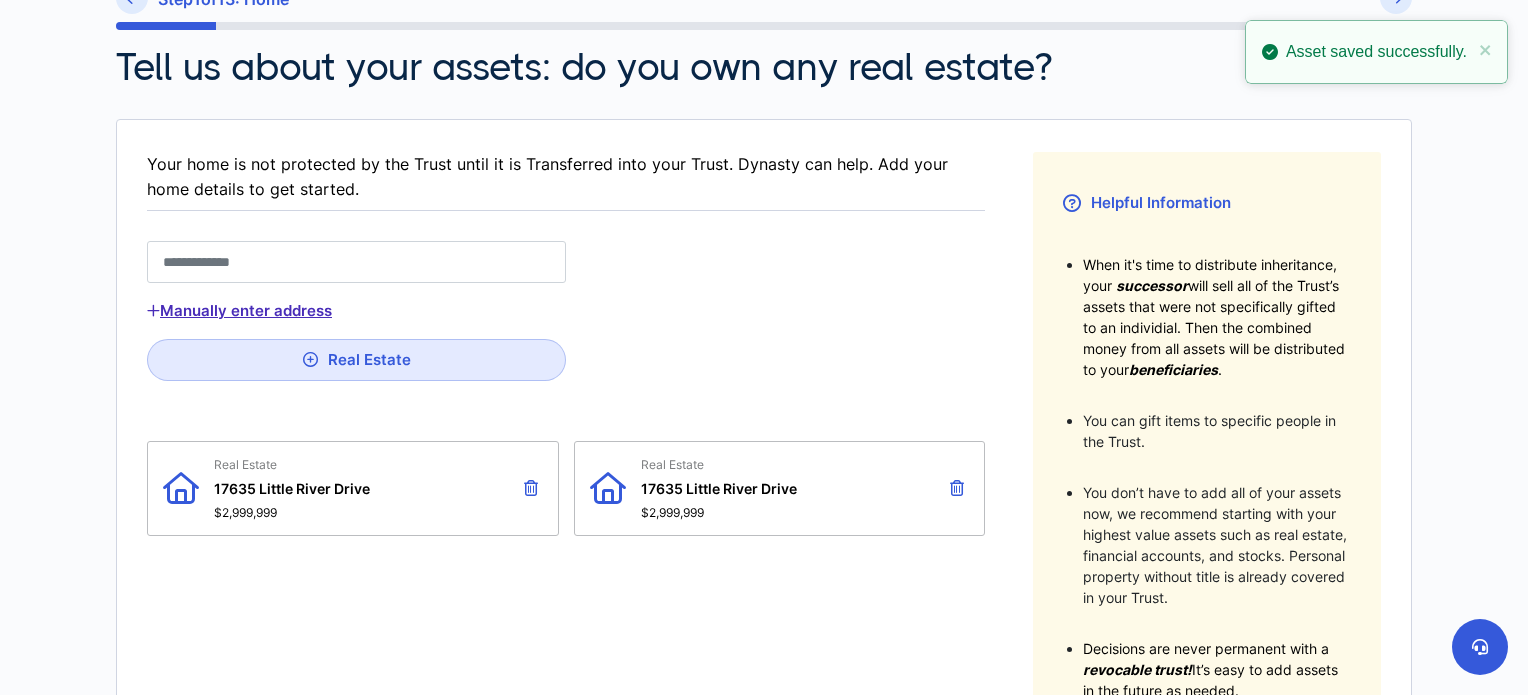 click on "Manually enter address" at bounding box center [239, 311] 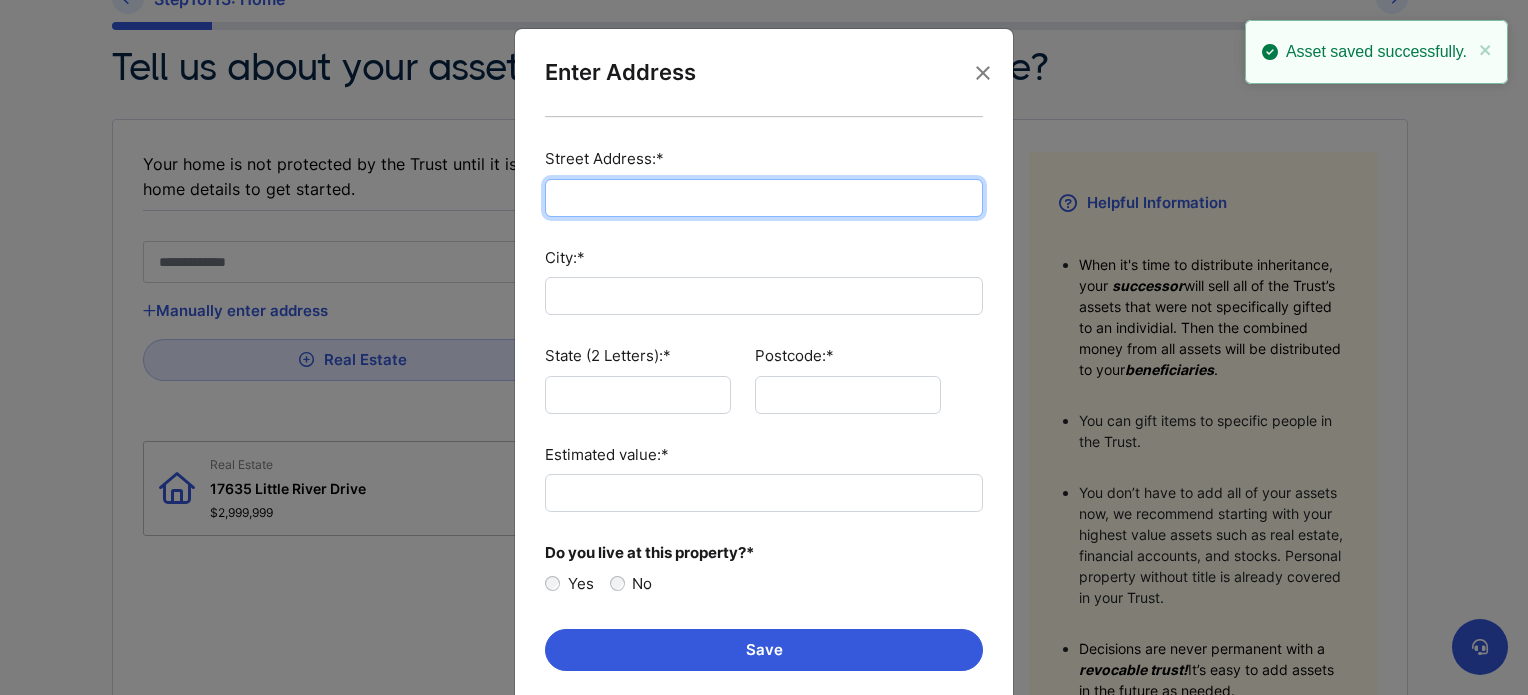 click on "Street Address:*" at bounding box center (764, 198) 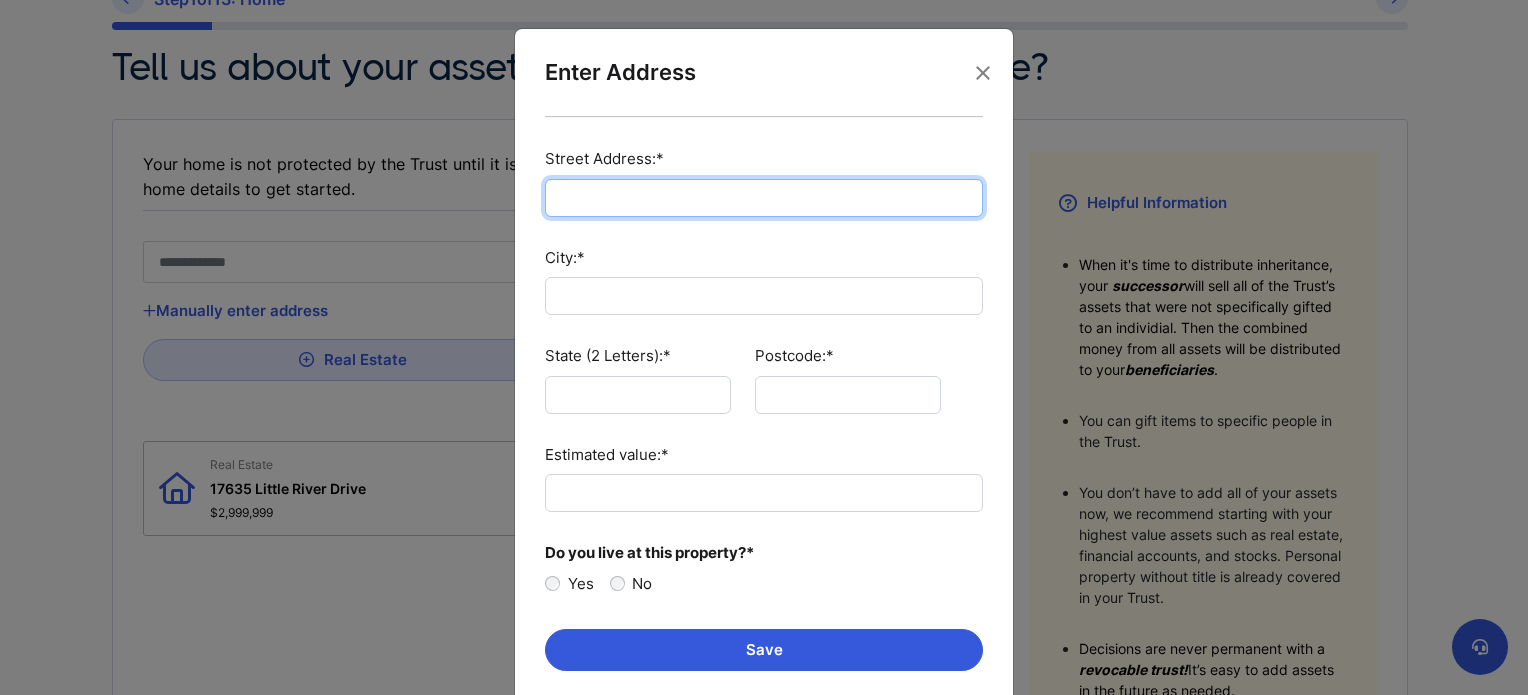 type on "**********" 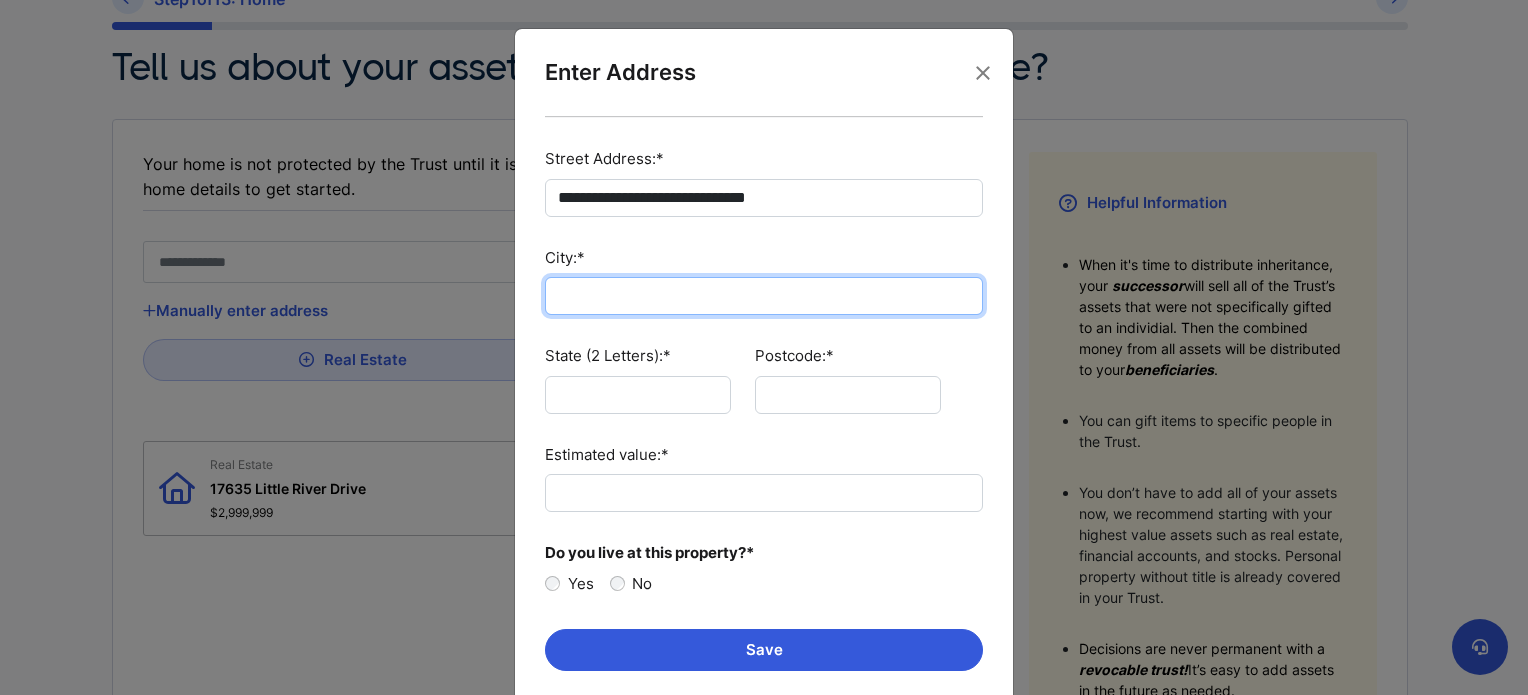 type on "**********" 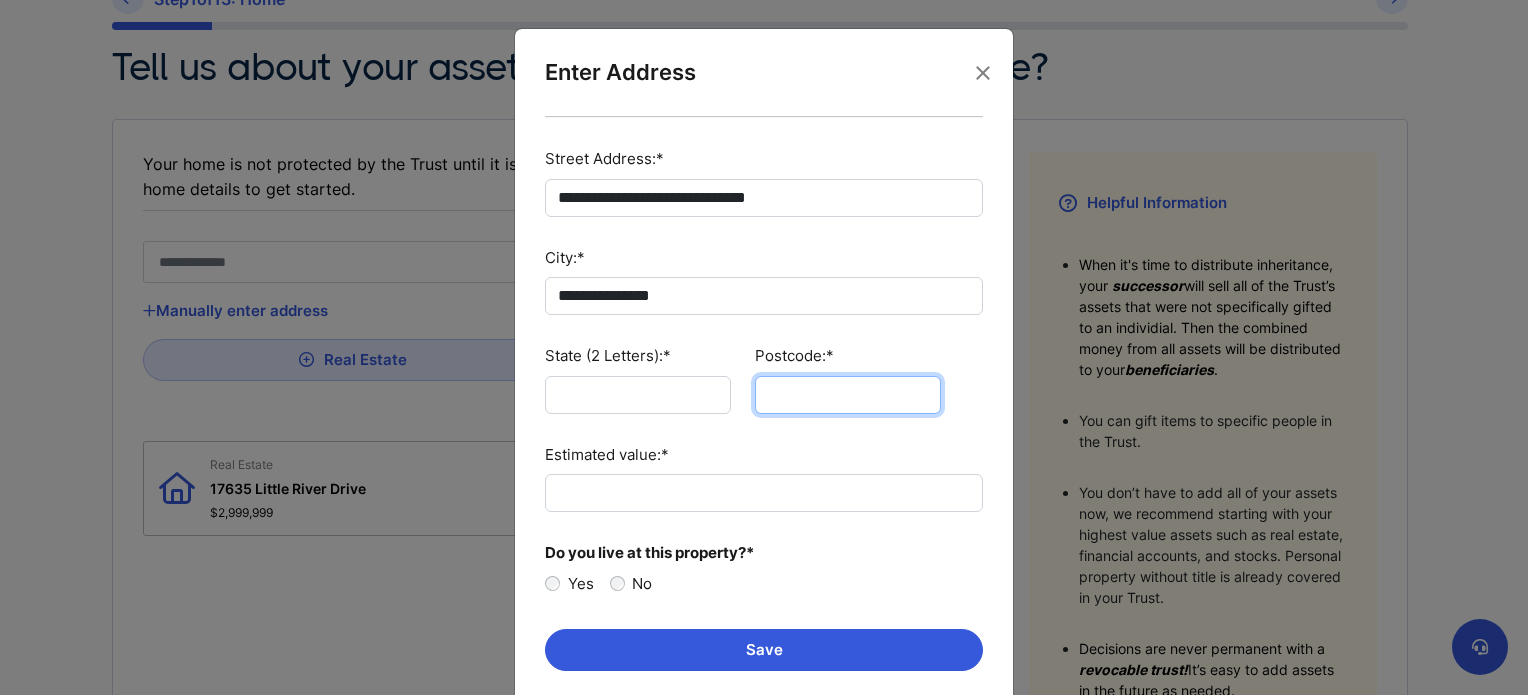 type on "*****" 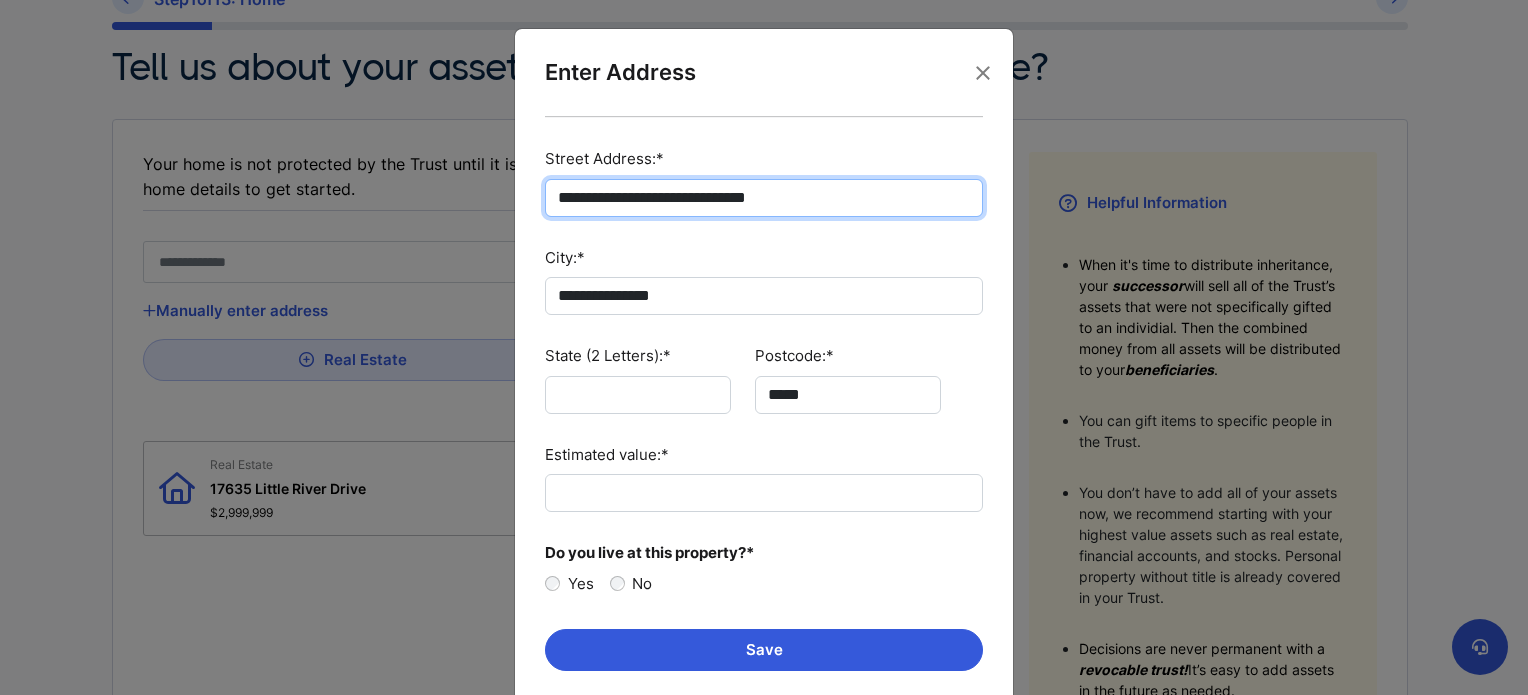 type on "**********" 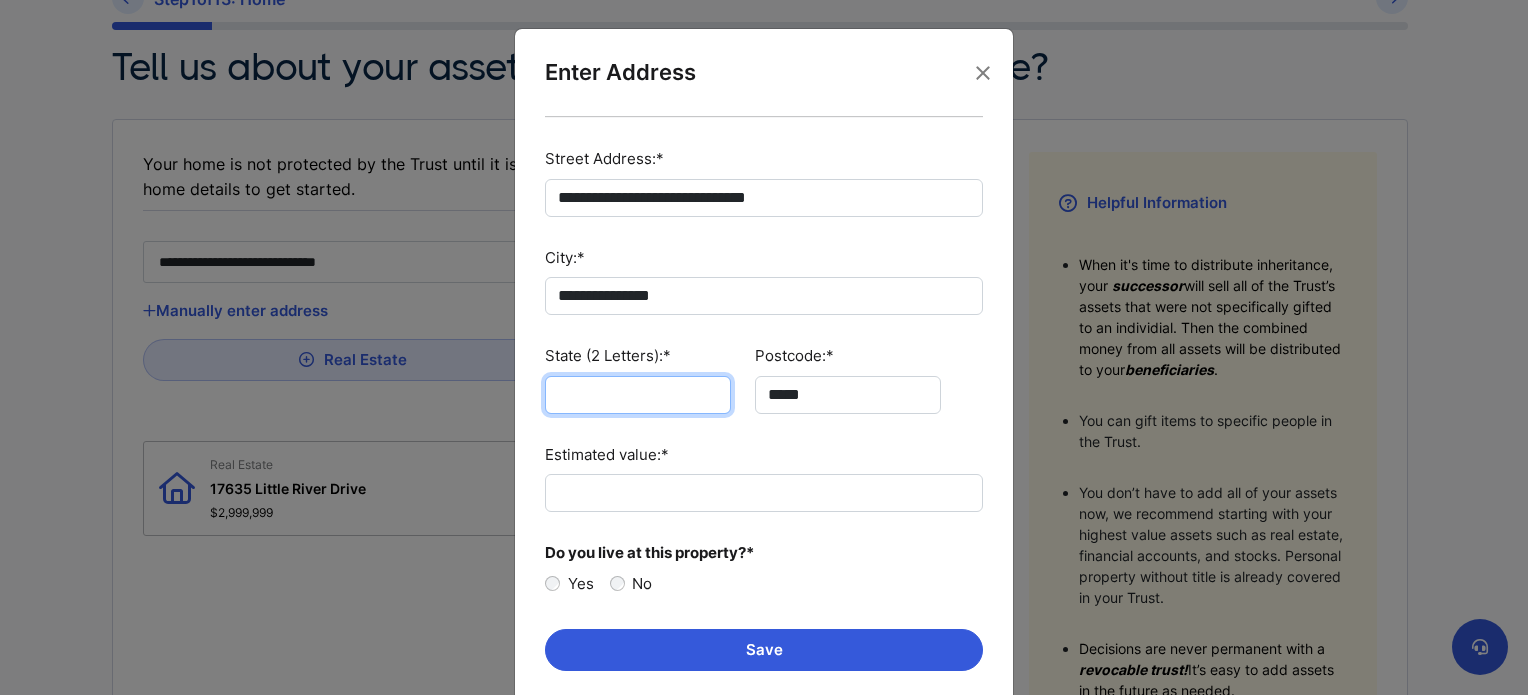 click on "State (2 Letters):*" at bounding box center [638, 395] 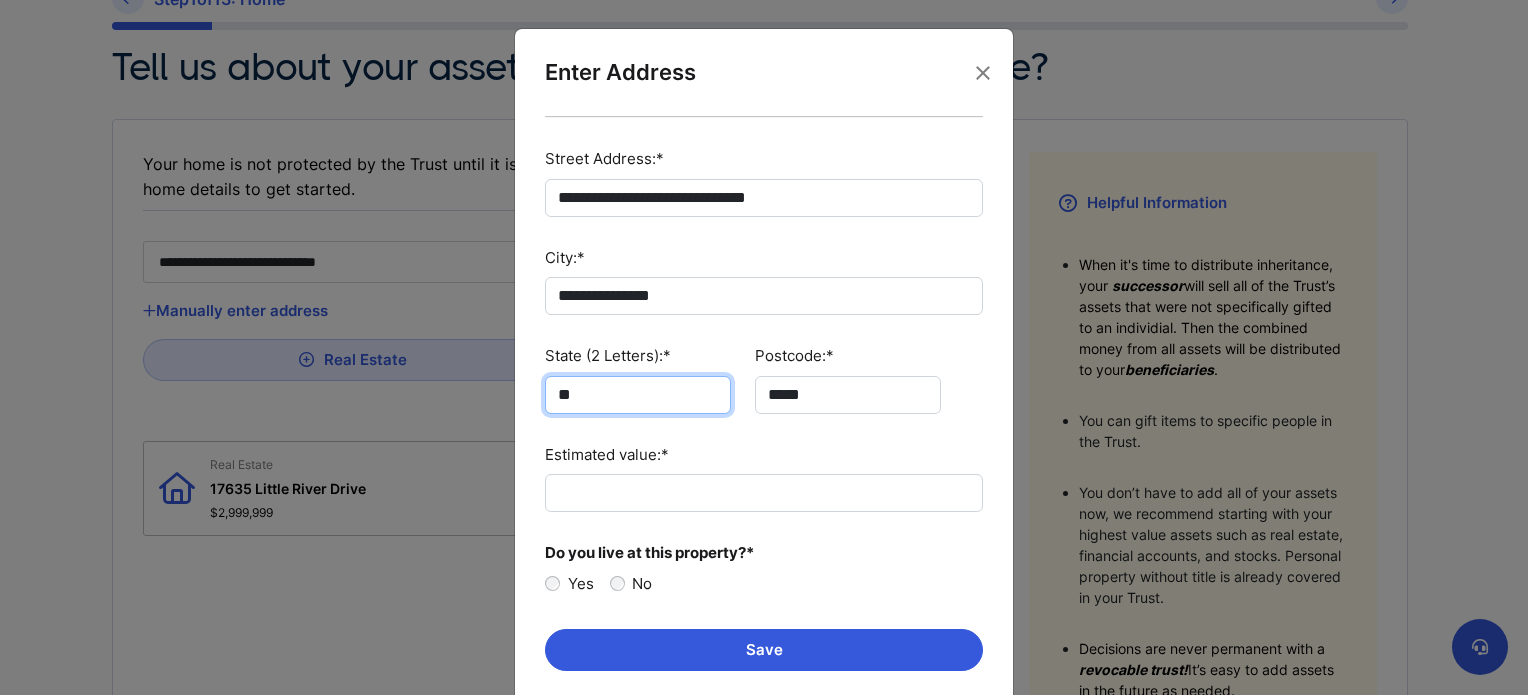 type on "**" 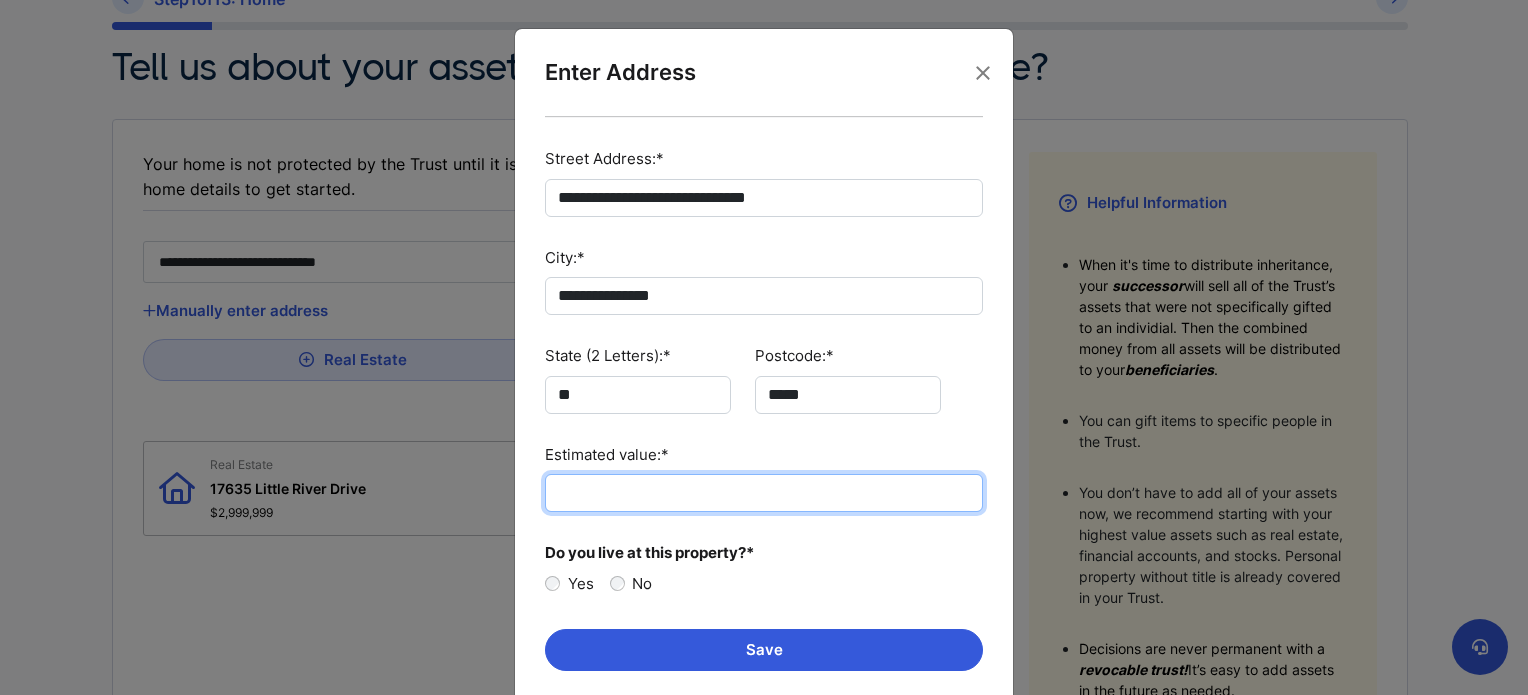 click on "Estimated value:*" at bounding box center (764, 493) 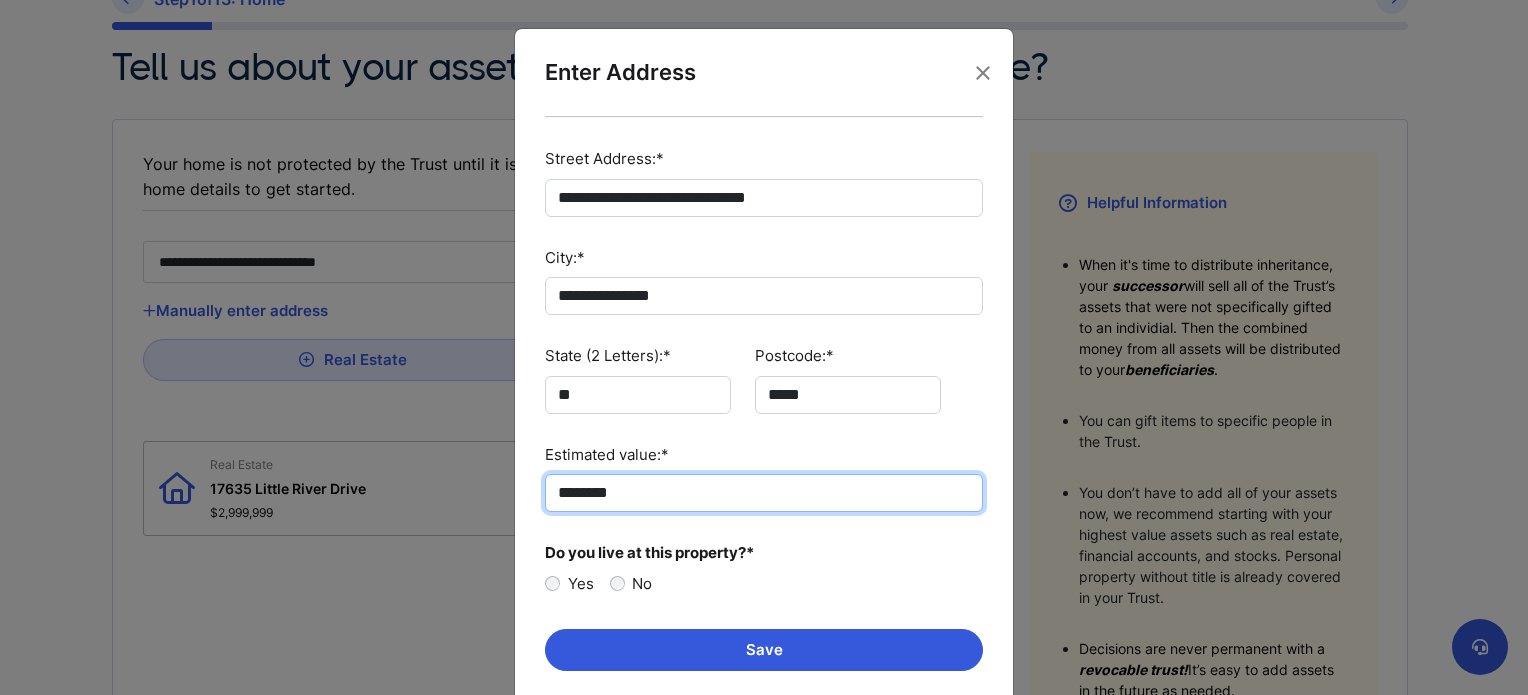 type on "********" 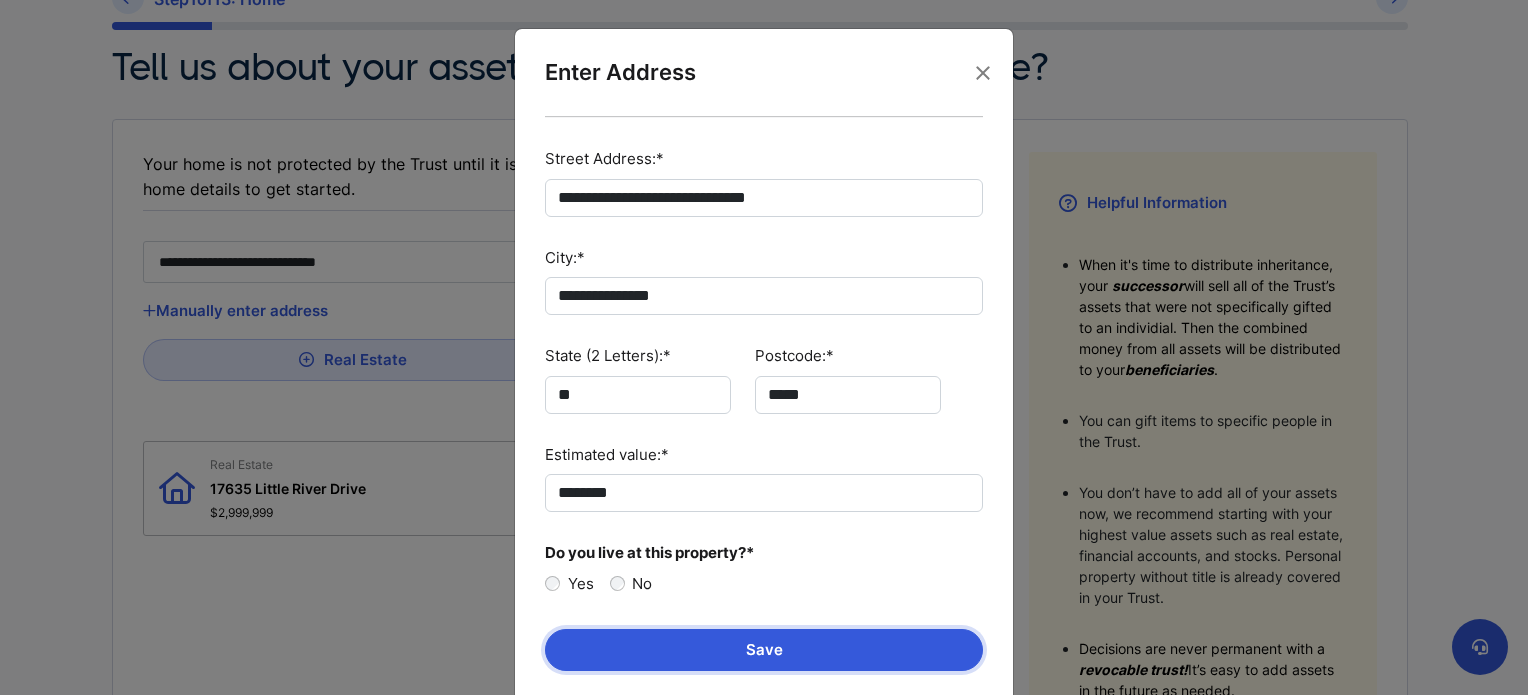 click on "Save" at bounding box center (764, 650) 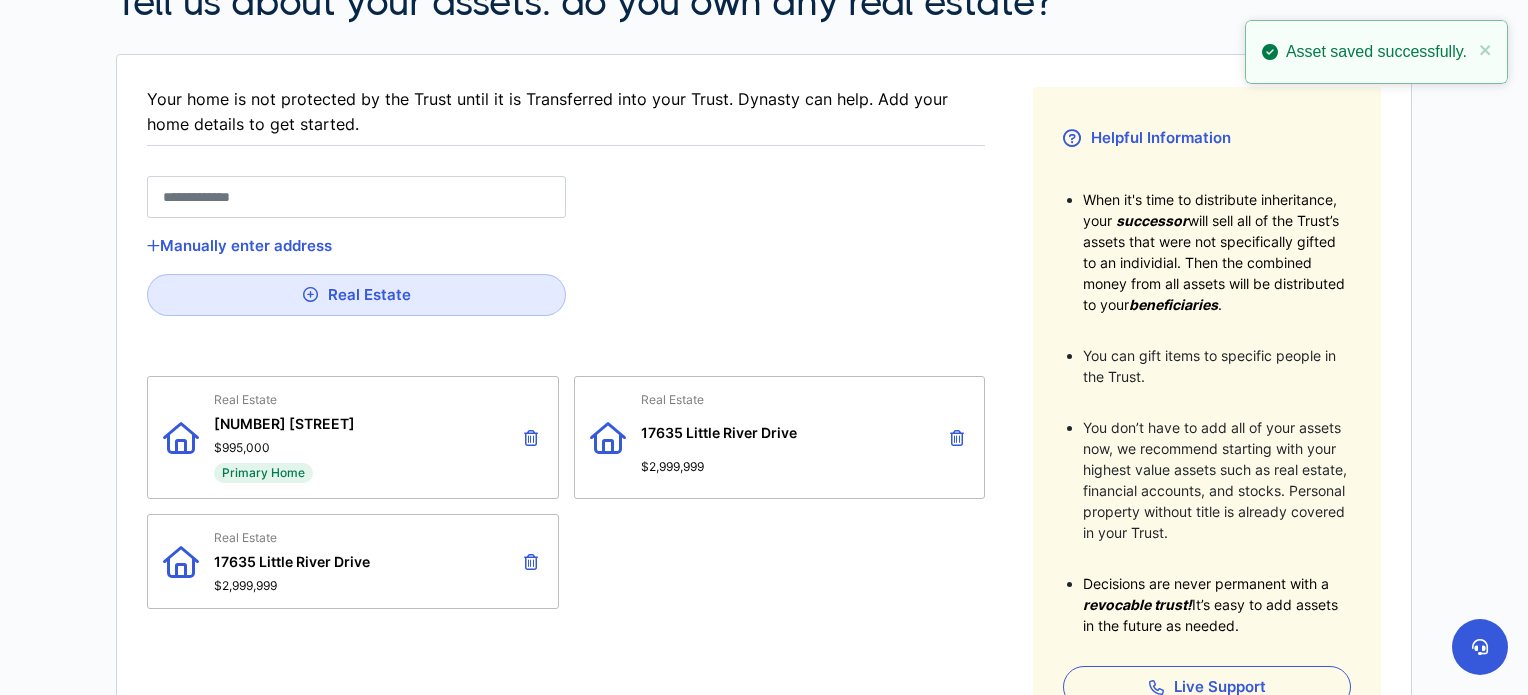 scroll, scrollTop: 300, scrollLeft: 0, axis: vertical 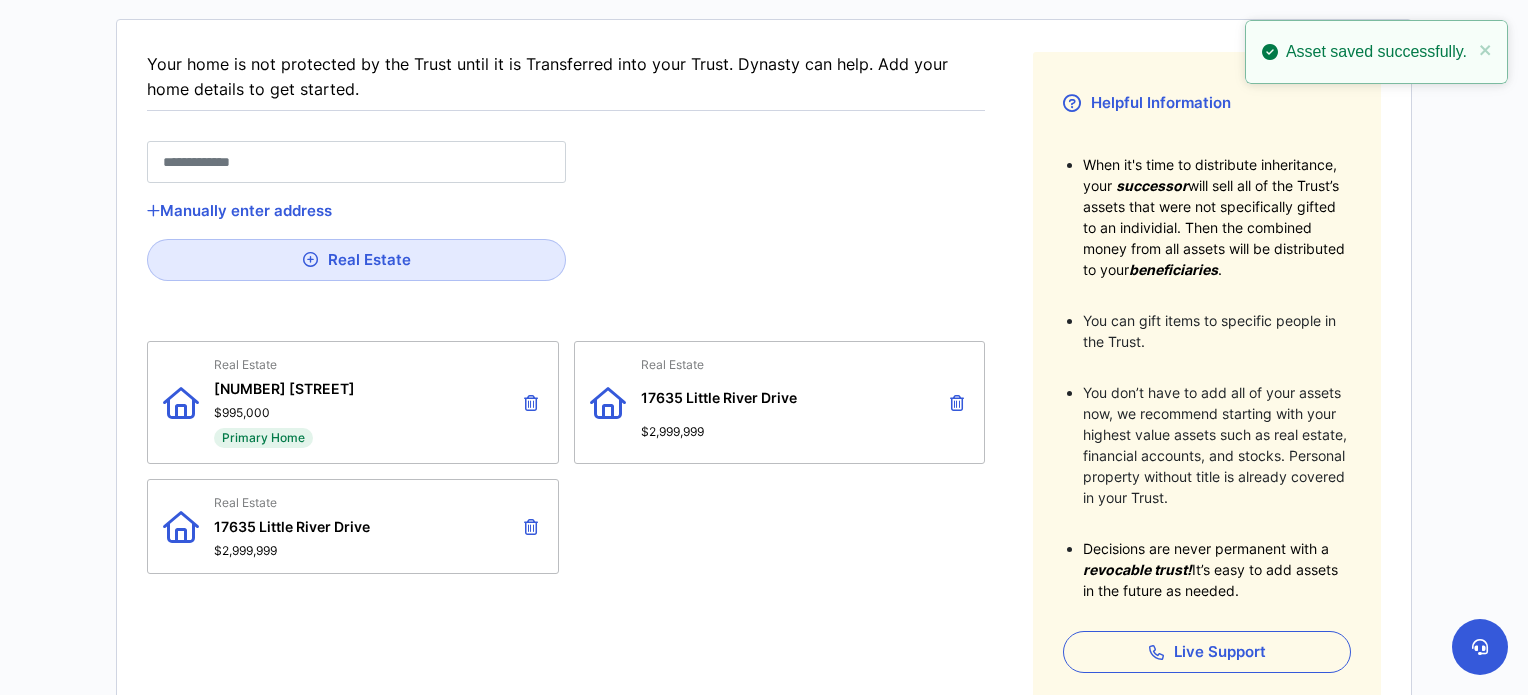 click at bounding box center (531, 527) 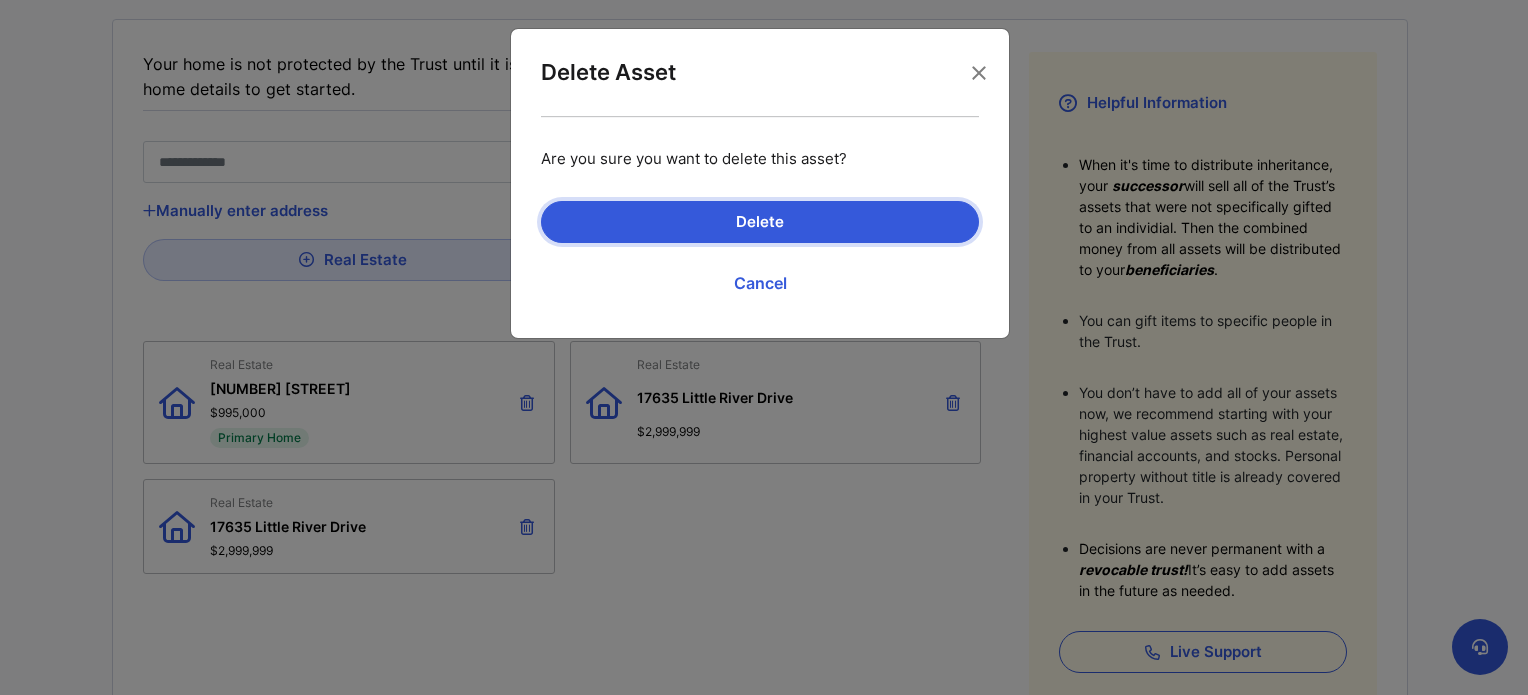 click on "Delete" at bounding box center (760, 222) 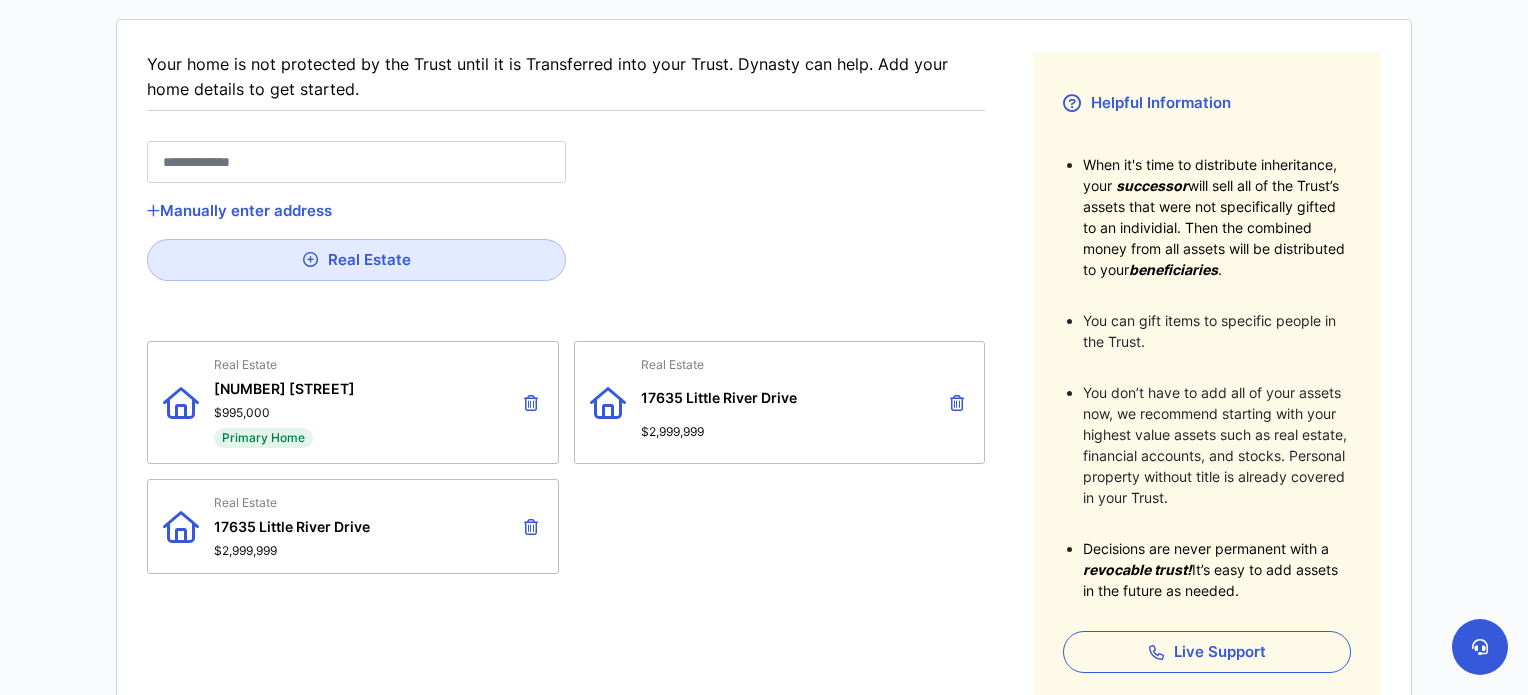 type on "**********" 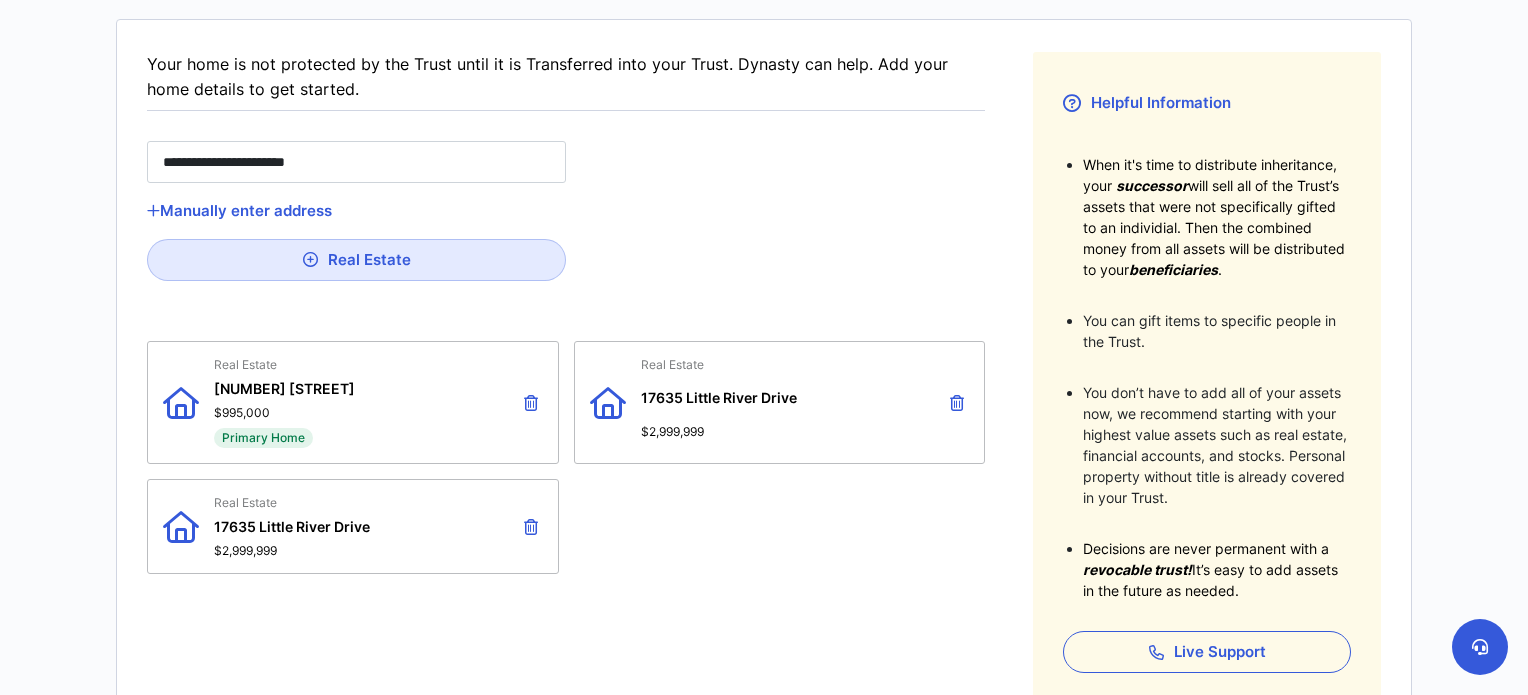 type 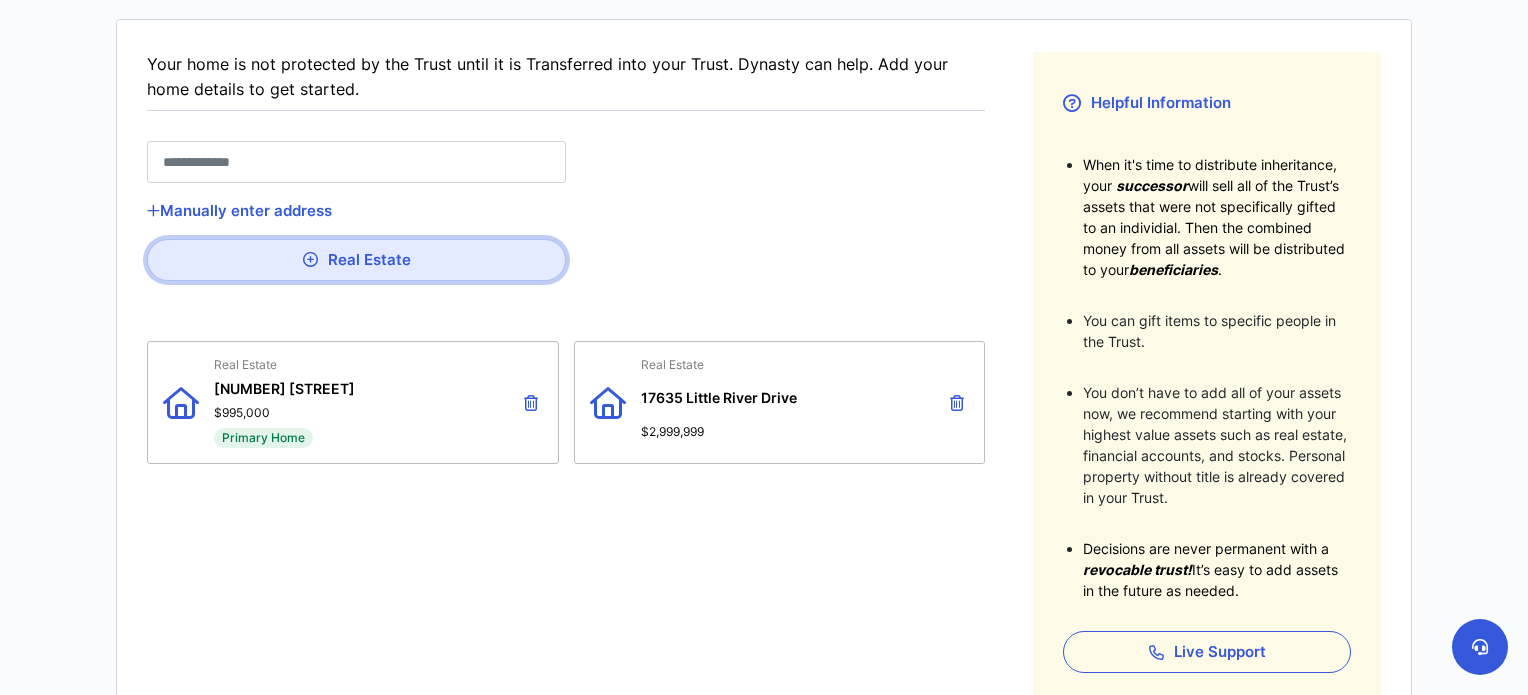 click on "Real Estate" at bounding box center [356, 260] 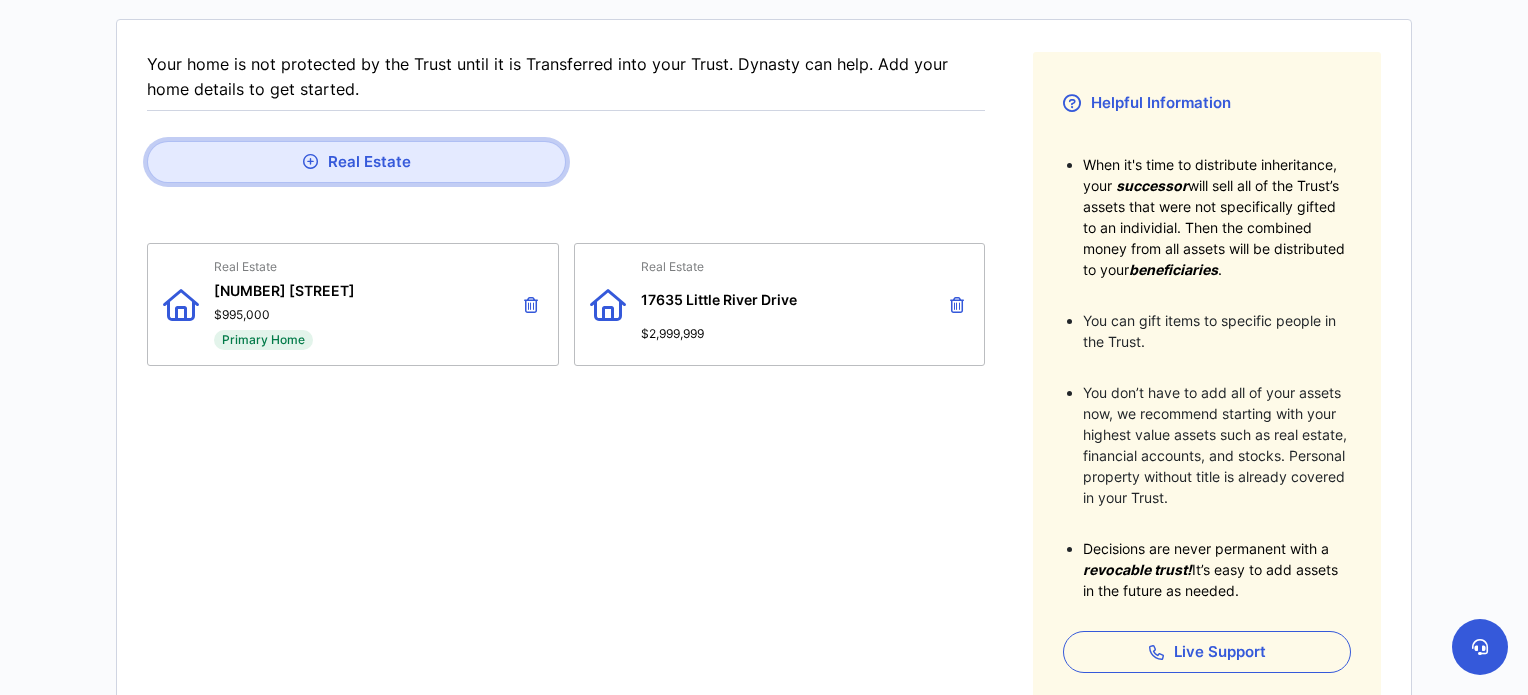 click on "Real Estate" at bounding box center [356, 162] 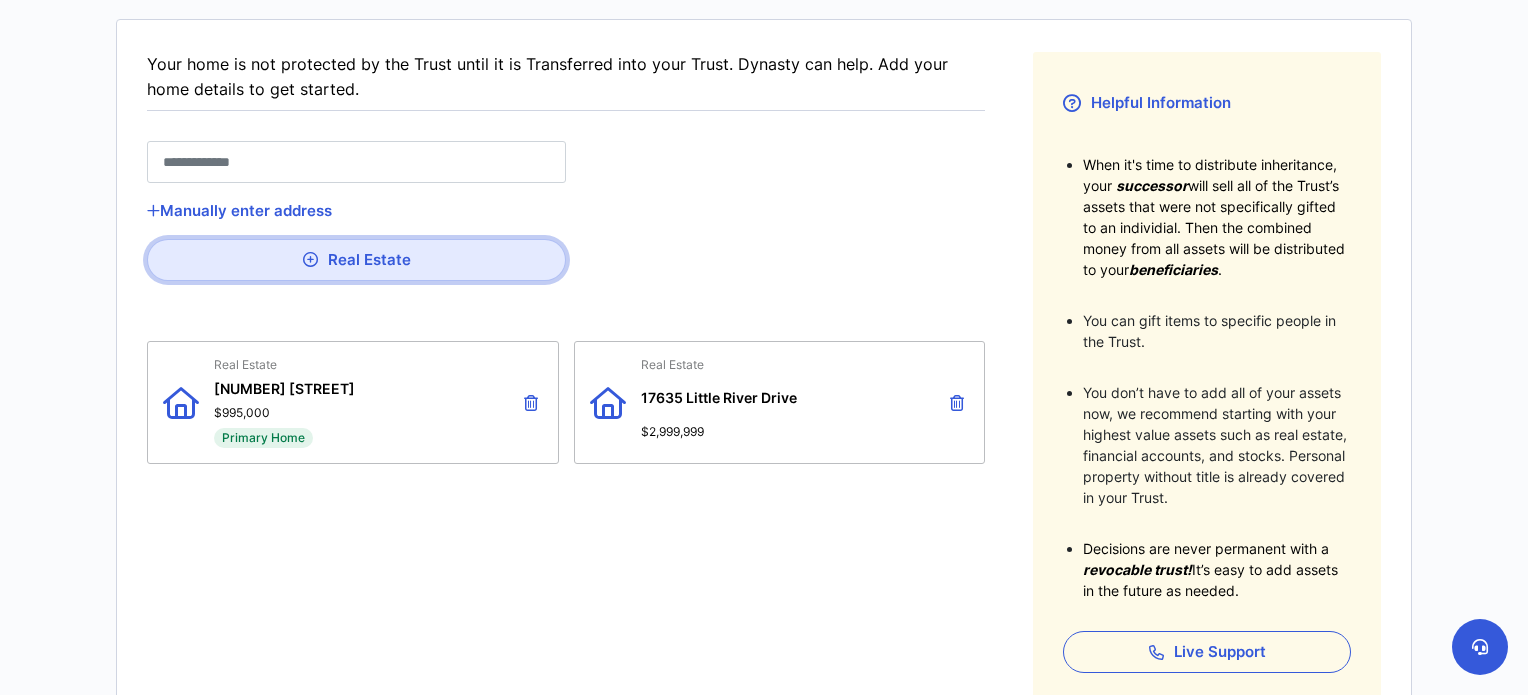 click at bounding box center [356, 162] 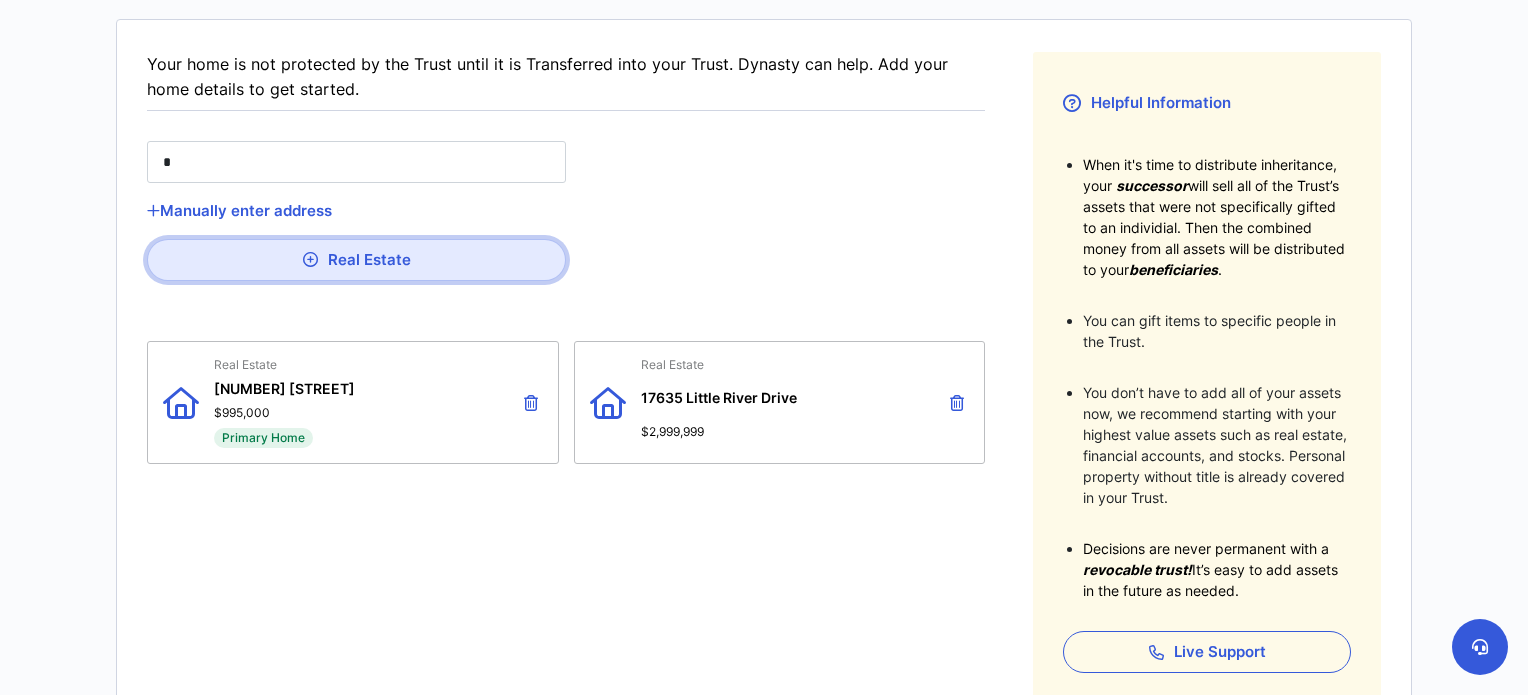 type on "**" 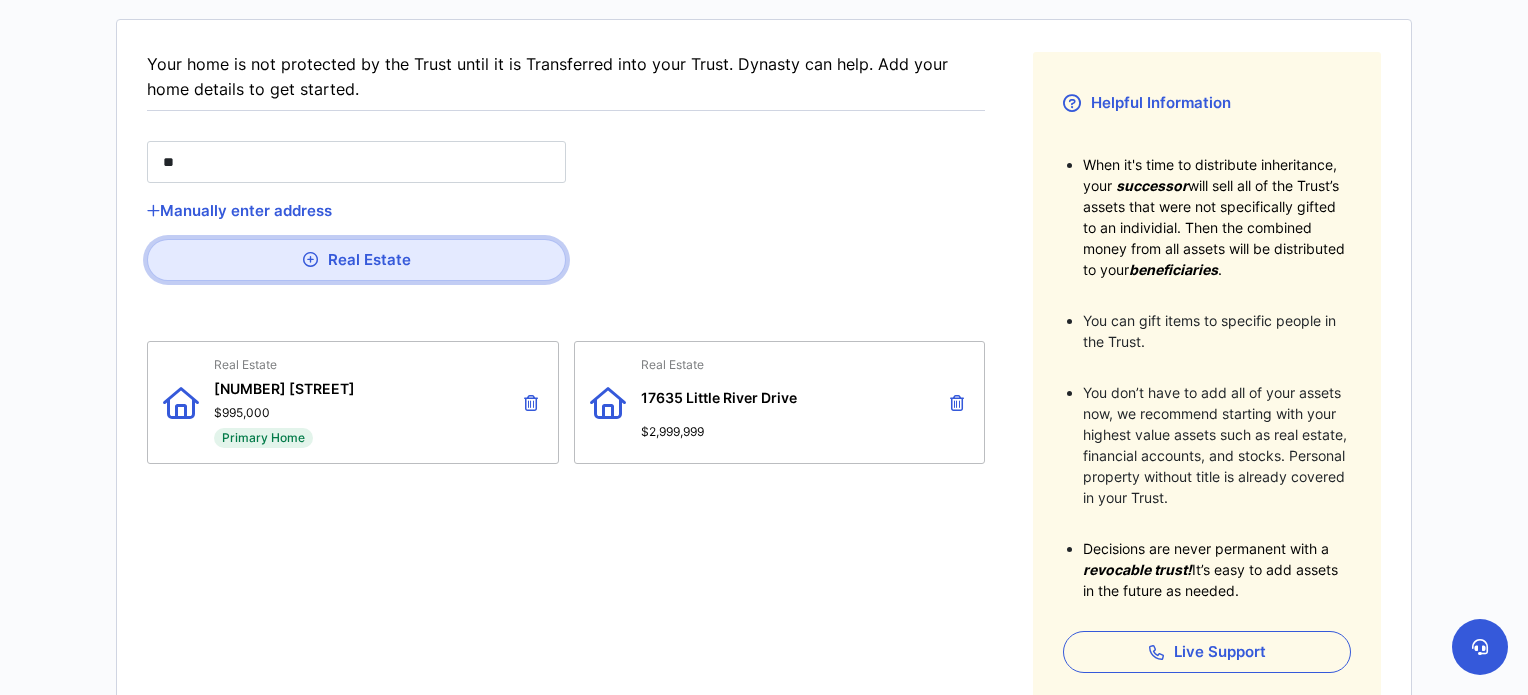 type on "***" 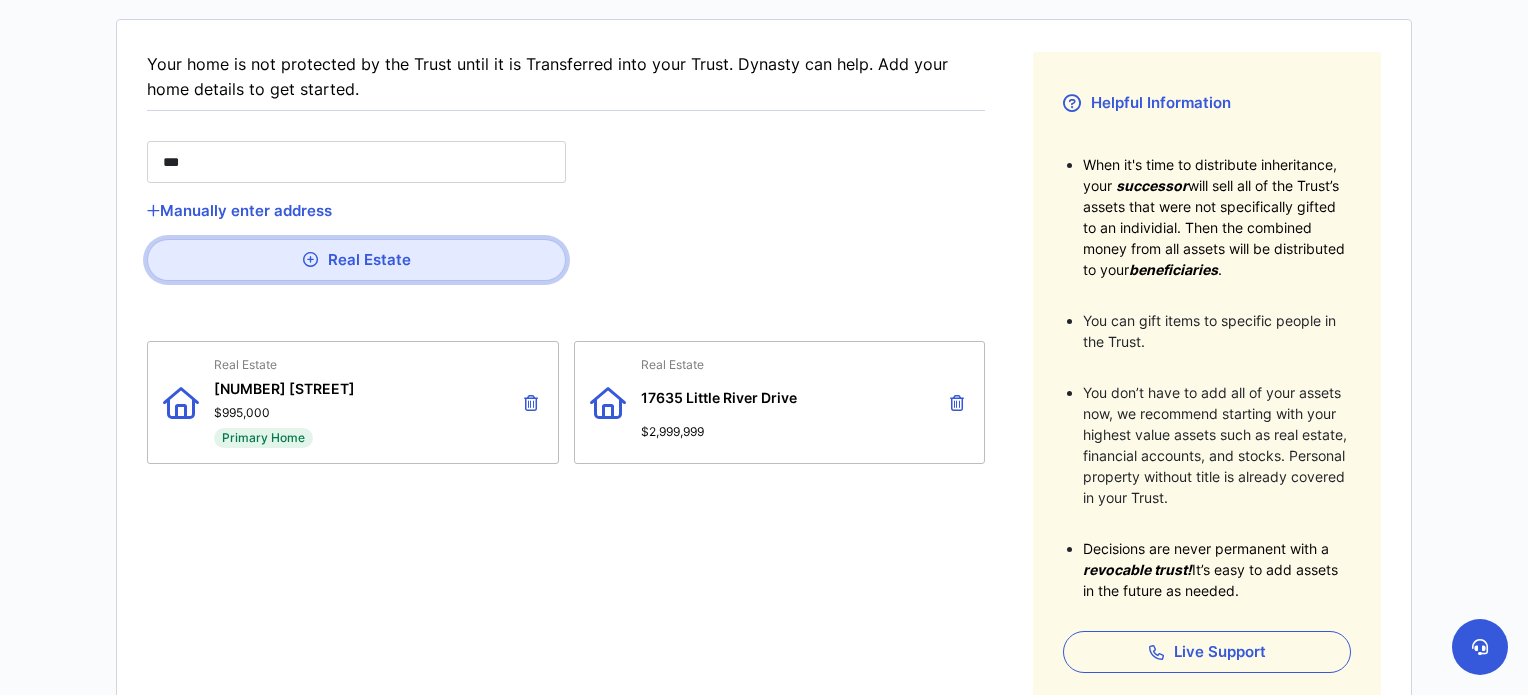 type on "****" 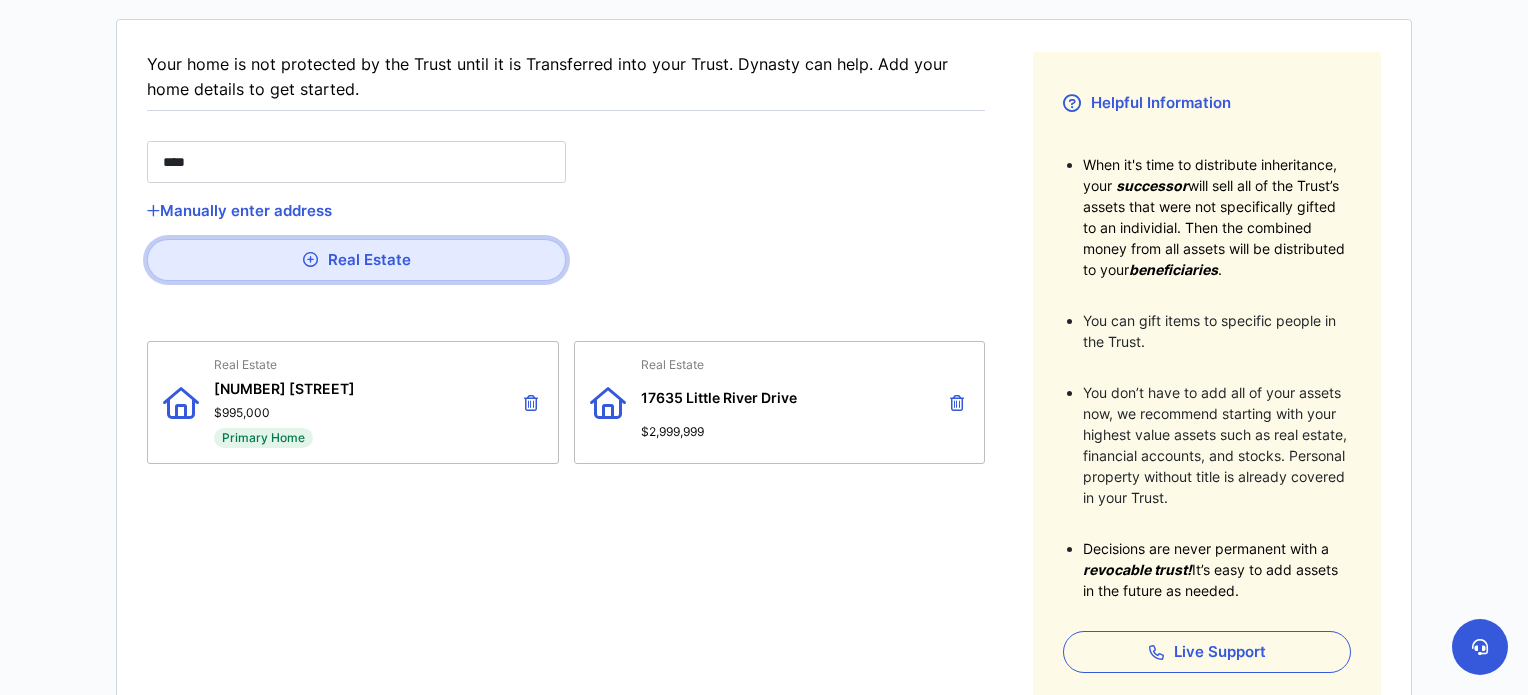 type on "****" 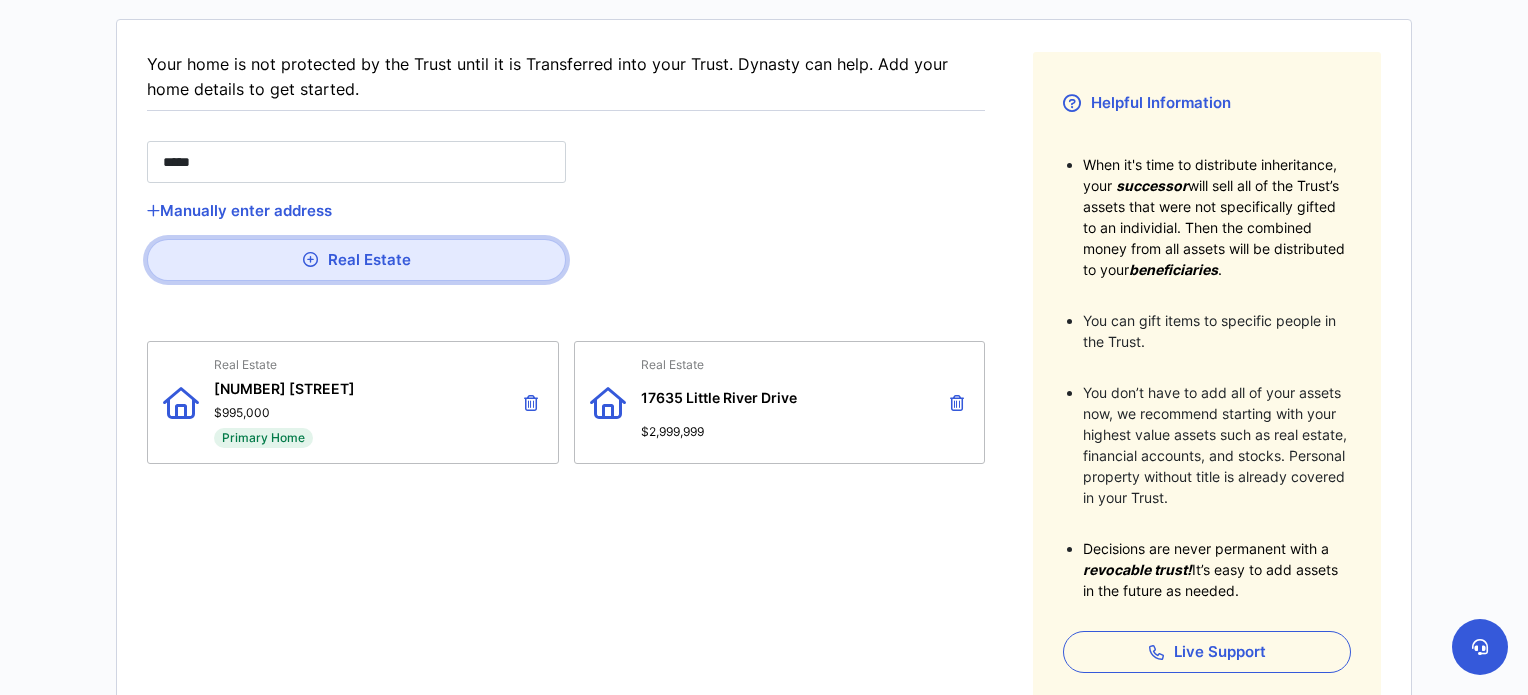 type on "******" 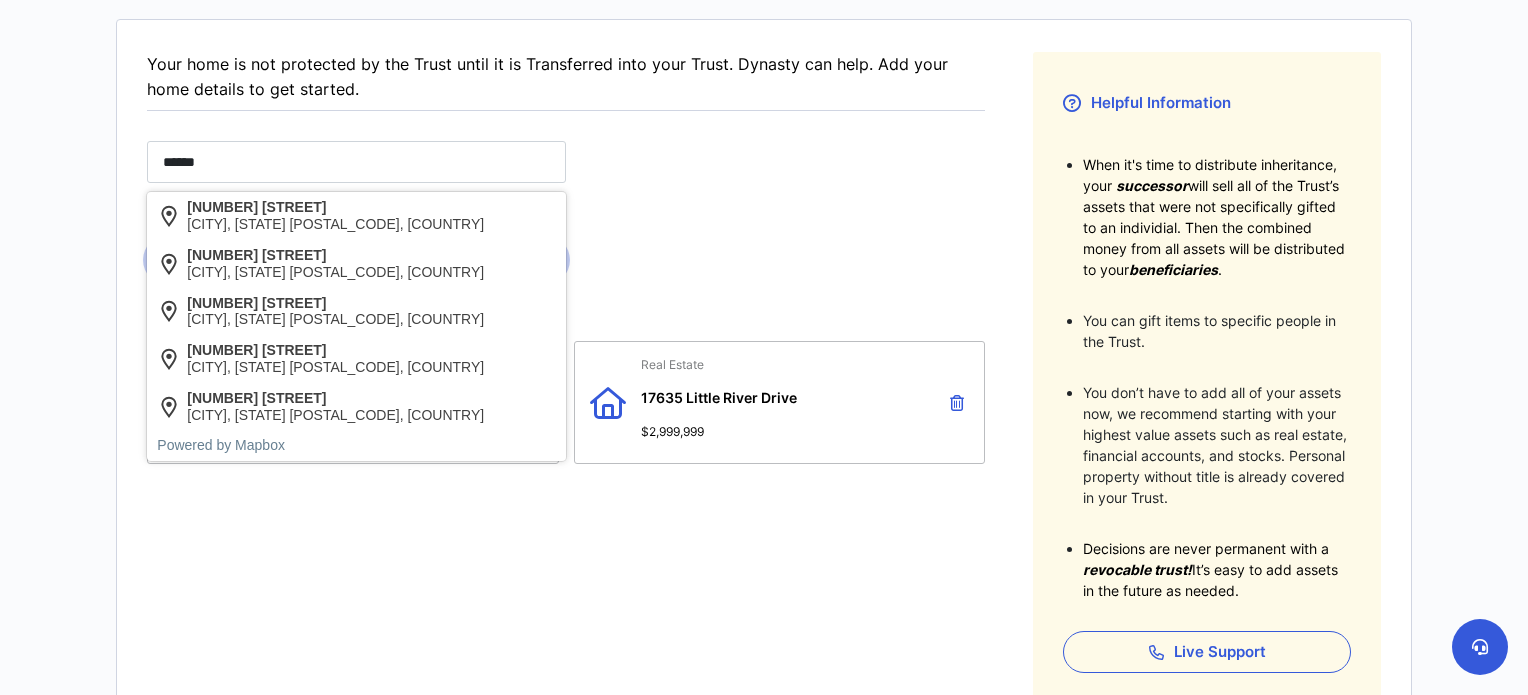 type on "*******" 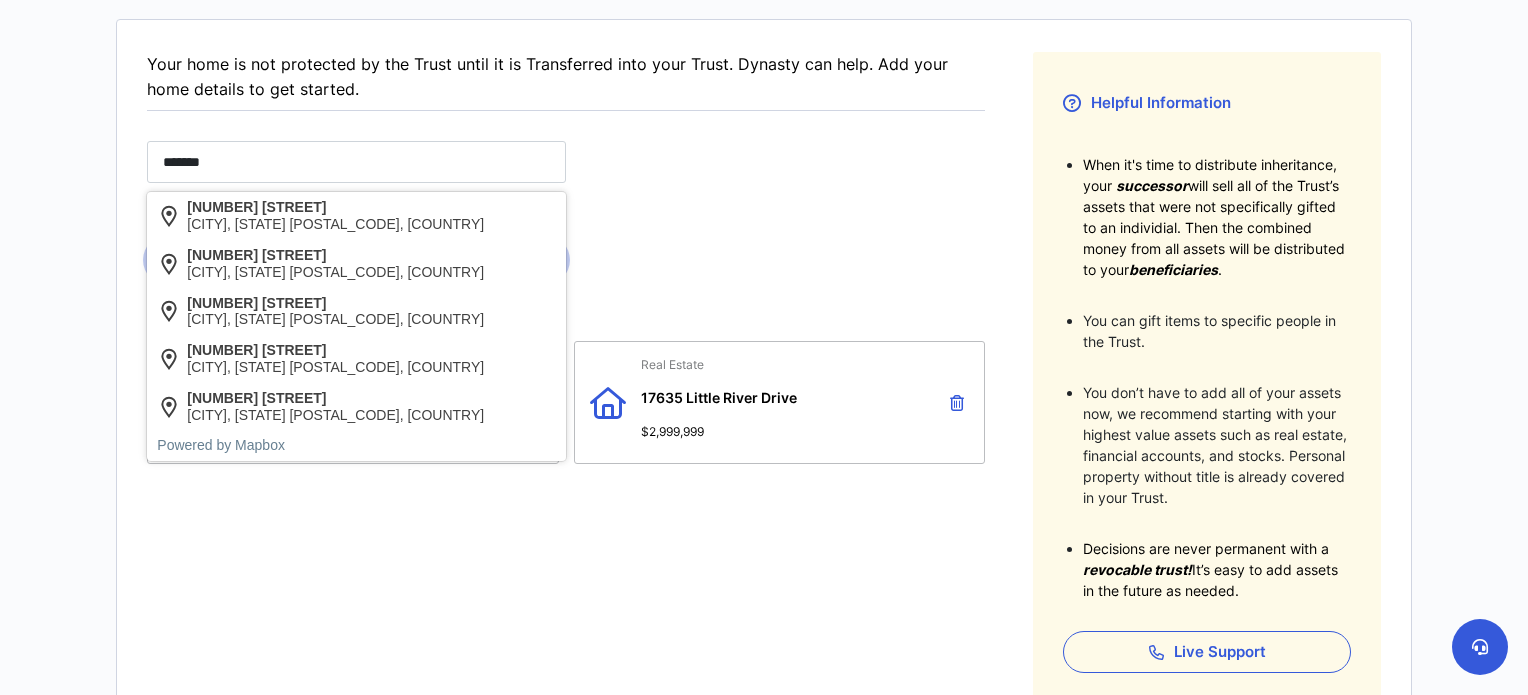 type on "*******" 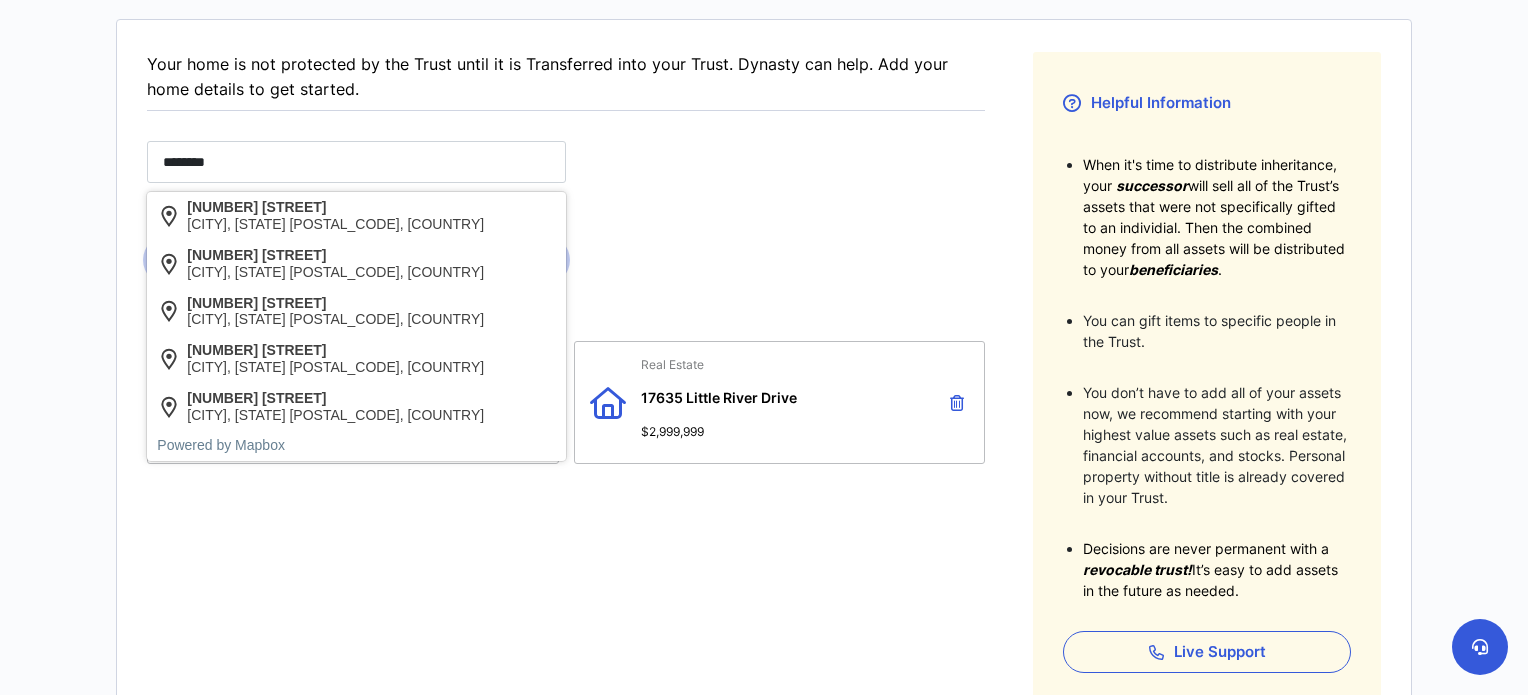type on "*********" 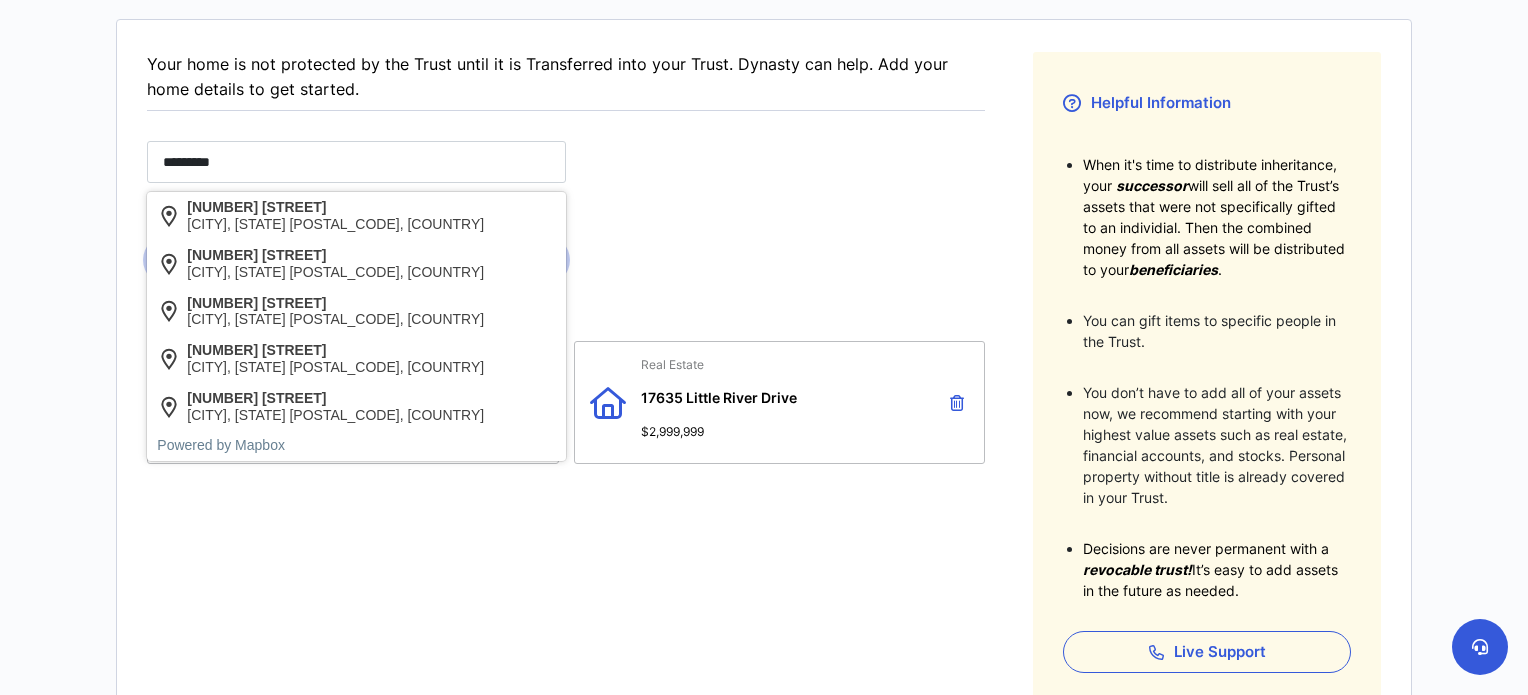 type on "**********" 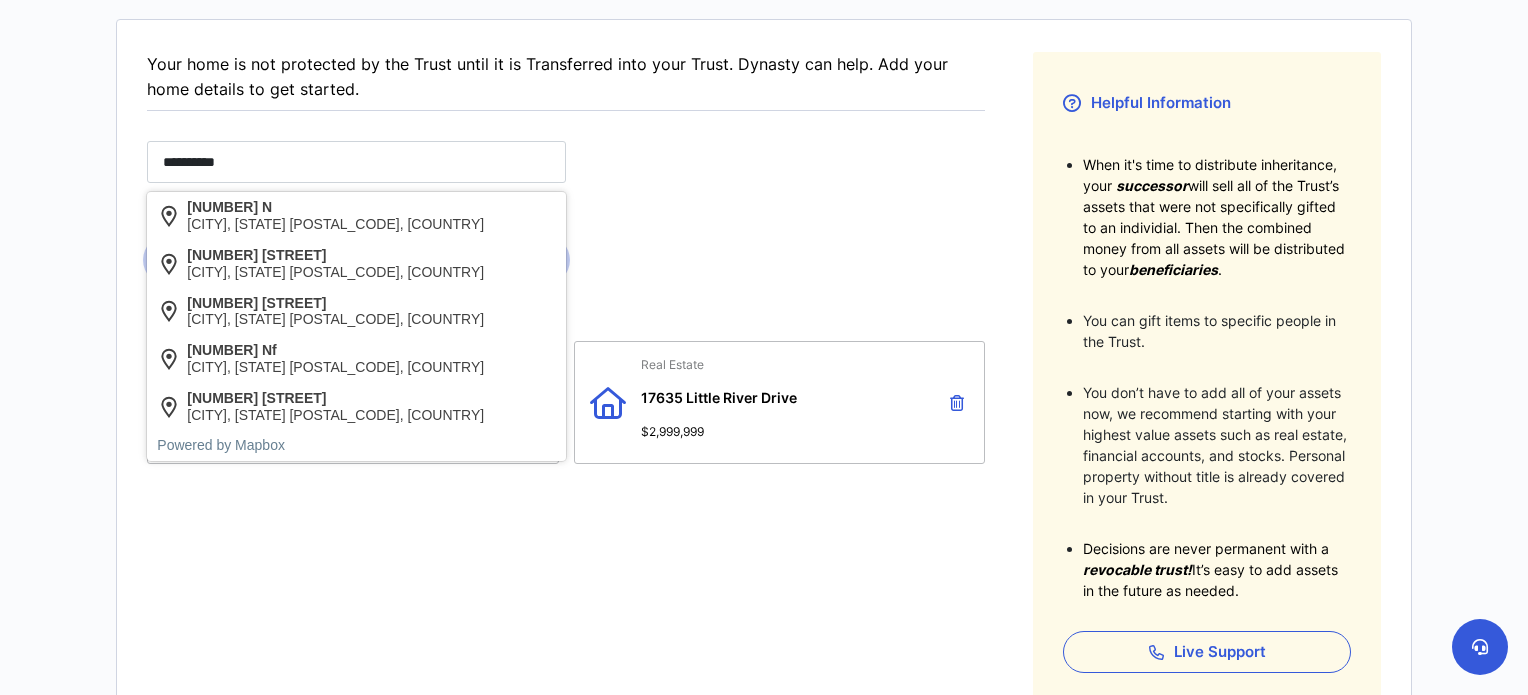 type on "**********" 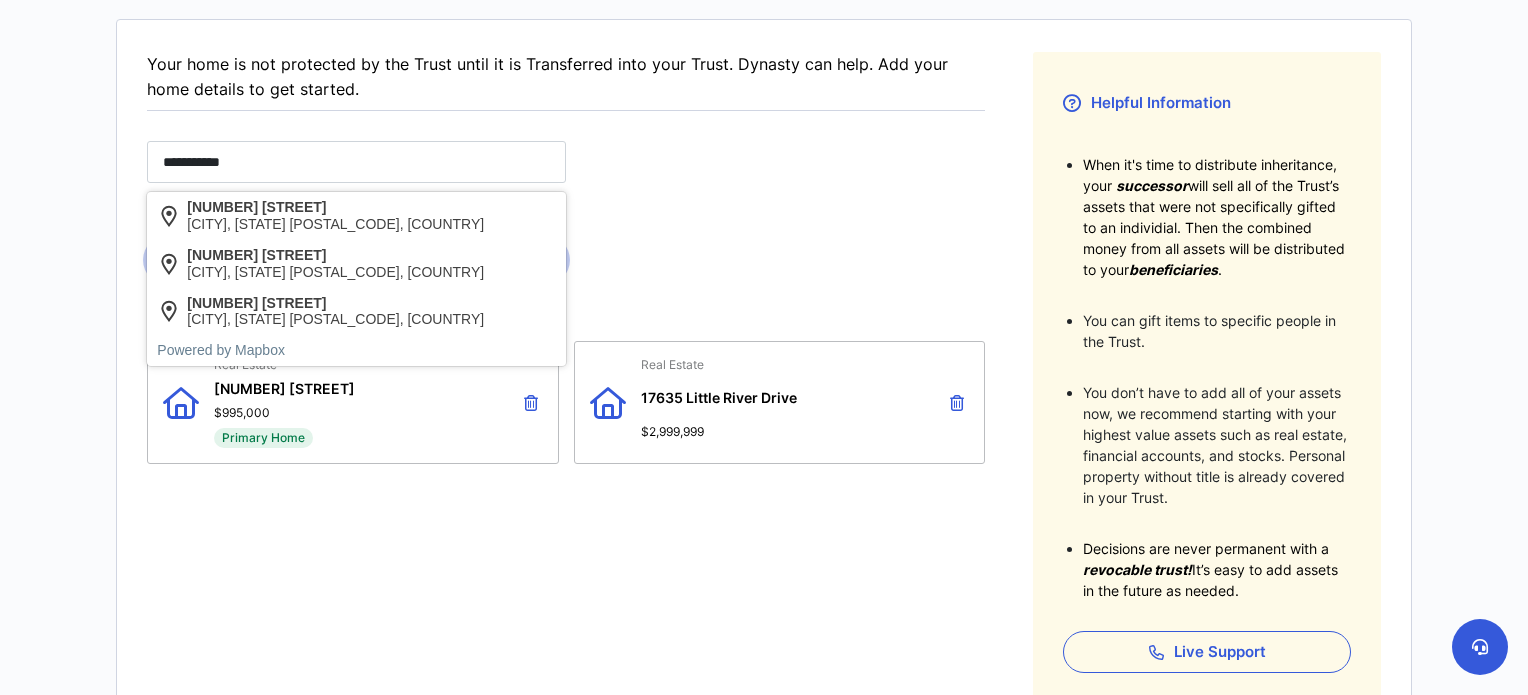 type on "**********" 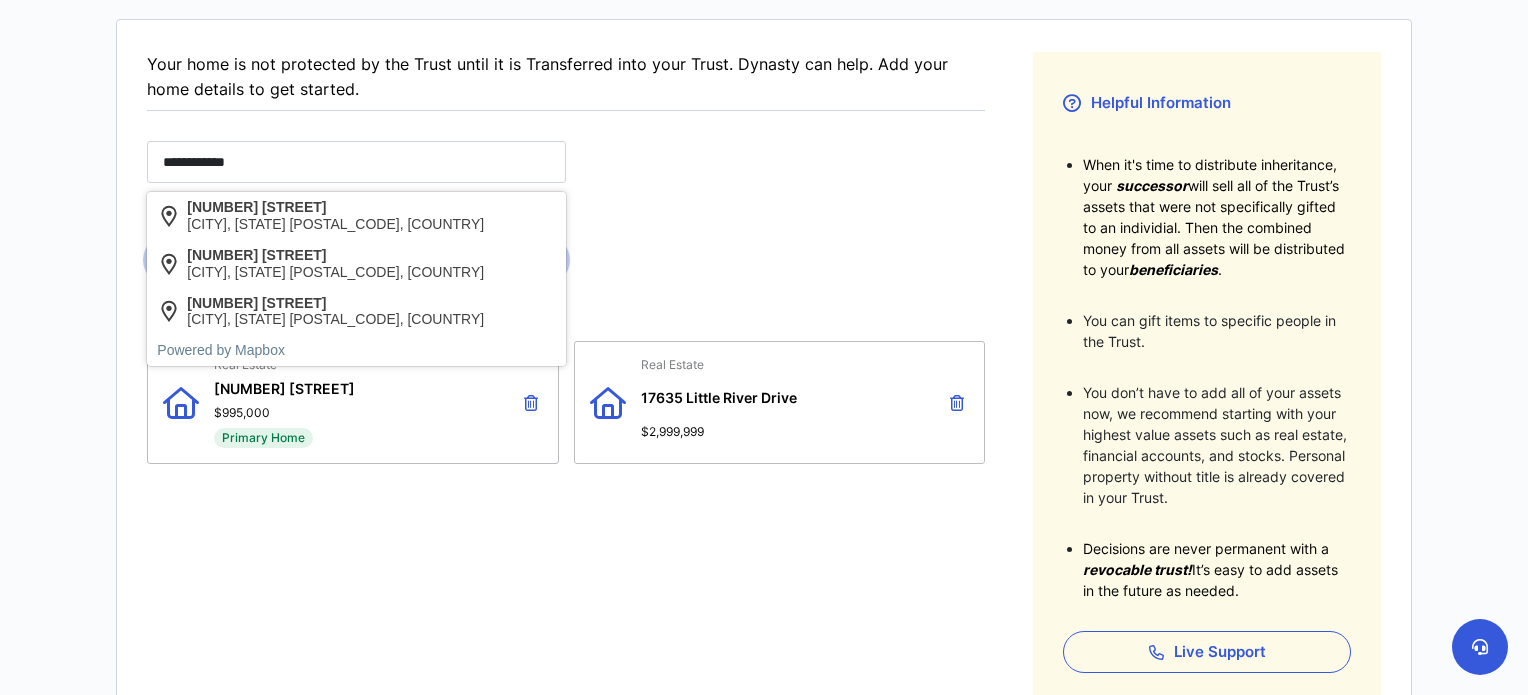 type on "**********" 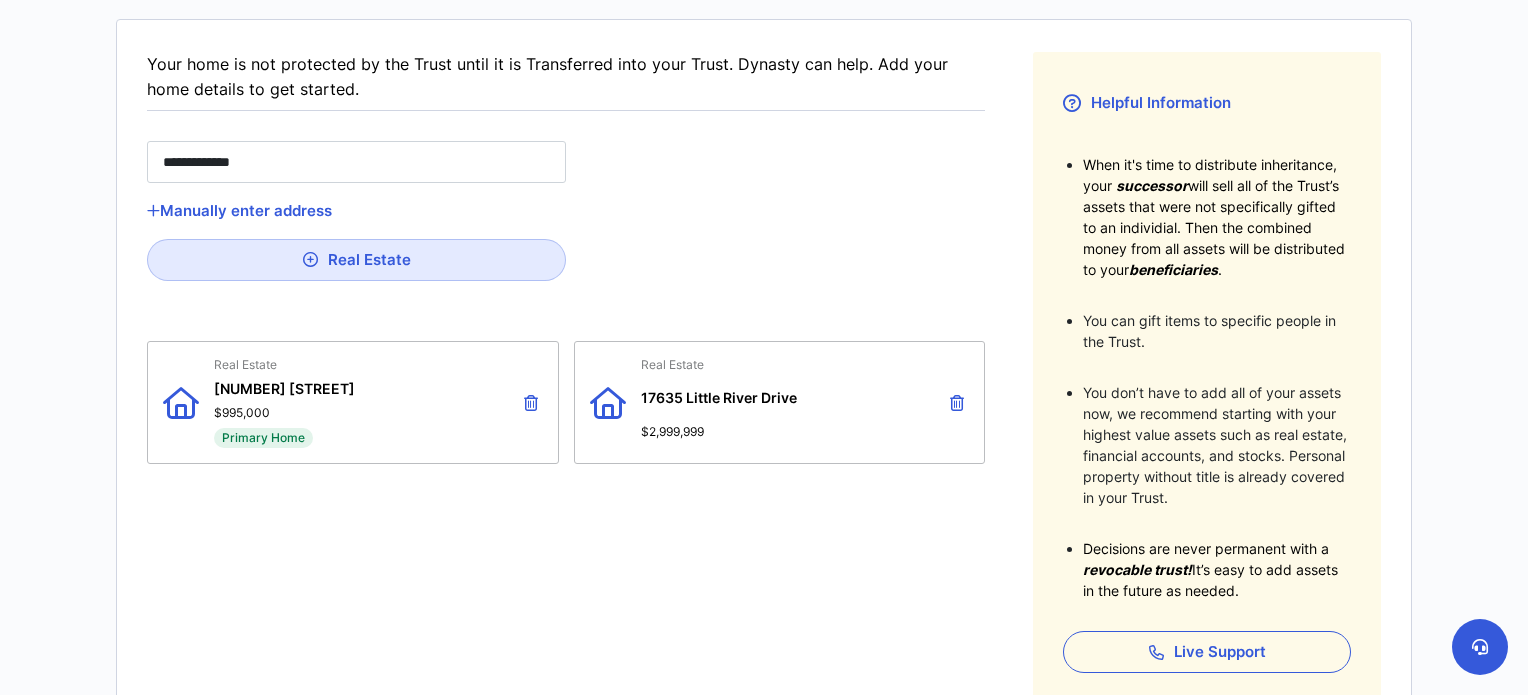 click on "**********" at bounding box center [764, 330] 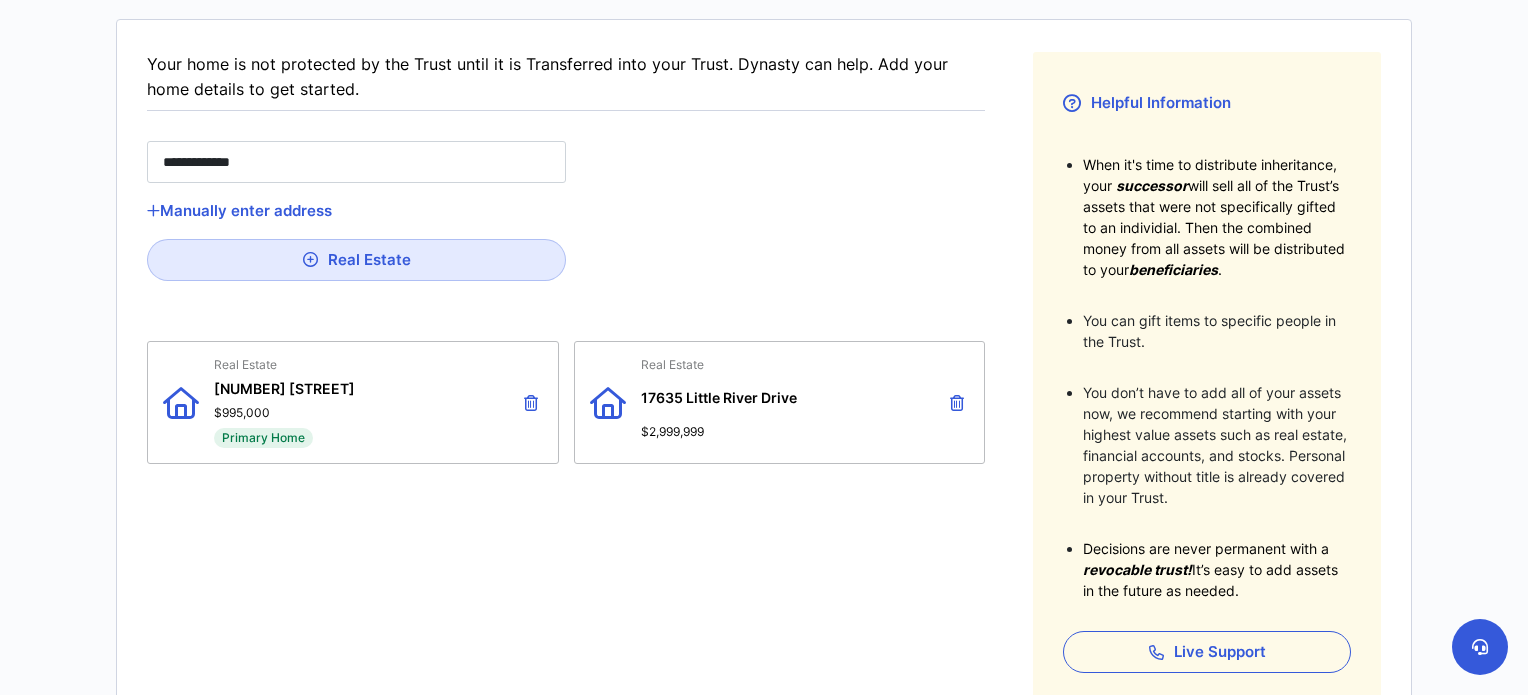 click on "[CITY], [STATE] [POSTAL_CODE], [COUNTRY]" at bounding box center [335, 224] 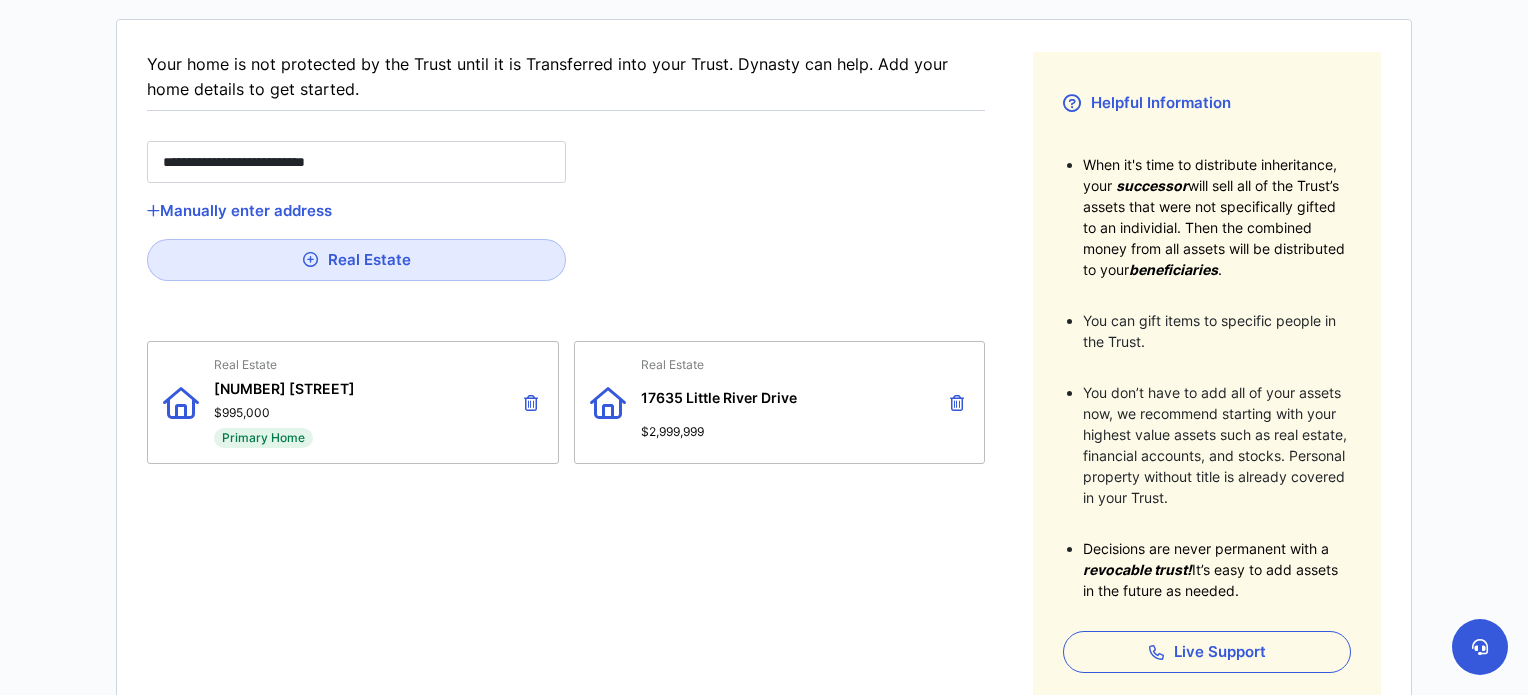 type on "**" 